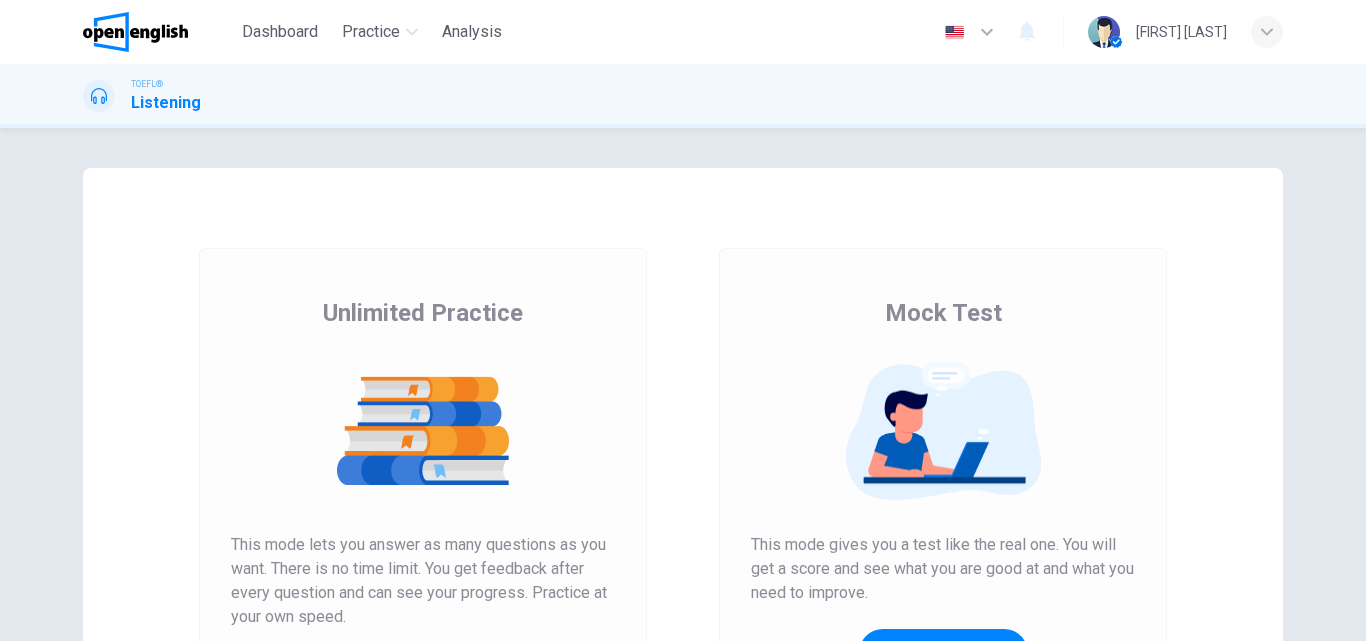 scroll, scrollTop: 0, scrollLeft: 0, axis: both 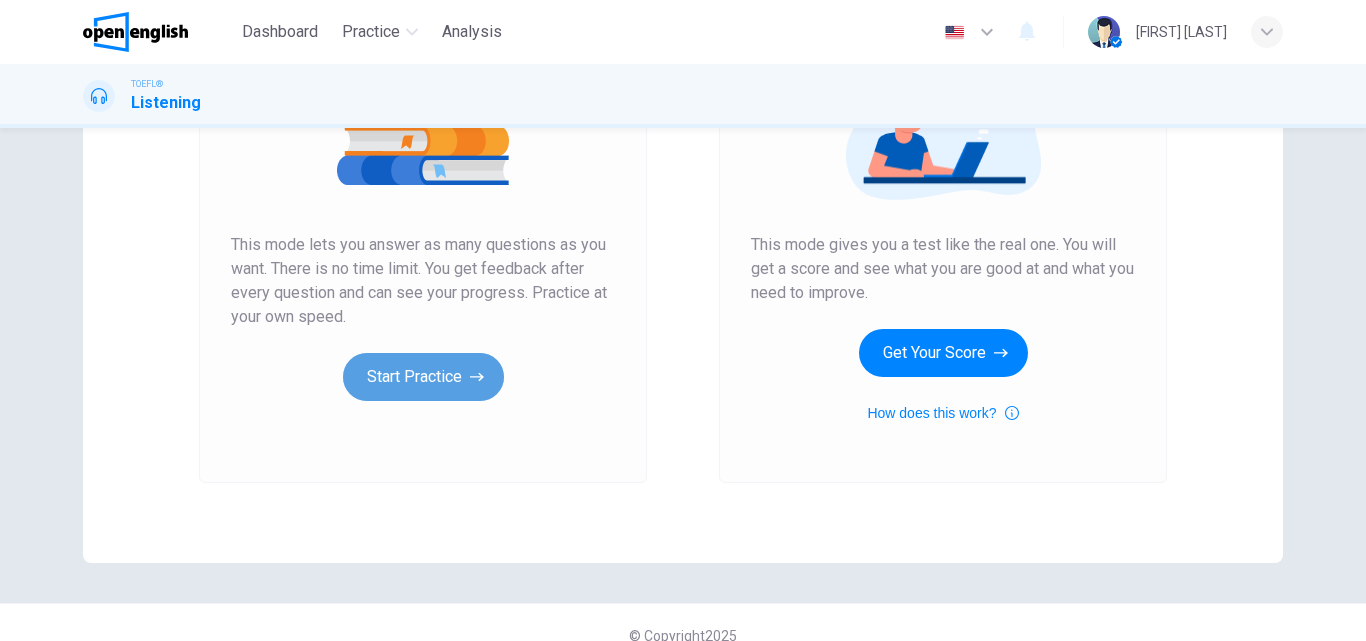click on "Start Practice" at bounding box center [423, 377] 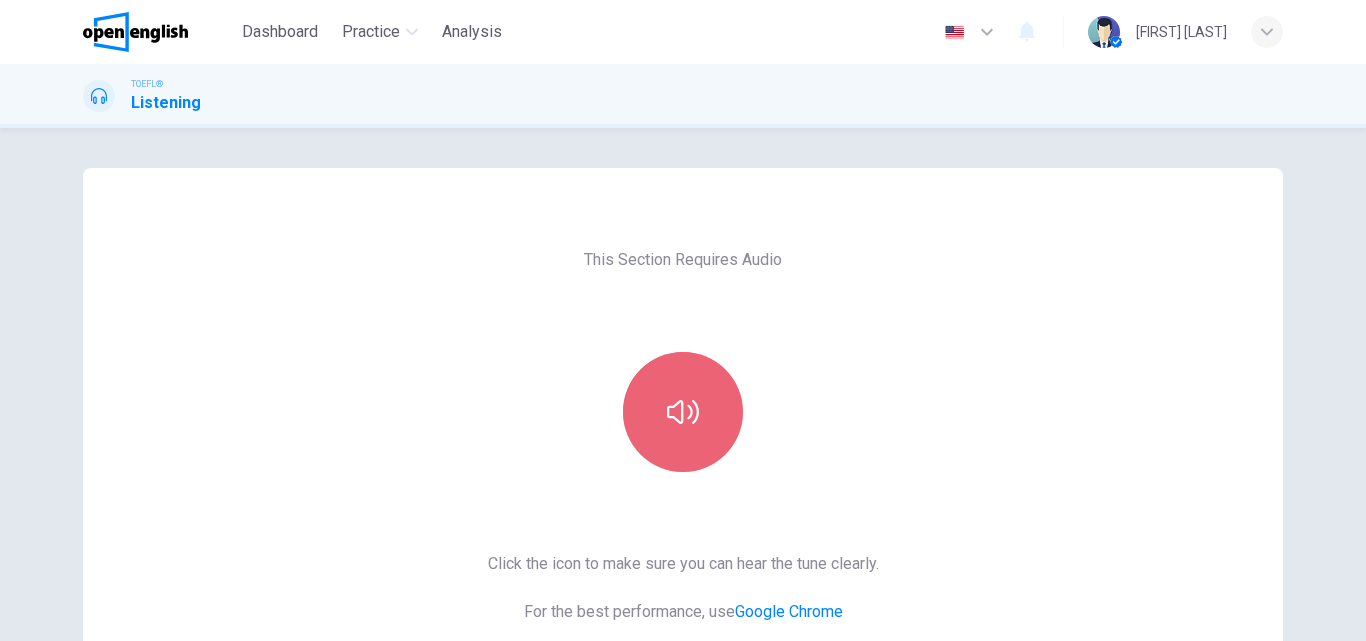 click at bounding box center [683, 412] 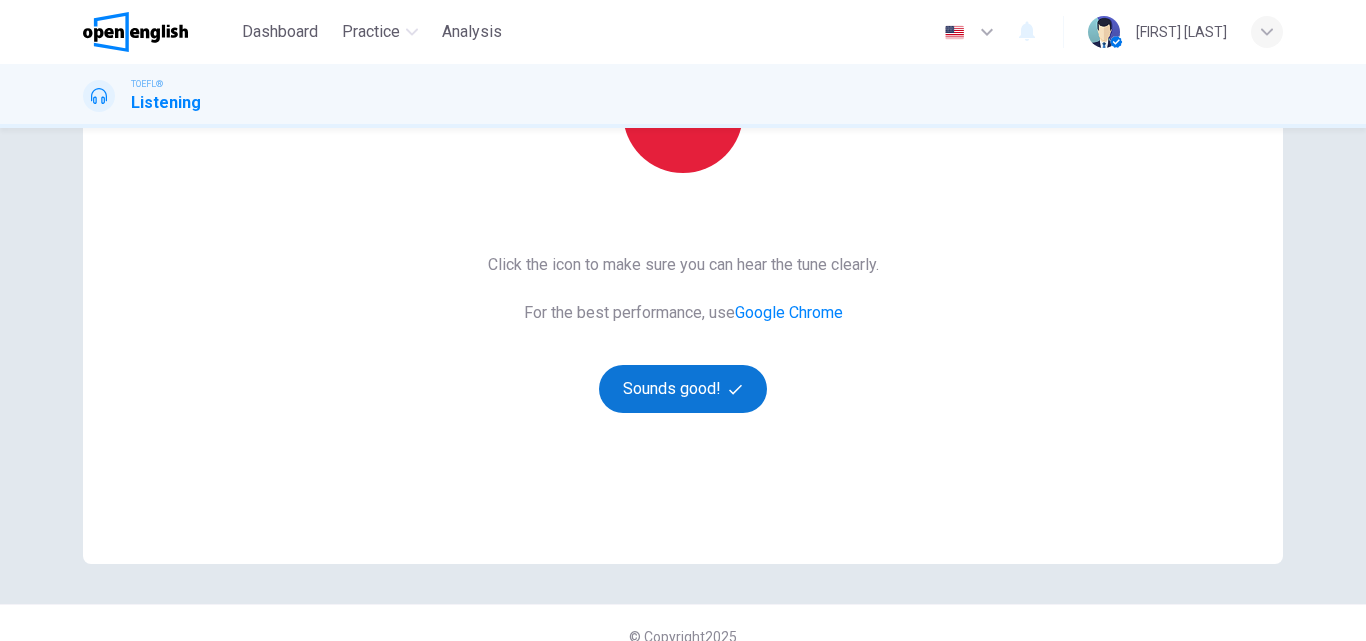 scroll, scrollTop: 300, scrollLeft: 0, axis: vertical 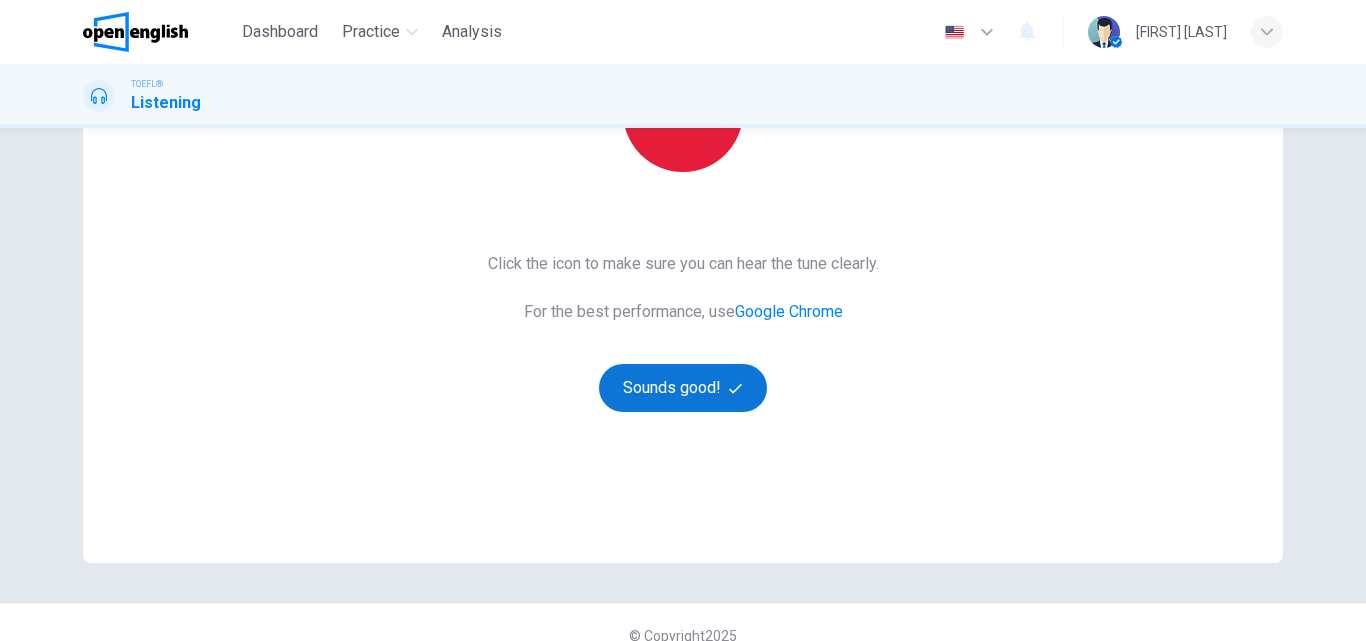 click on "Sounds good!" at bounding box center (683, 388) 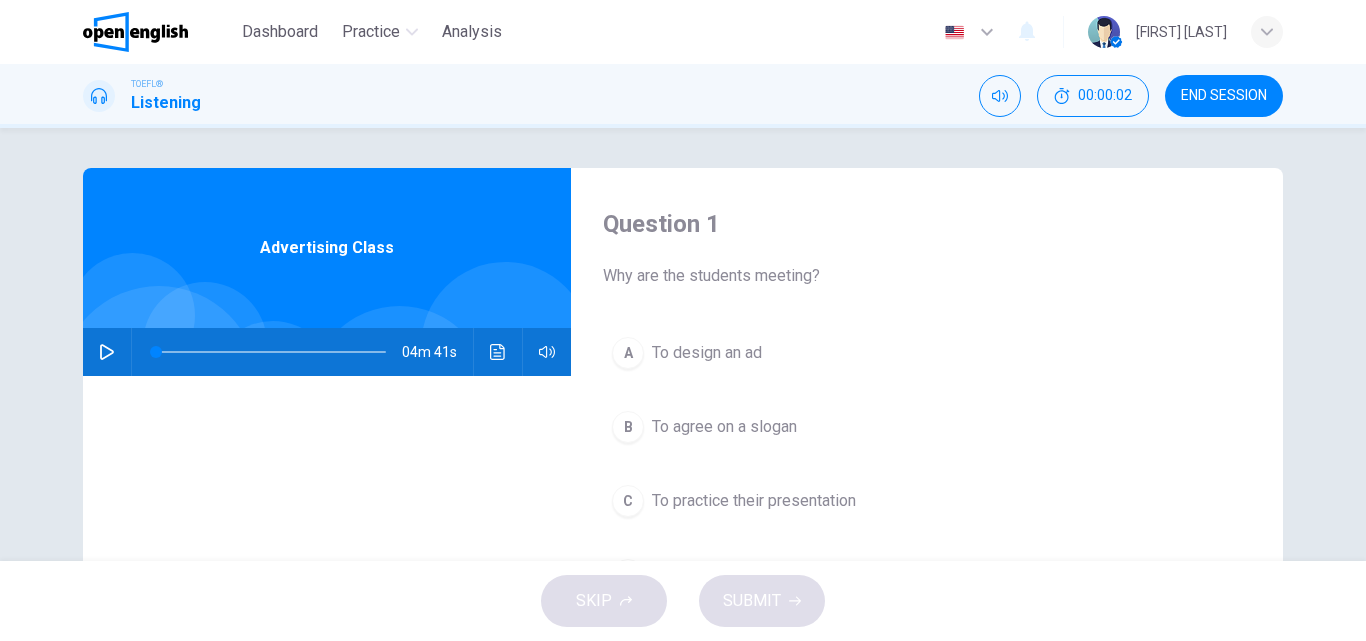 scroll, scrollTop: 100, scrollLeft: 0, axis: vertical 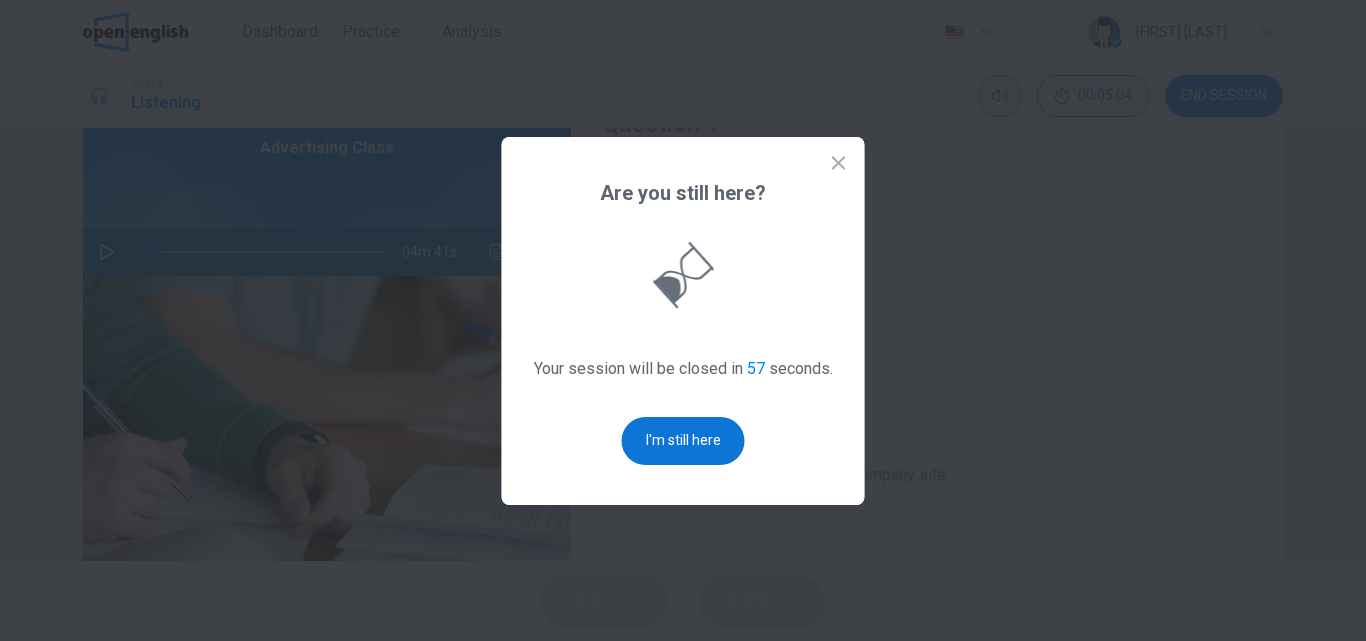 click on "I'm still here" at bounding box center [683, 441] 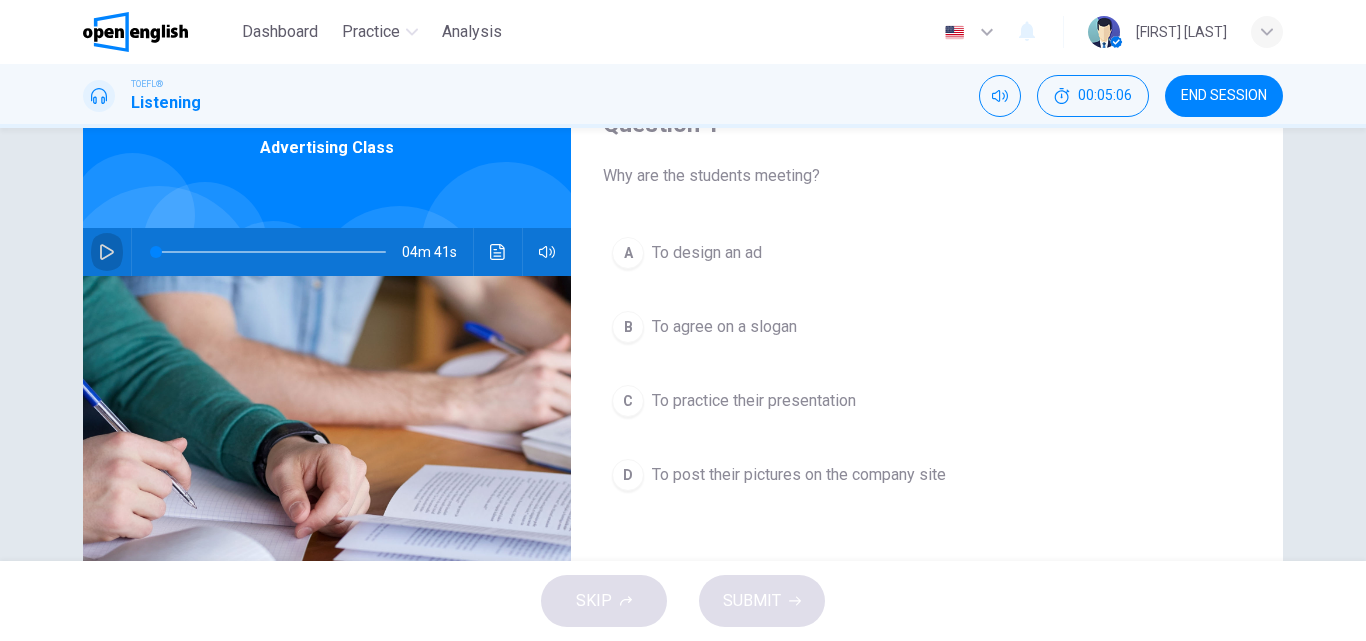 click at bounding box center [107, 252] 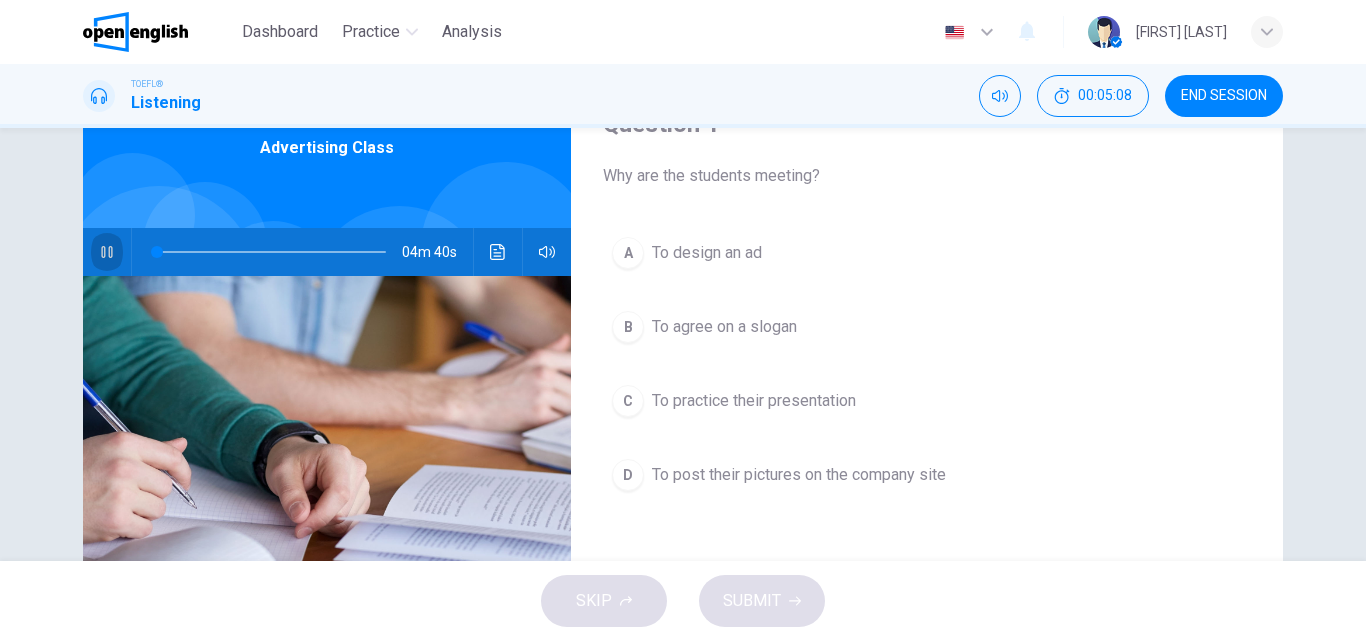click at bounding box center [107, 252] 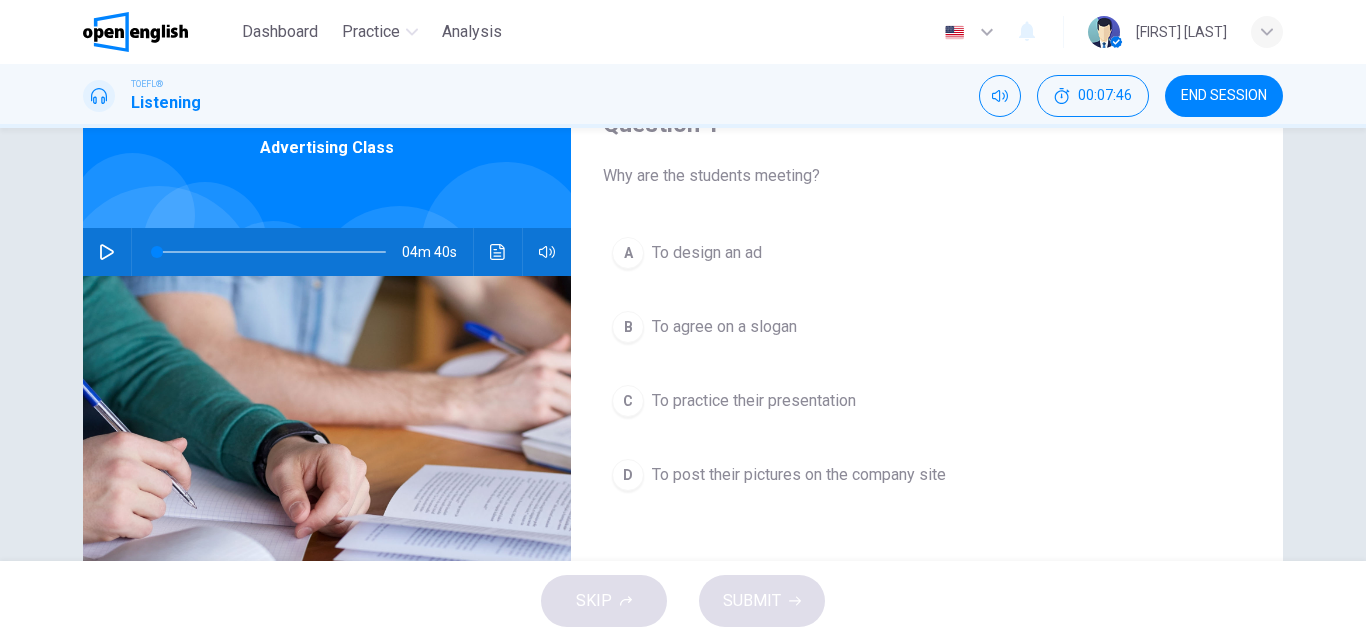 click at bounding box center (107, 252) 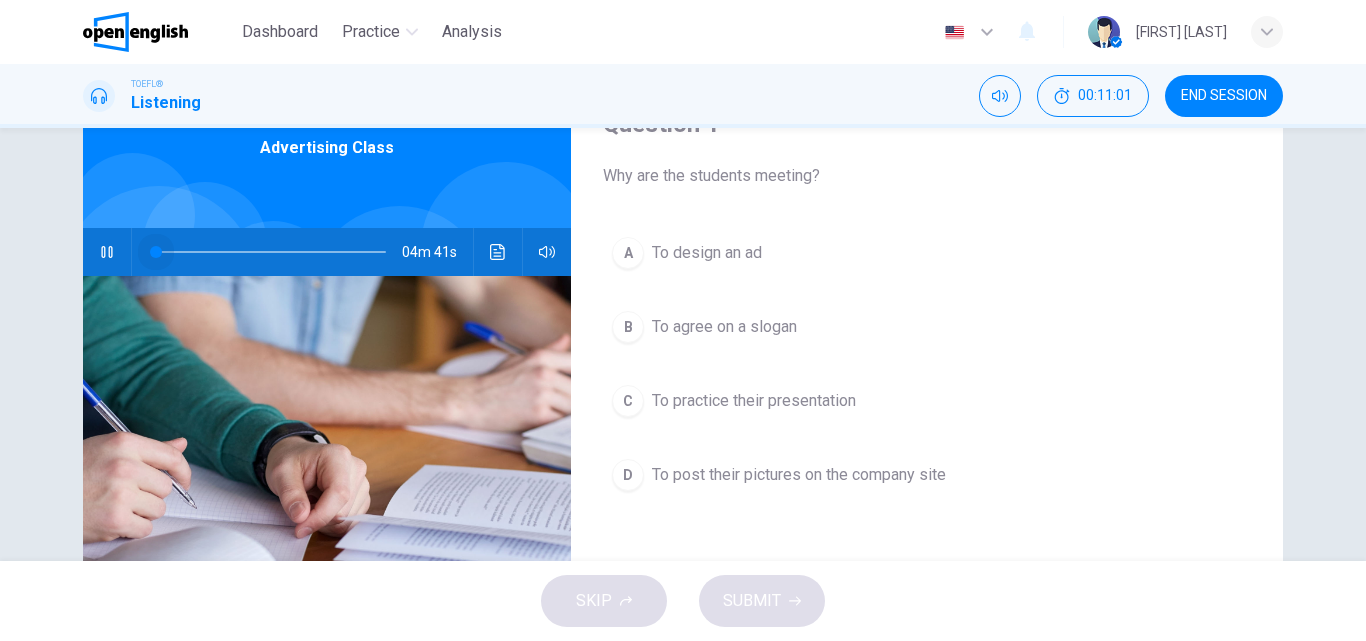 drag, startPoint x: 309, startPoint y: 247, endPoint x: 124, endPoint y: 264, distance: 185.77943 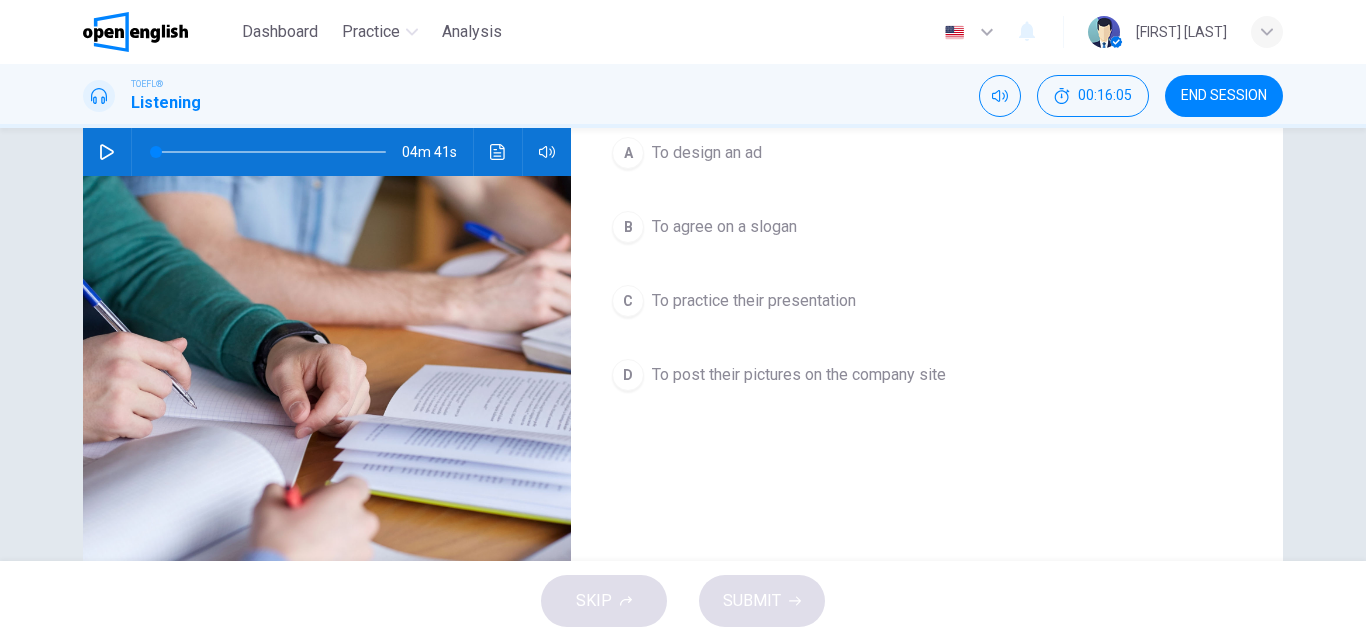 scroll, scrollTop: 100, scrollLeft: 0, axis: vertical 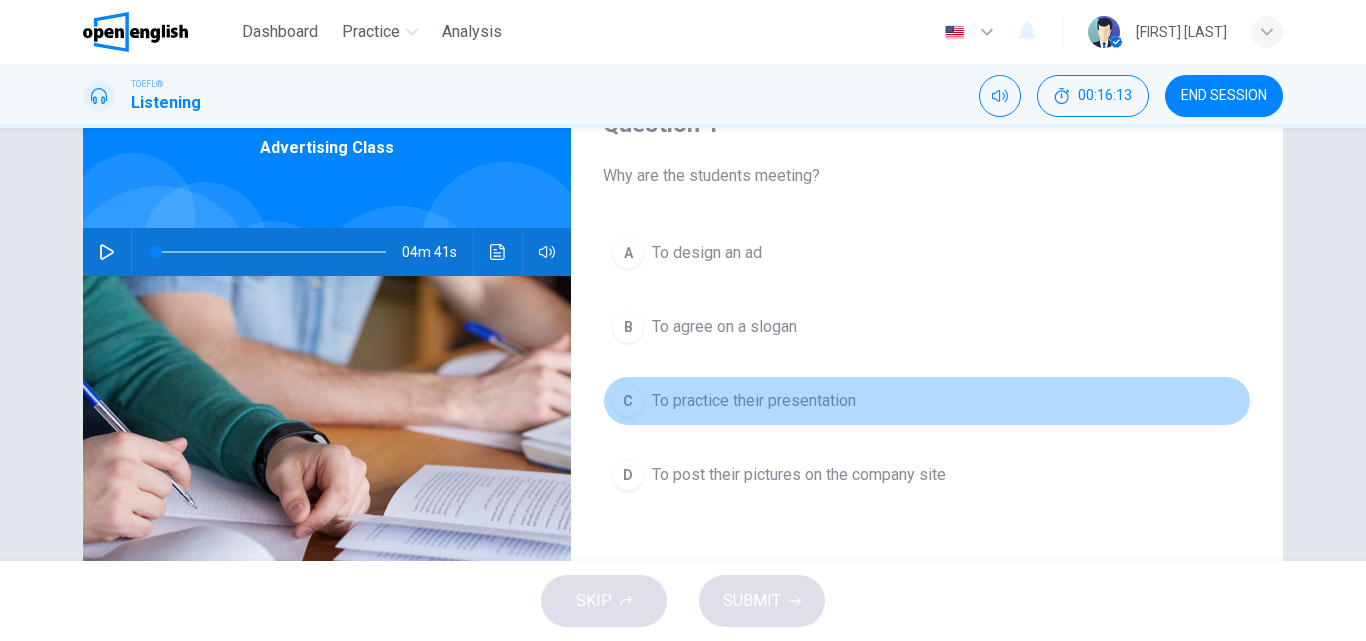click on "To practice their presentation" at bounding box center (707, 253) 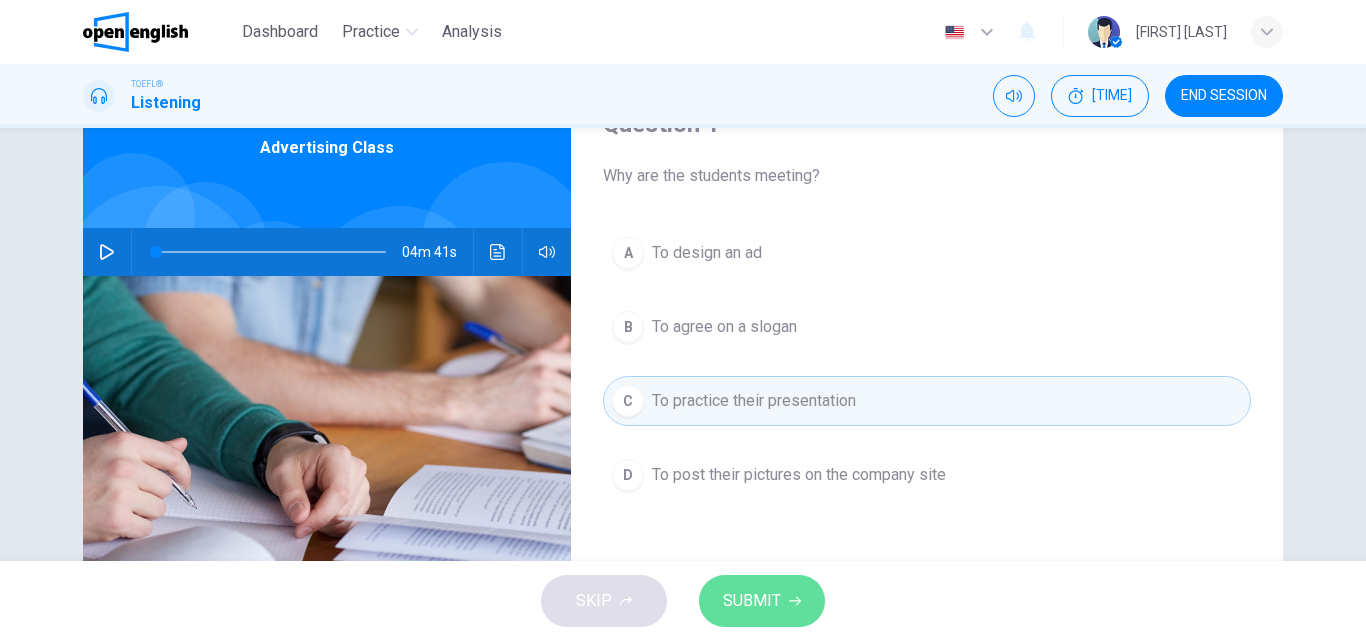 click on "SUBMIT" at bounding box center [762, 601] 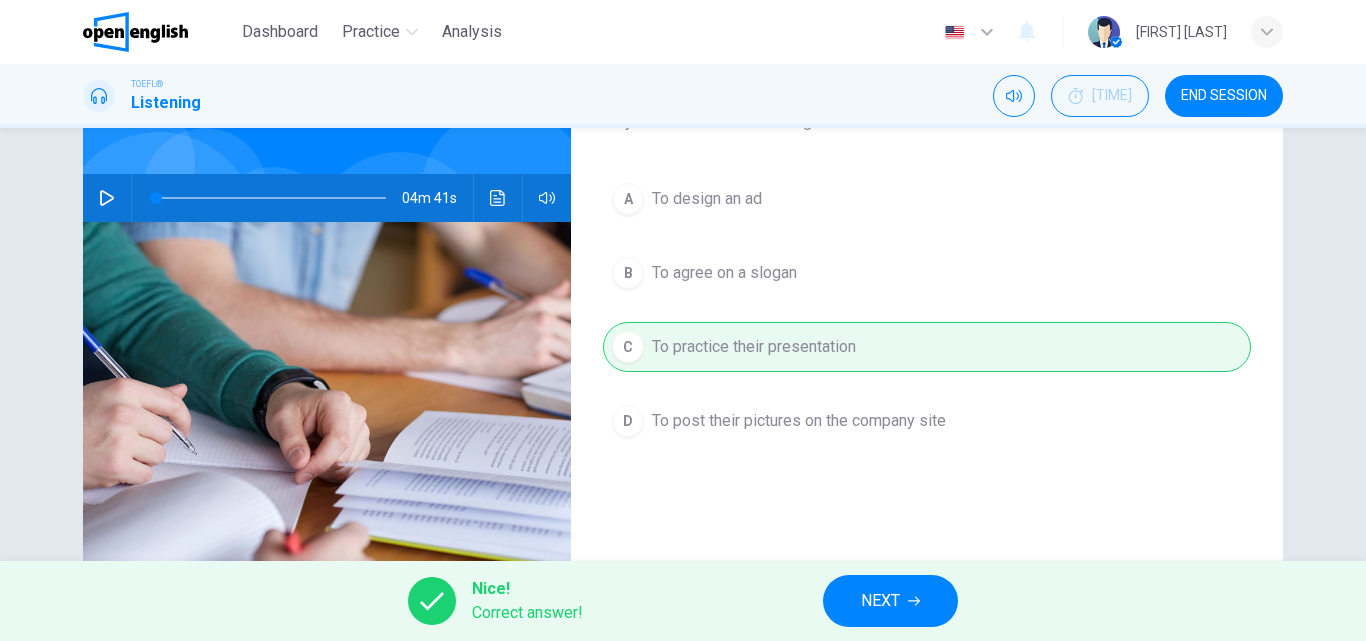 scroll, scrollTop: 200, scrollLeft: 0, axis: vertical 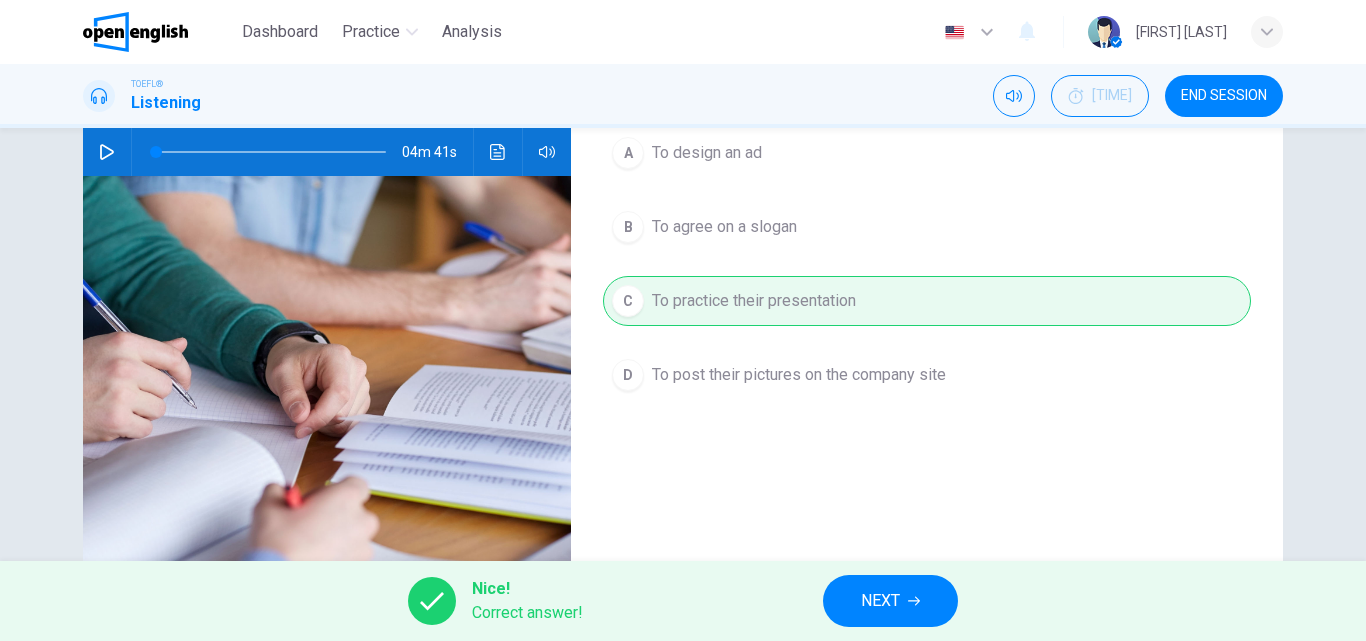 click at bounding box center [914, 601] 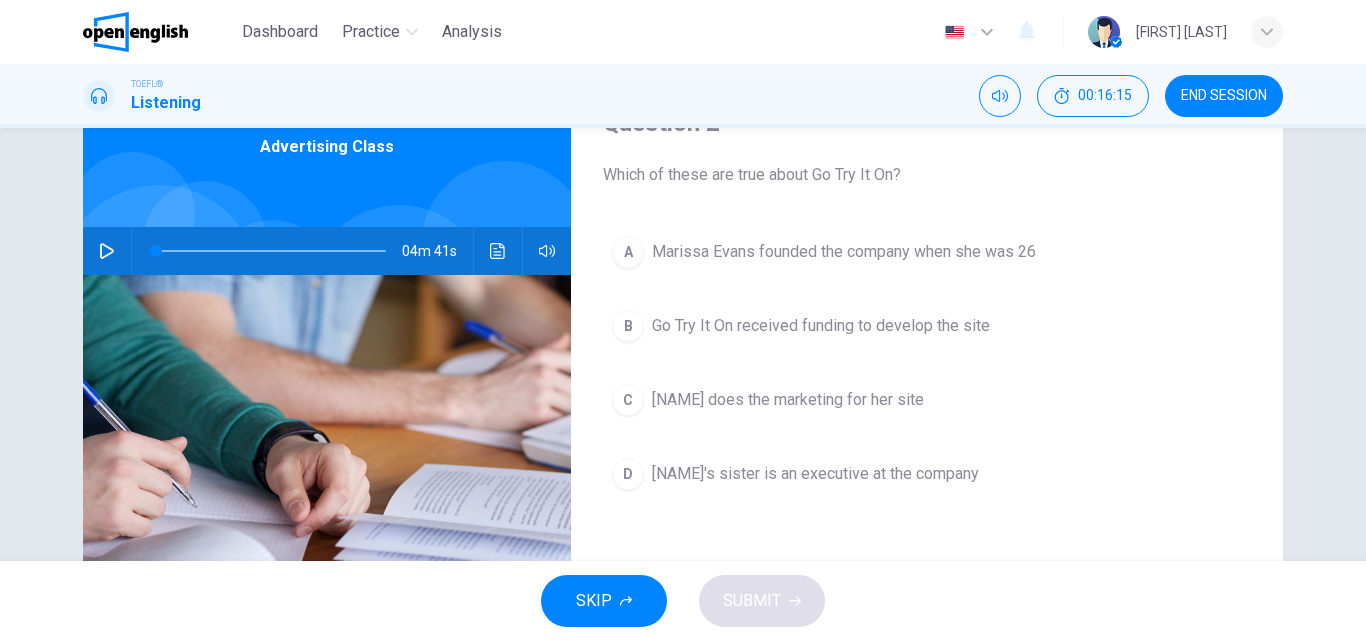 scroll, scrollTop: 100, scrollLeft: 0, axis: vertical 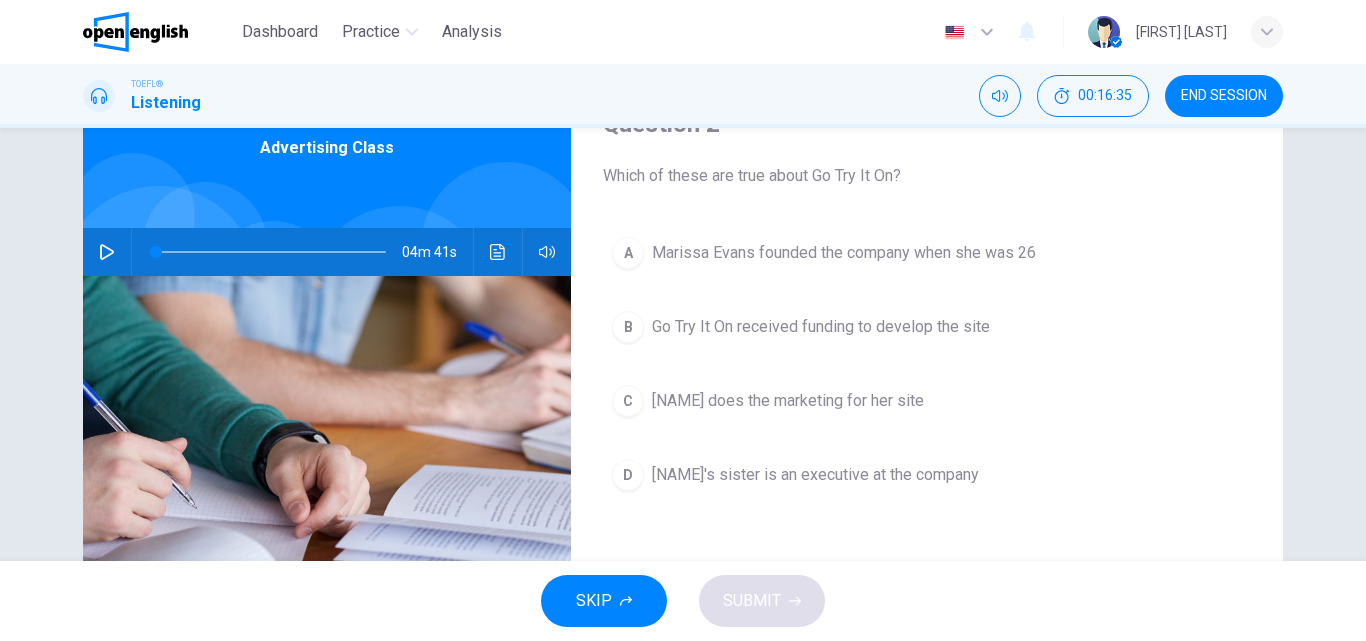 click on "Marissa Evans founded the company when she was 26" at bounding box center (844, 253) 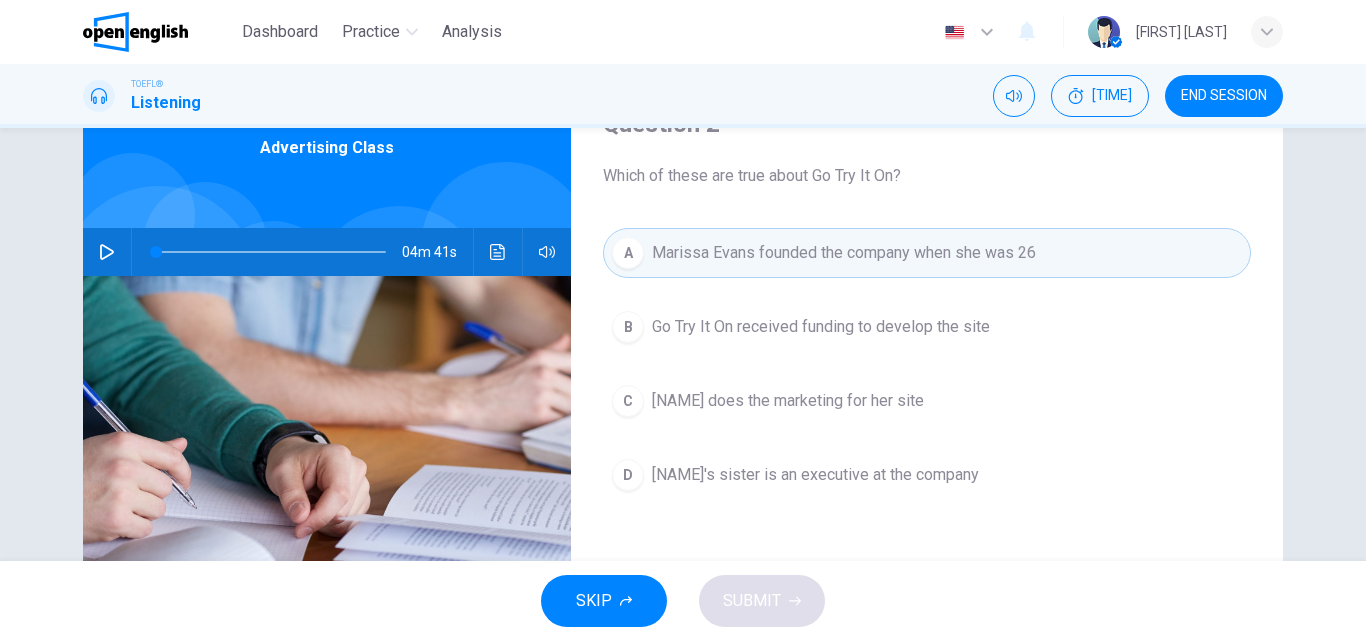click on "[NAME] does the marketing for her site" at bounding box center (821, 327) 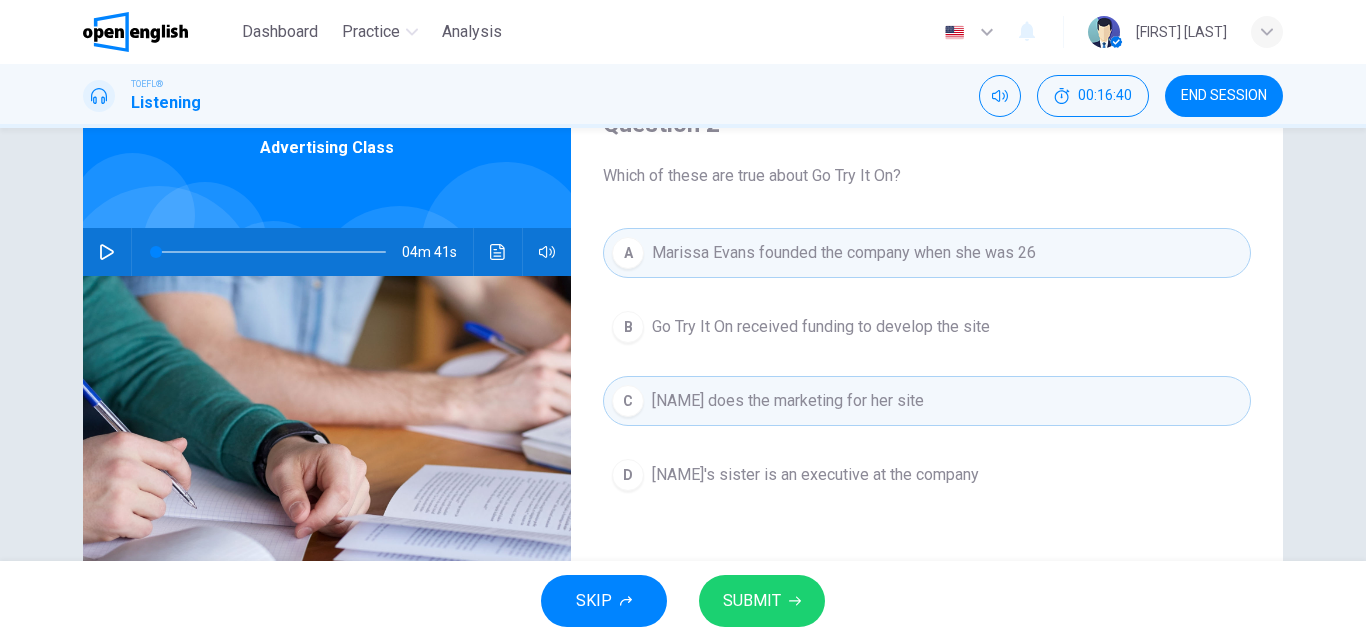 click on "SUBMIT" at bounding box center (752, 601) 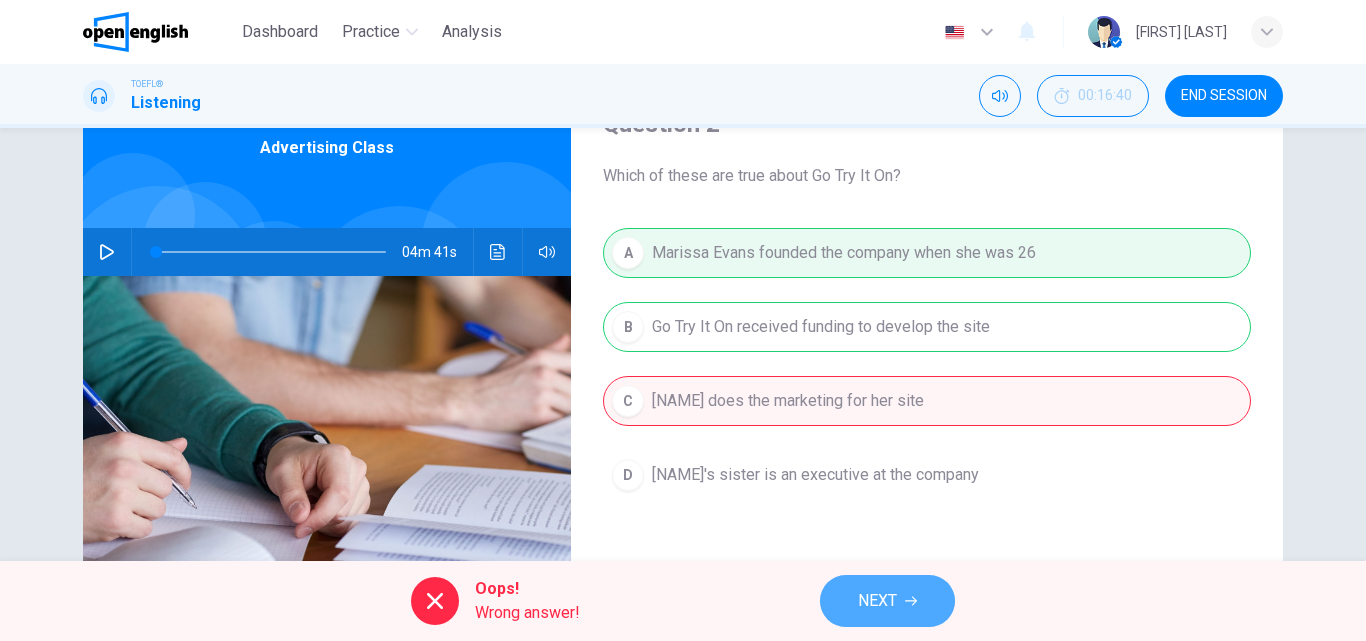 click on "NEXT" at bounding box center (877, 601) 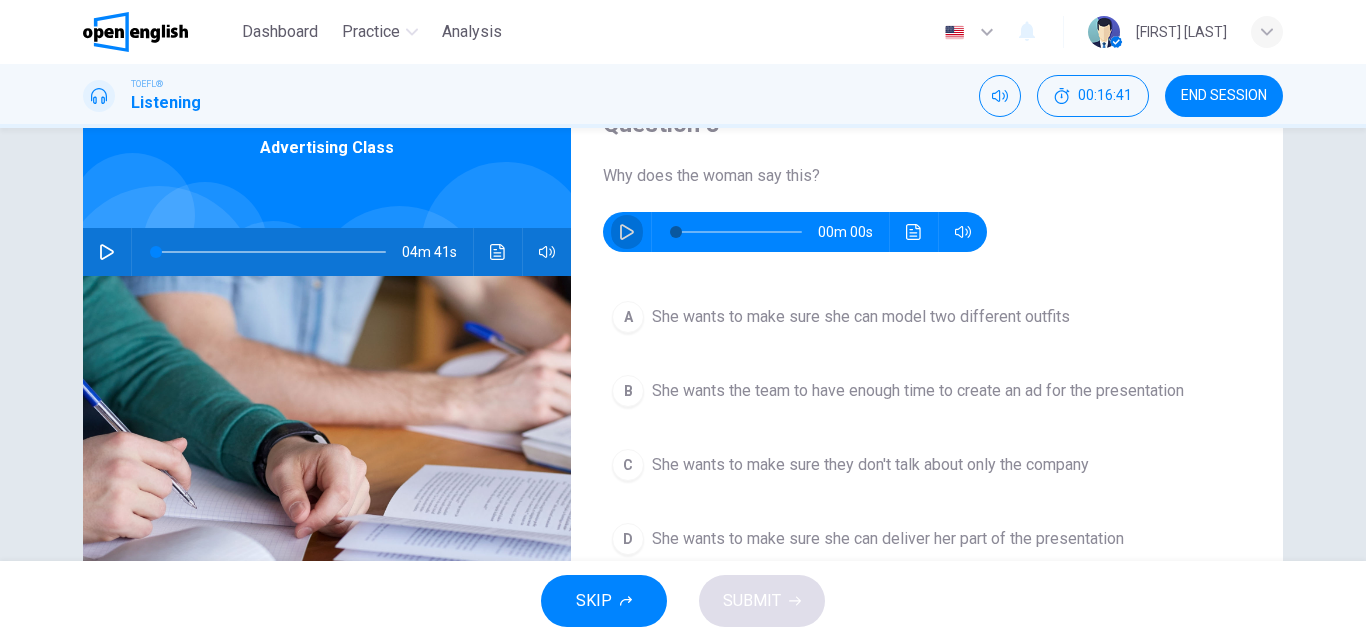 click at bounding box center (627, 232) 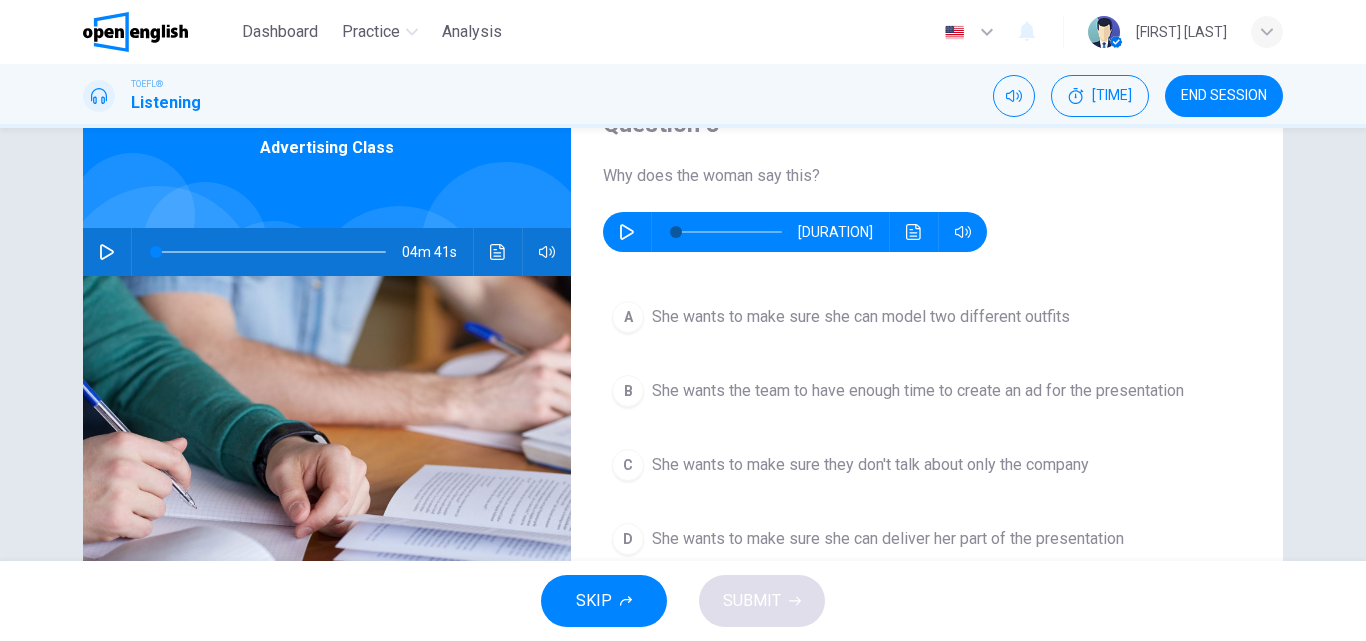 click at bounding box center [627, 232] 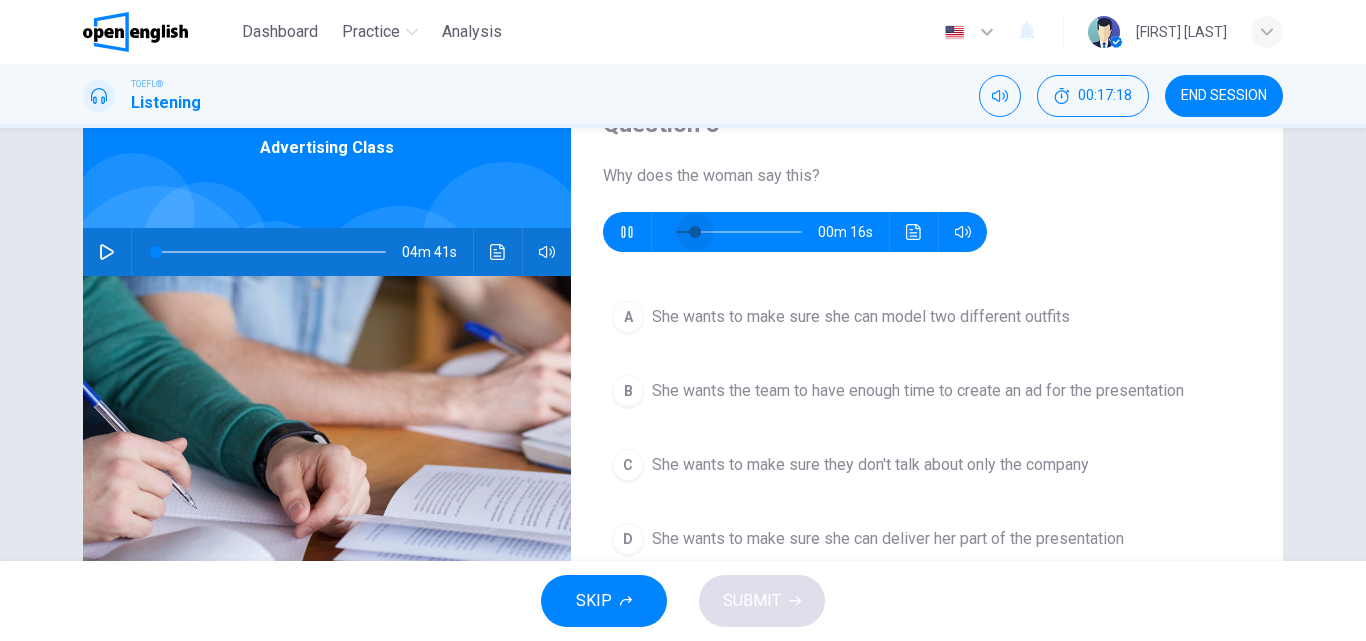 click at bounding box center [739, 232] 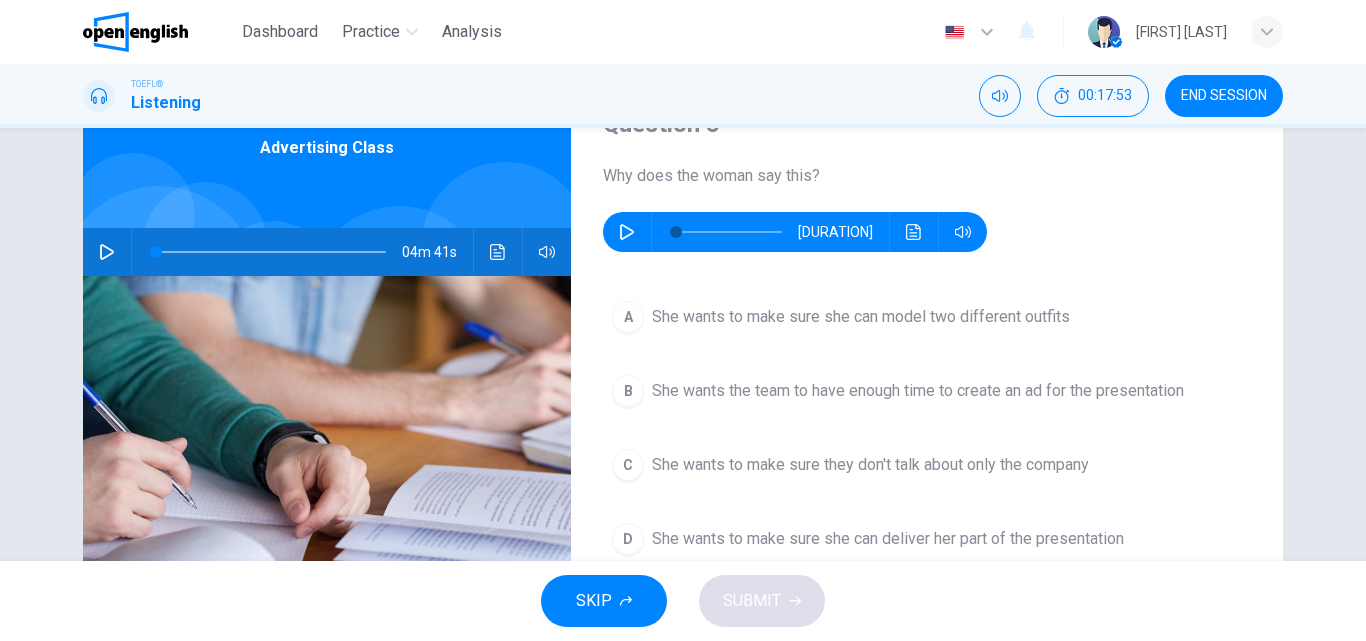 click on "She wants to make sure they don't talk about only the company" at bounding box center (861, 317) 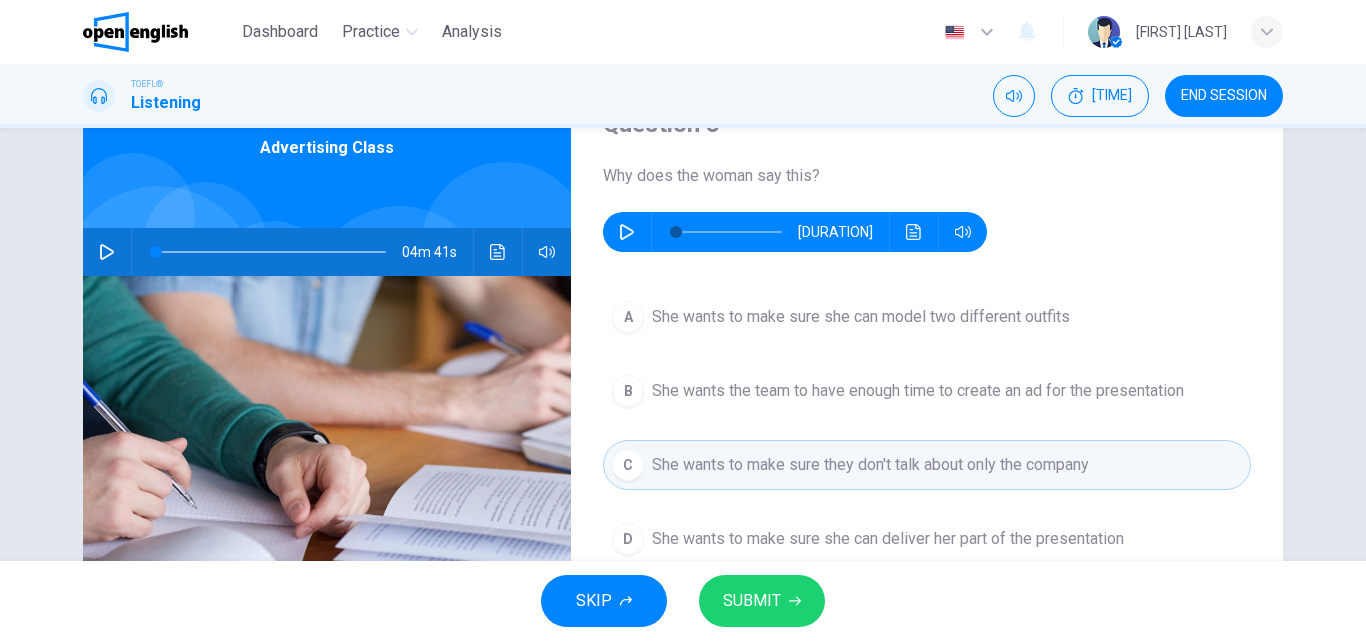 click on "SUBMIT" at bounding box center (752, 601) 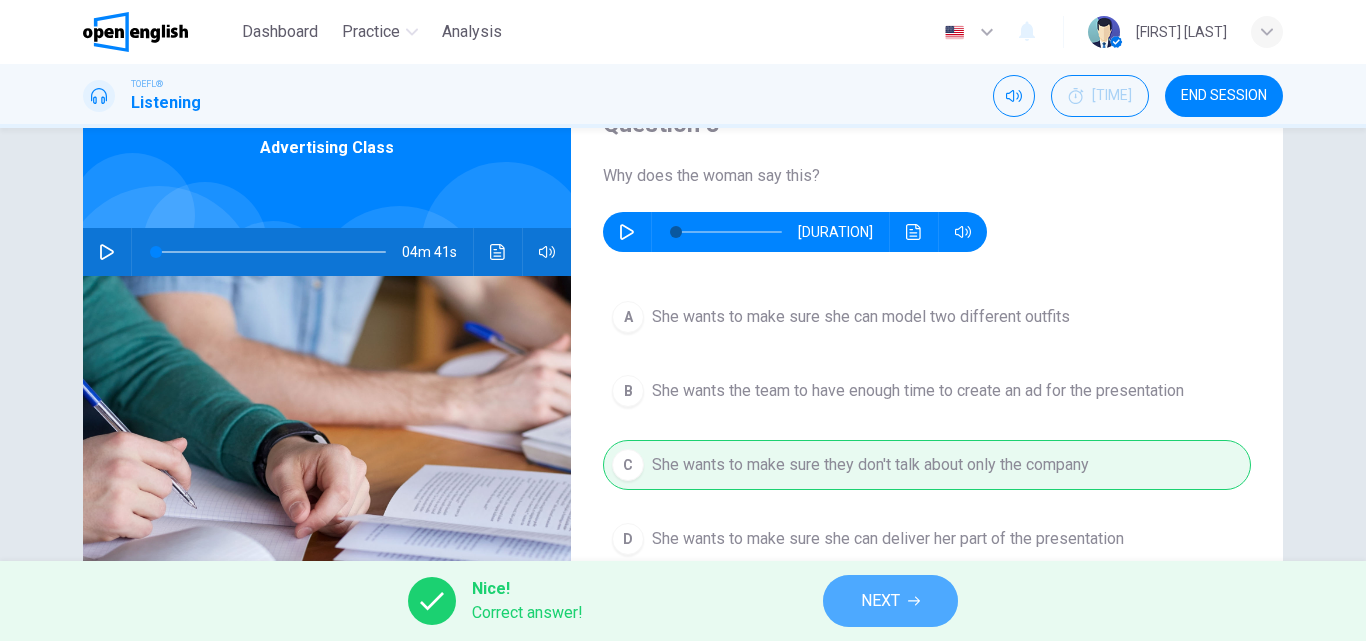 click at bounding box center [914, 601] 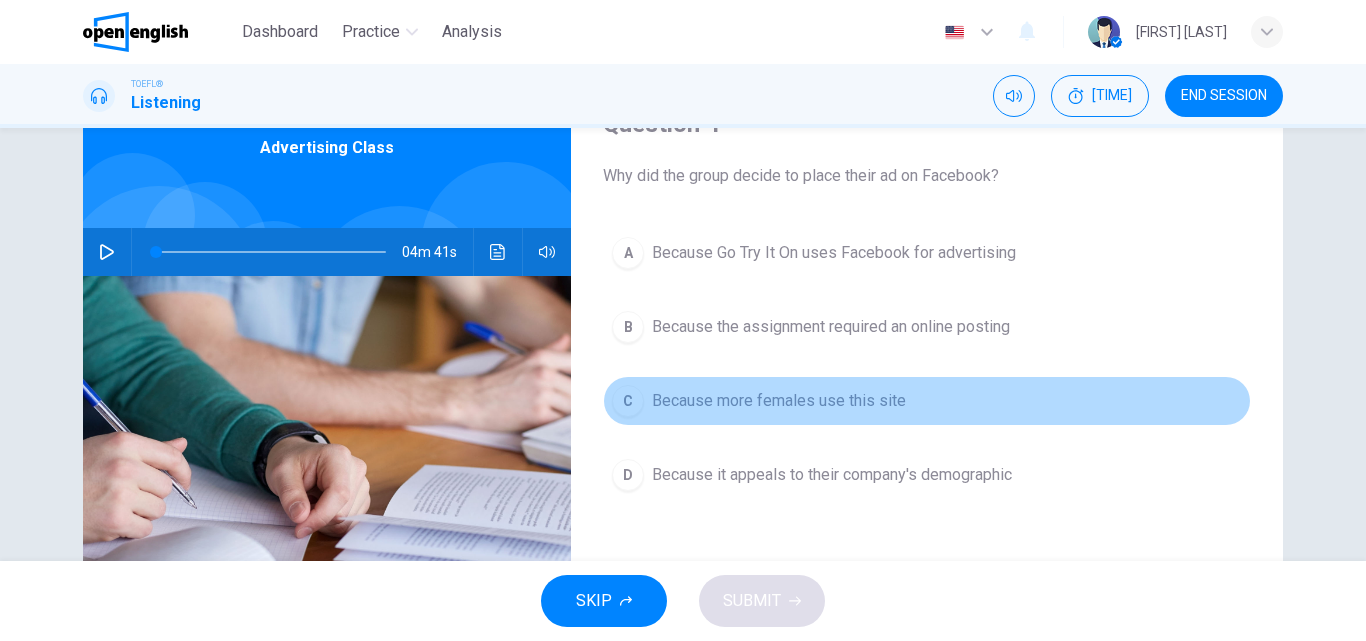 click on "Because more females use this site" at bounding box center (834, 253) 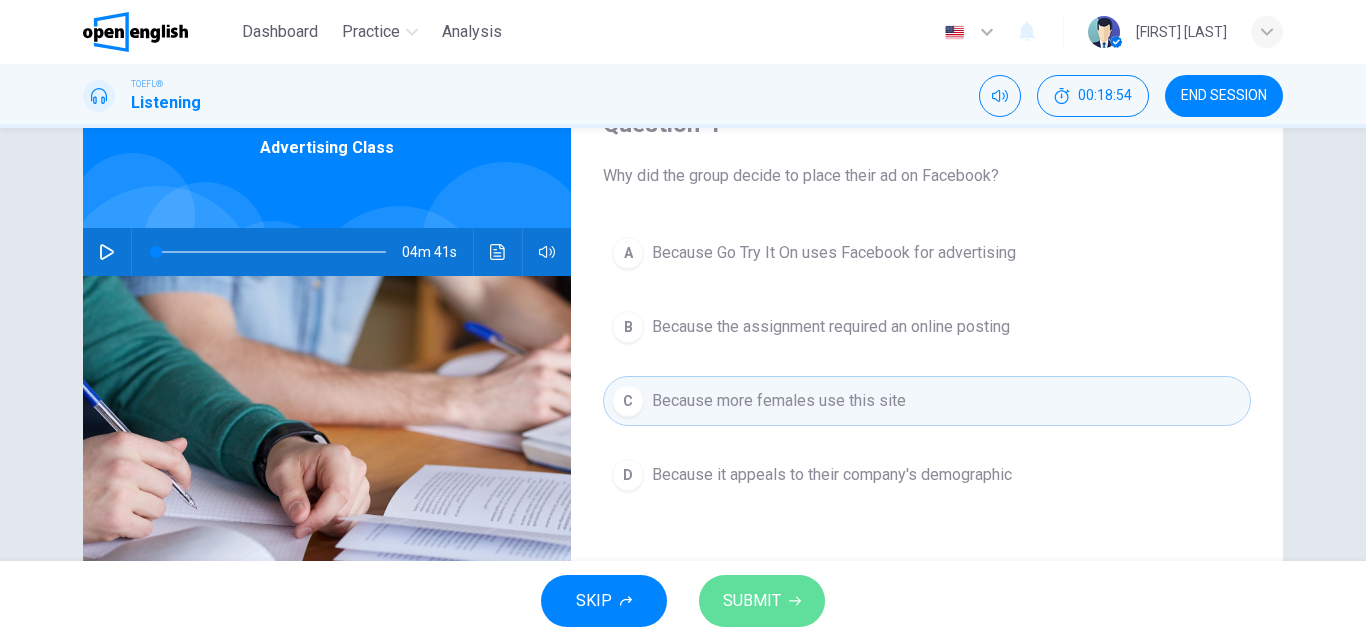 click on "SUBMIT" at bounding box center (752, 601) 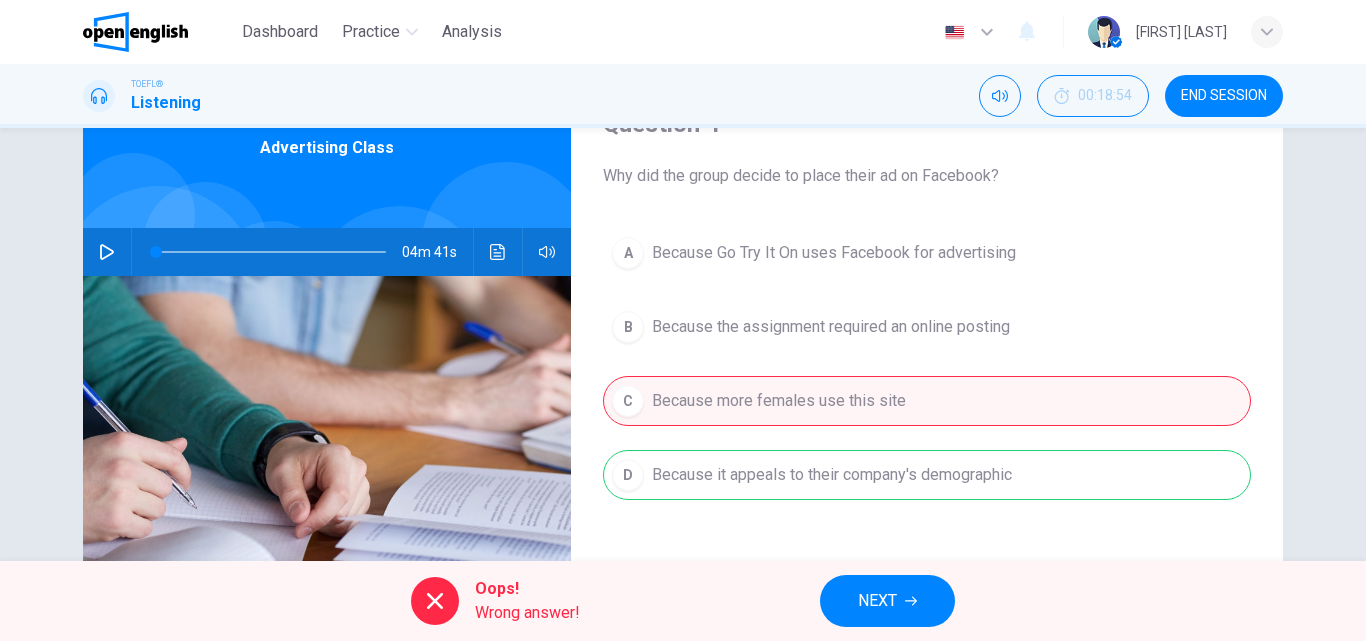 click on "NEXT" at bounding box center [887, 601] 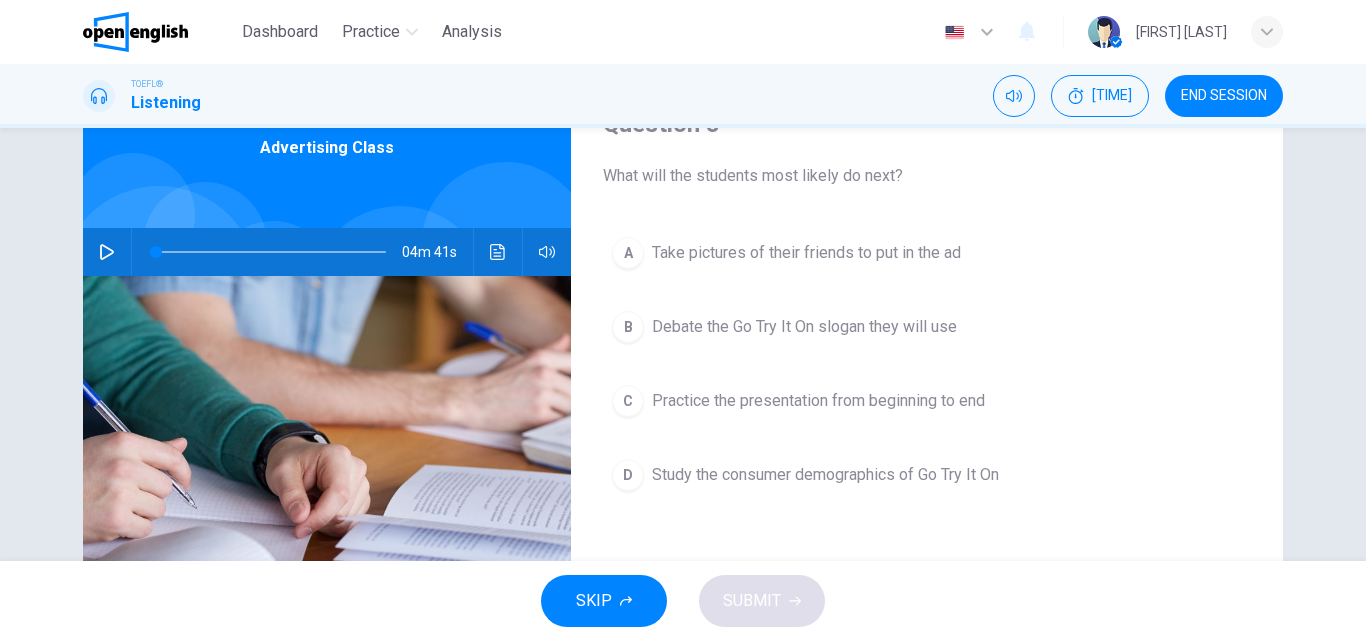 click on "Practice the presentation from beginning to end" at bounding box center [806, 253] 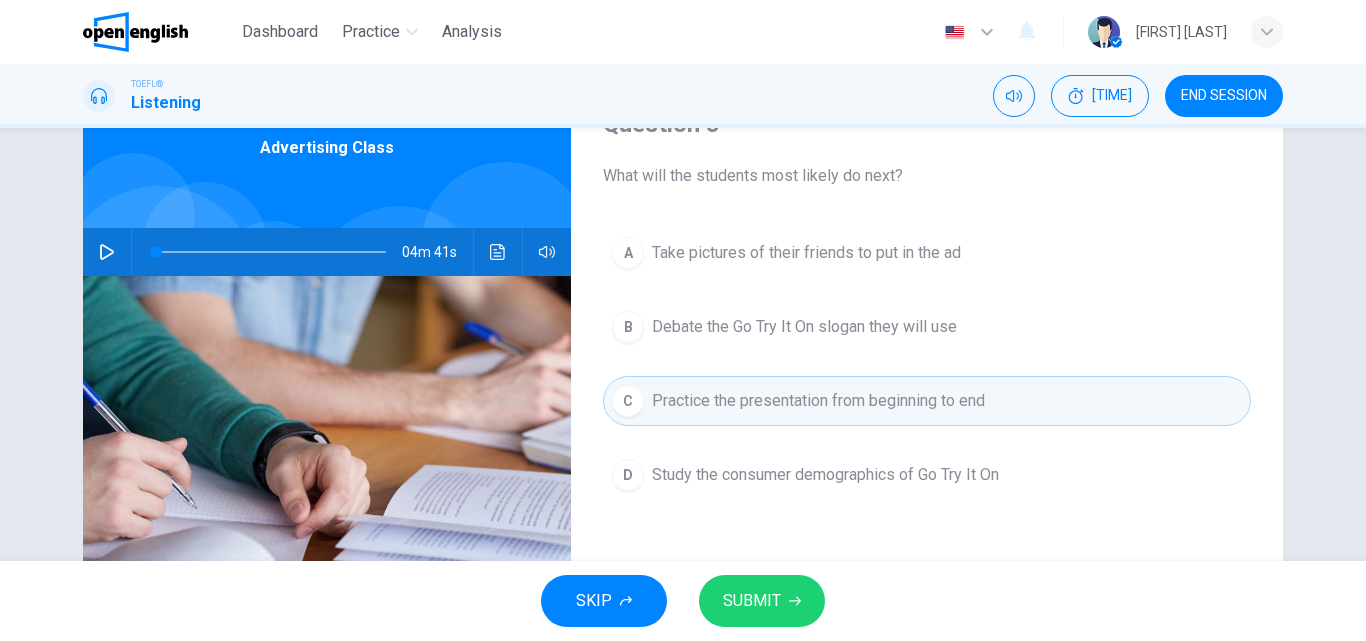 click at bounding box center [795, 601] 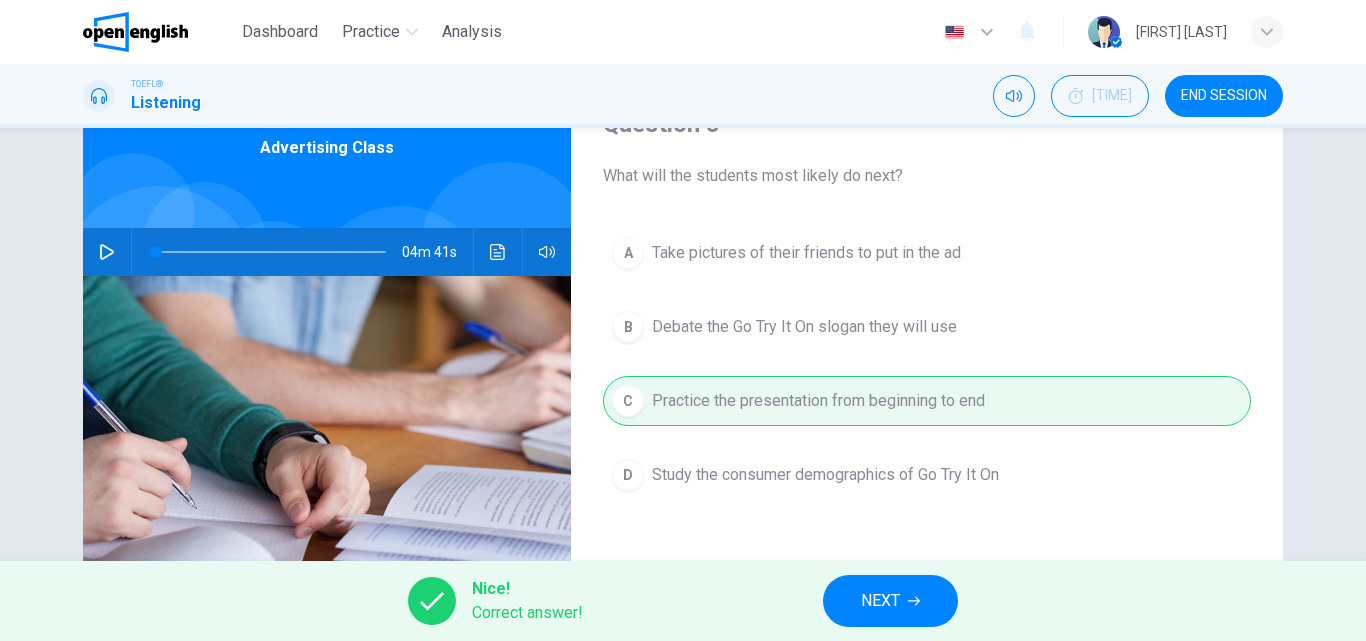 click on "NEXT" at bounding box center (890, 601) 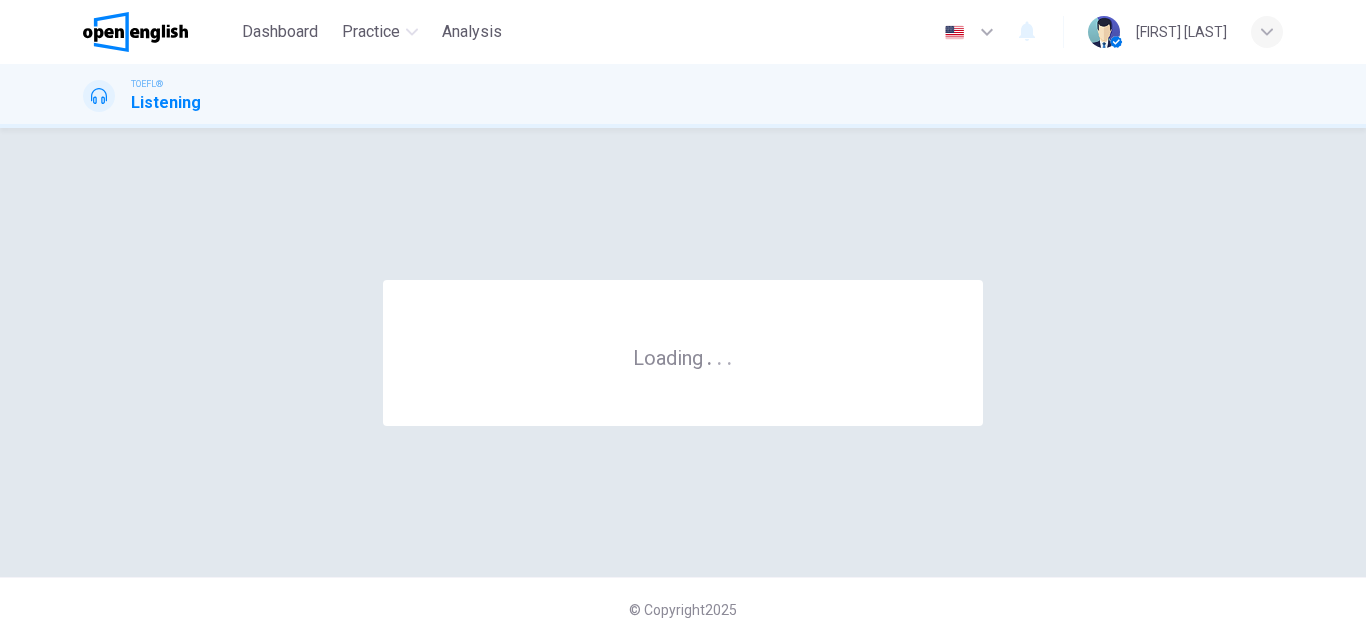 scroll, scrollTop: 0, scrollLeft: 0, axis: both 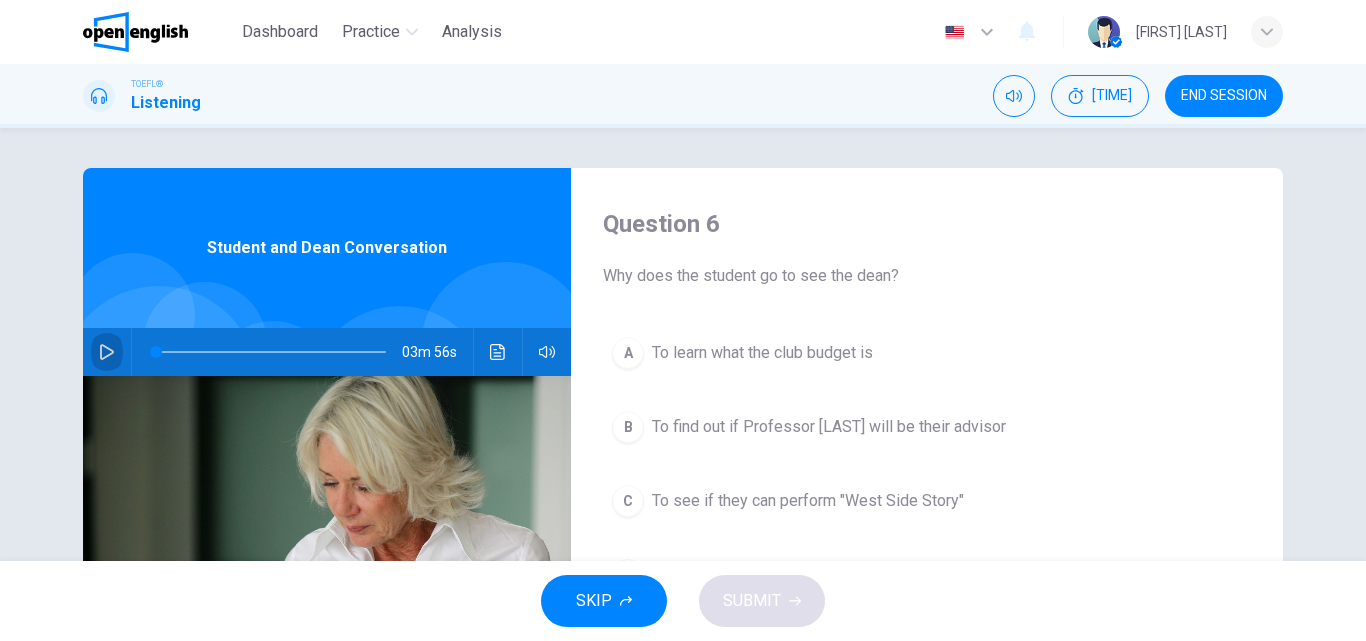 click at bounding box center [107, 352] 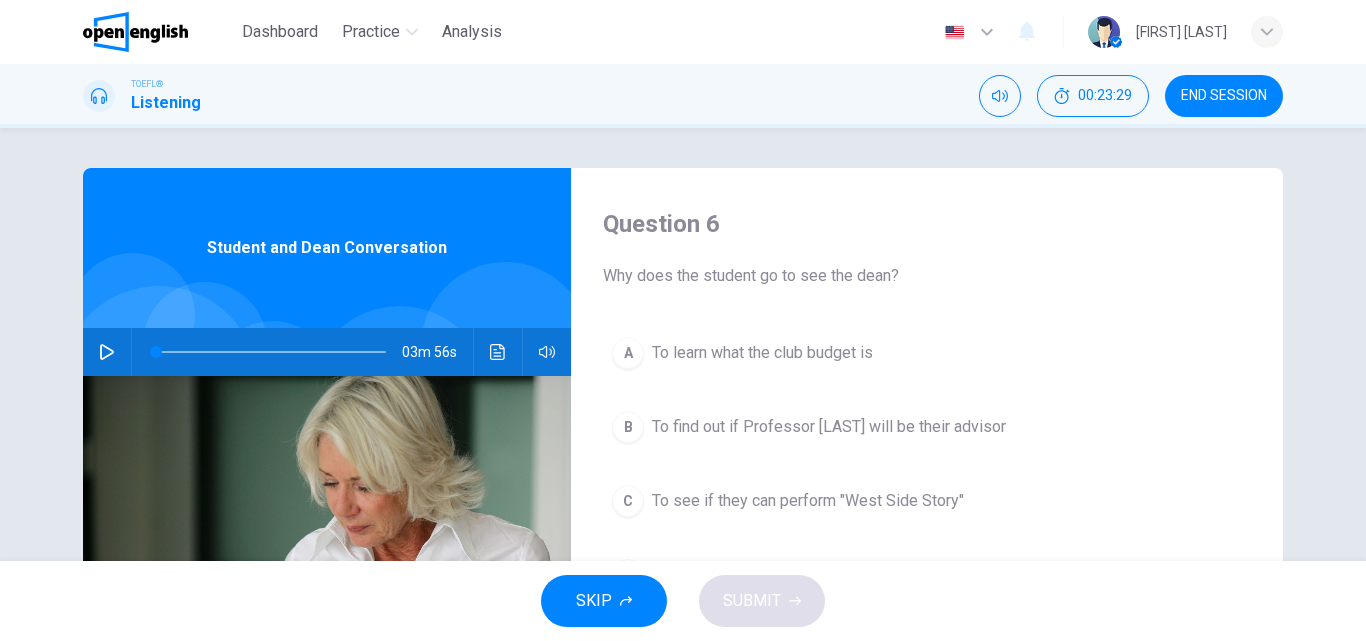 scroll, scrollTop: 100, scrollLeft: 0, axis: vertical 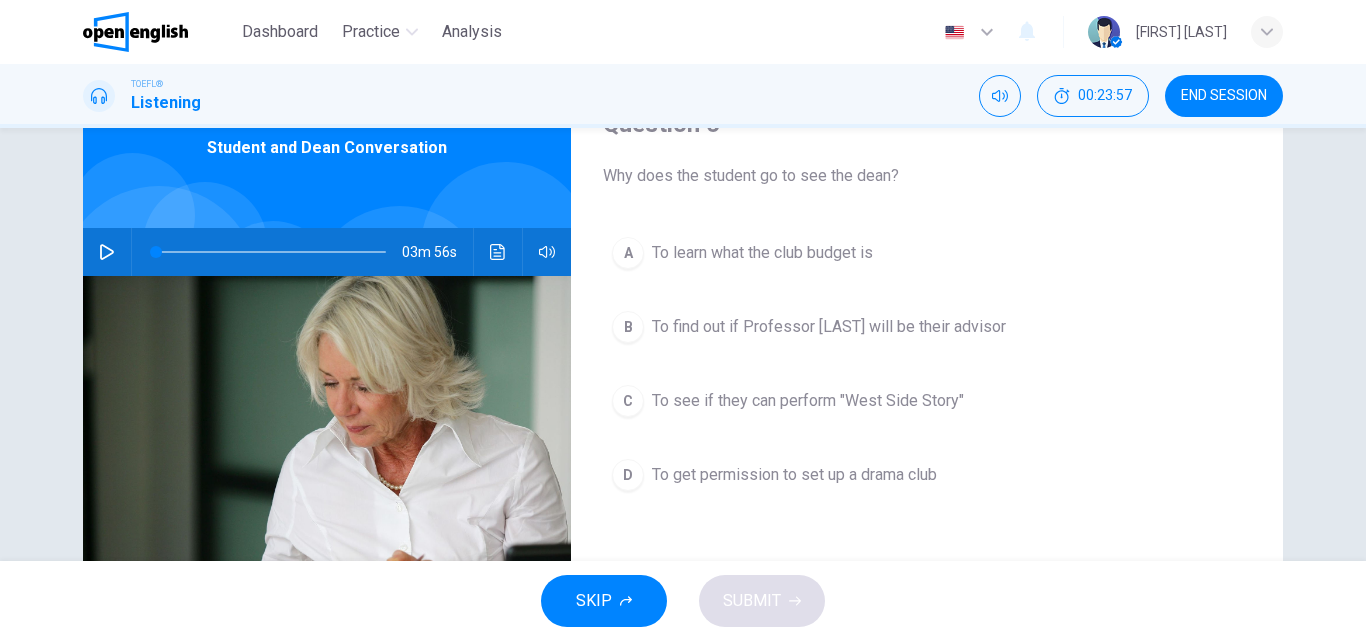 click on "To find out if Professor [LAST] will be their advisor" at bounding box center [762, 253] 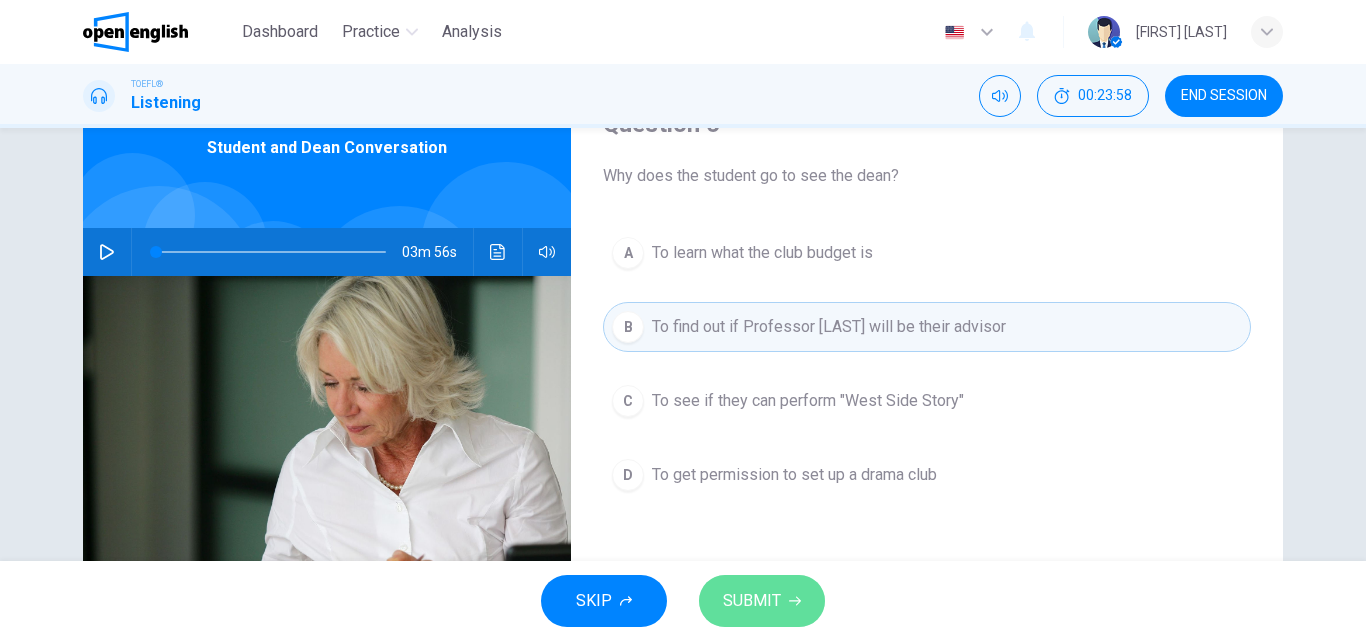 click on "SUBMIT" at bounding box center (752, 601) 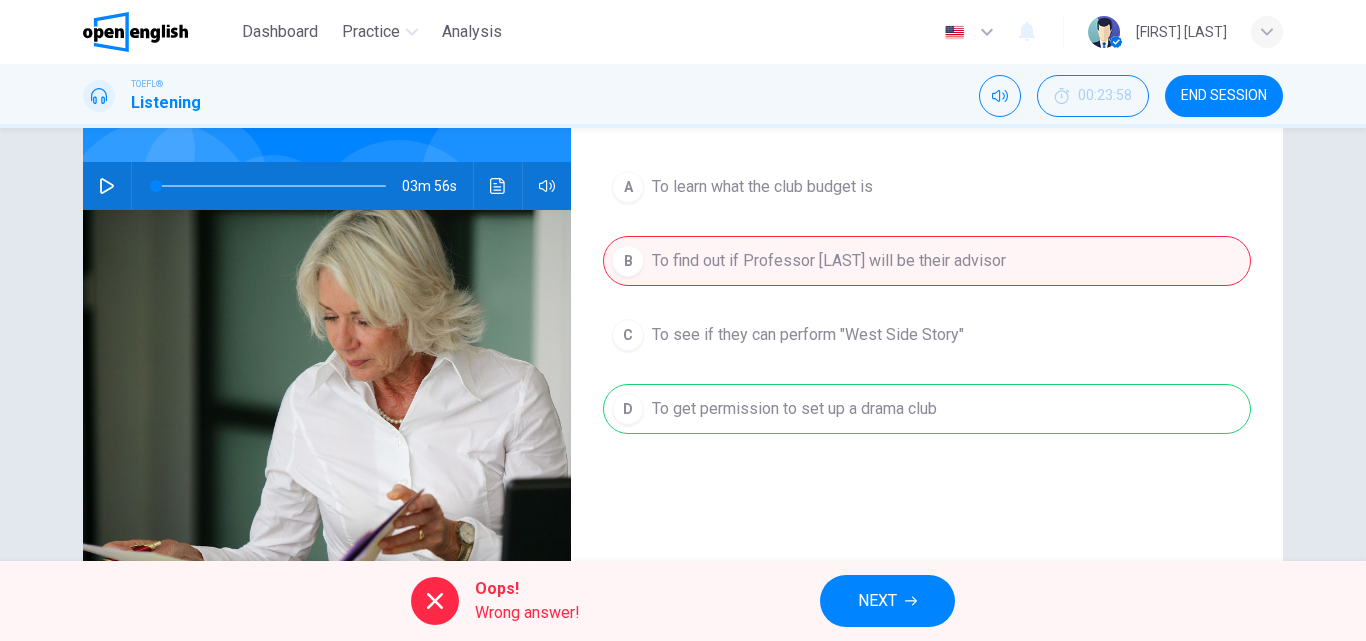 scroll, scrollTop: 200, scrollLeft: 0, axis: vertical 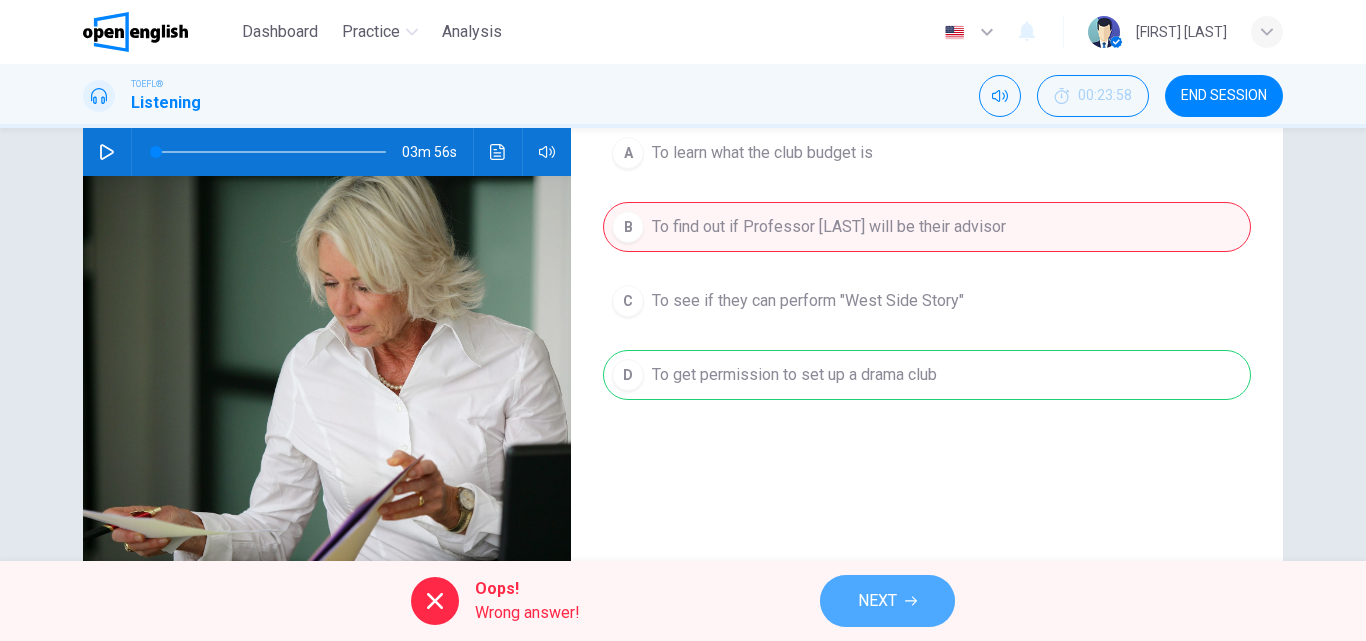 click on "NEXT" at bounding box center [877, 601] 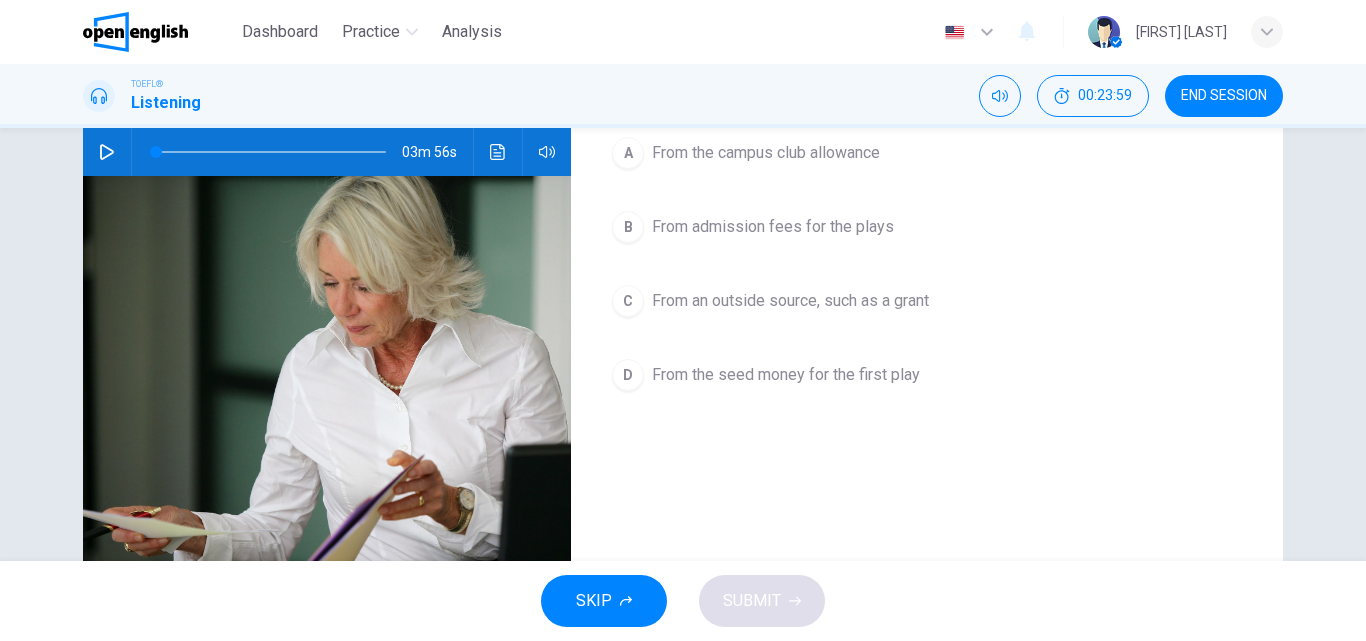 scroll, scrollTop: 100, scrollLeft: 0, axis: vertical 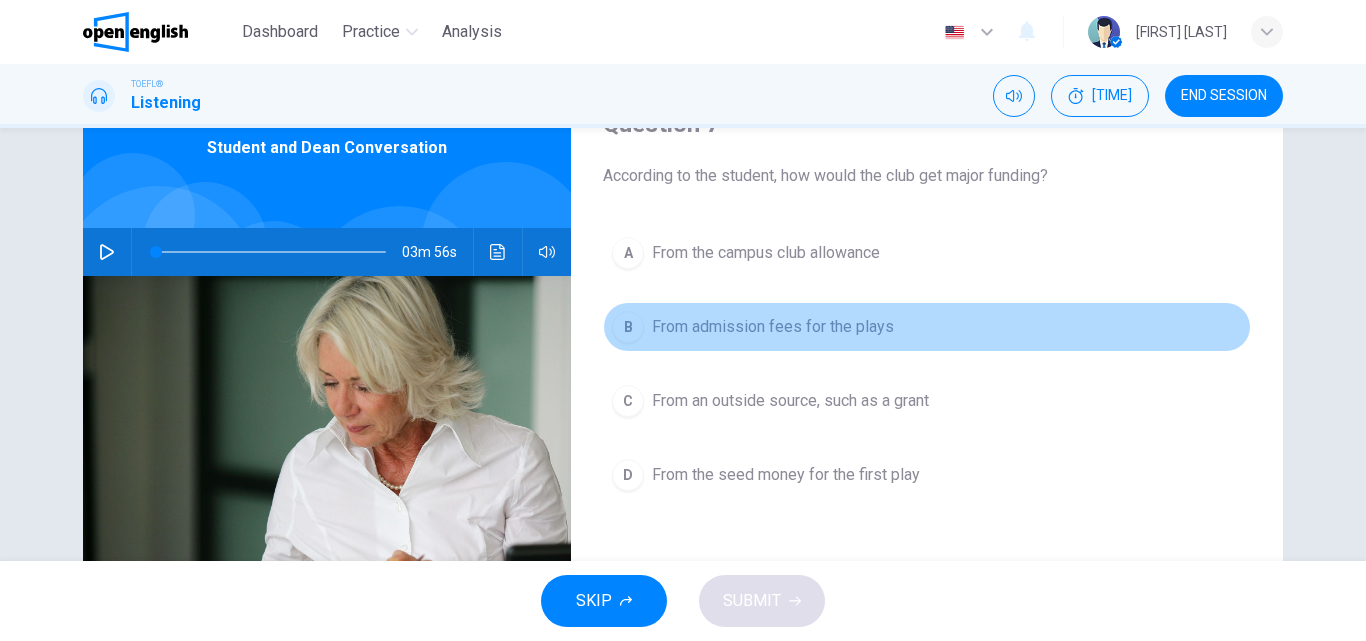 click on "From admission fees for the plays" at bounding box center [766, 253] 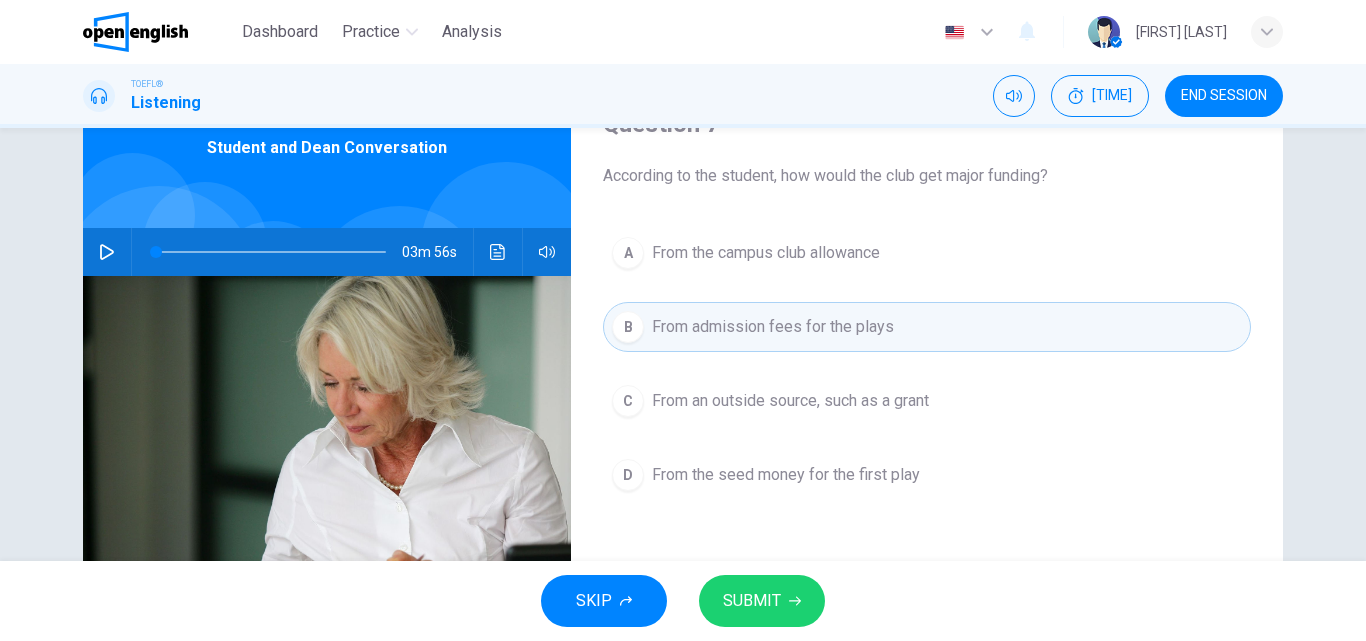 click on "SUBMIT" at bounding box center (752, 601) 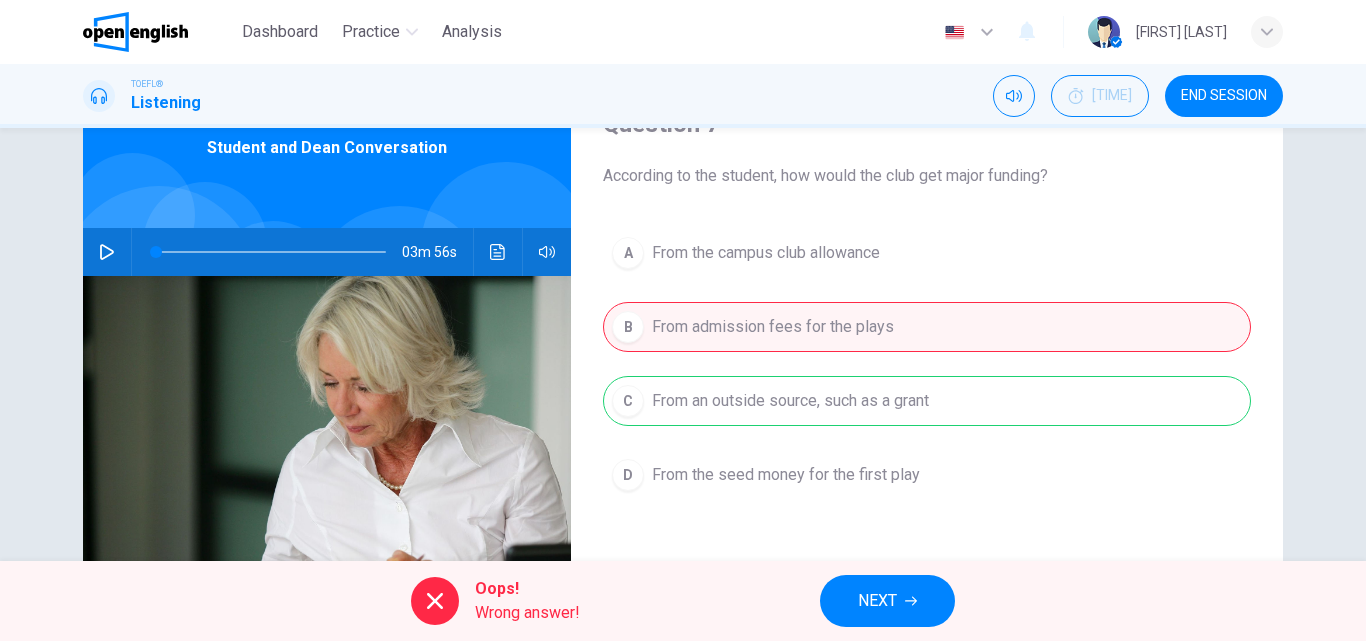 click at bounding box center [911, 601] 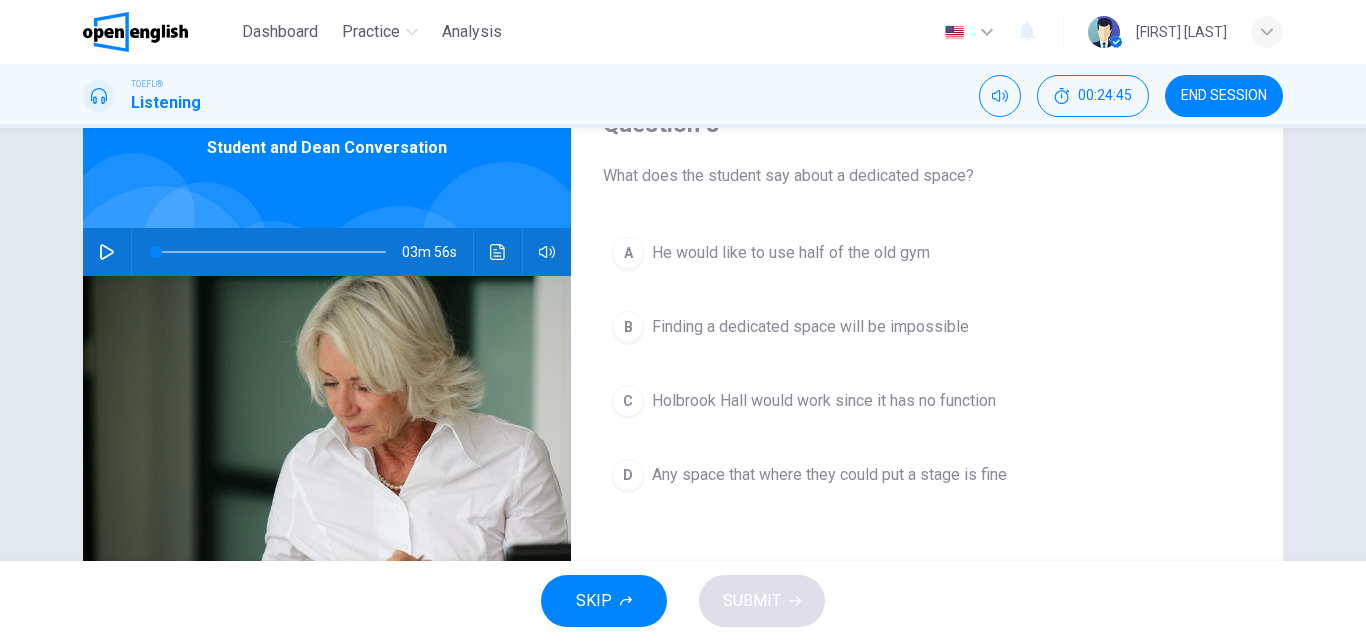 click on "He would like to use half of the old gym" at bounding box center [791, 253] 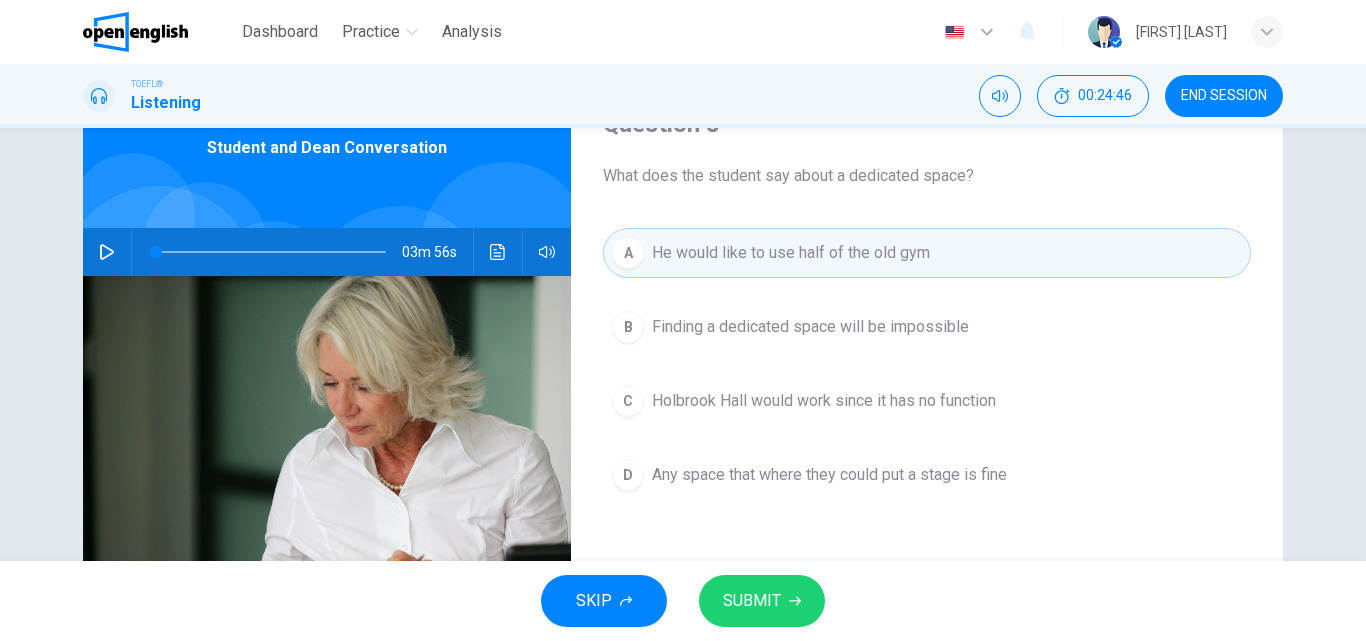 click at bounding box center (795, 601) 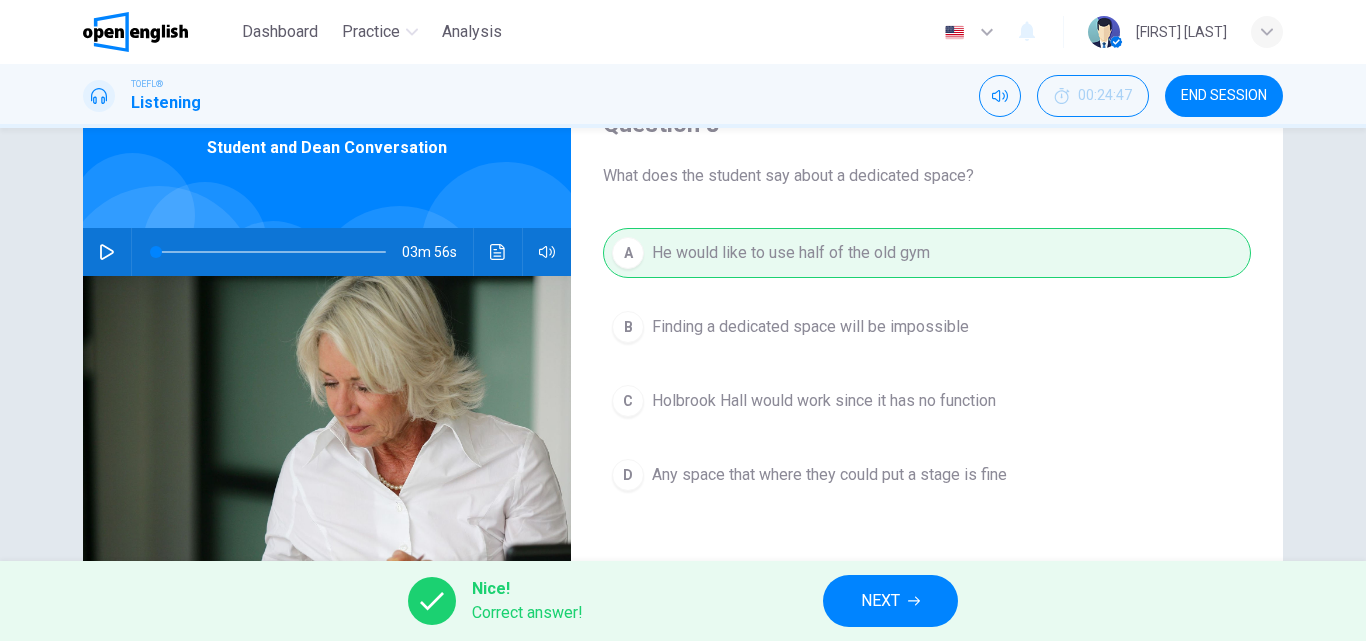 click on "NEXT" at bounding box center [880, 601] 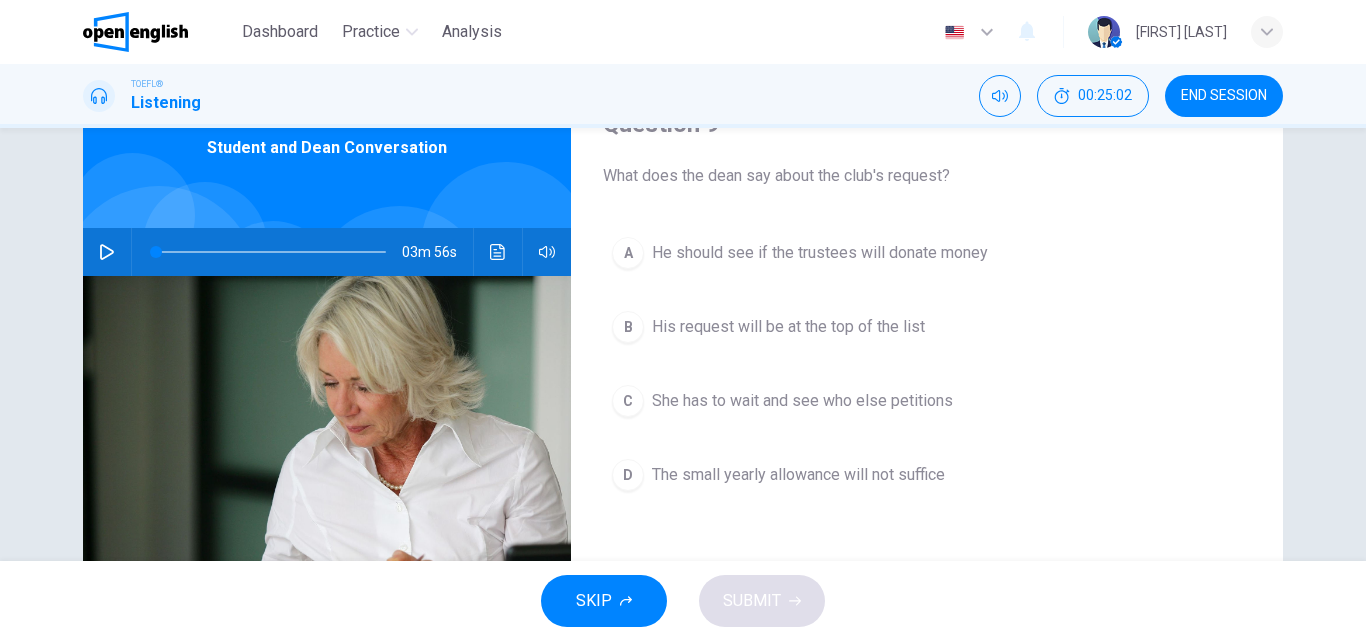 click on "B His request will be at the top of the list" at bounding box center (927, 327) 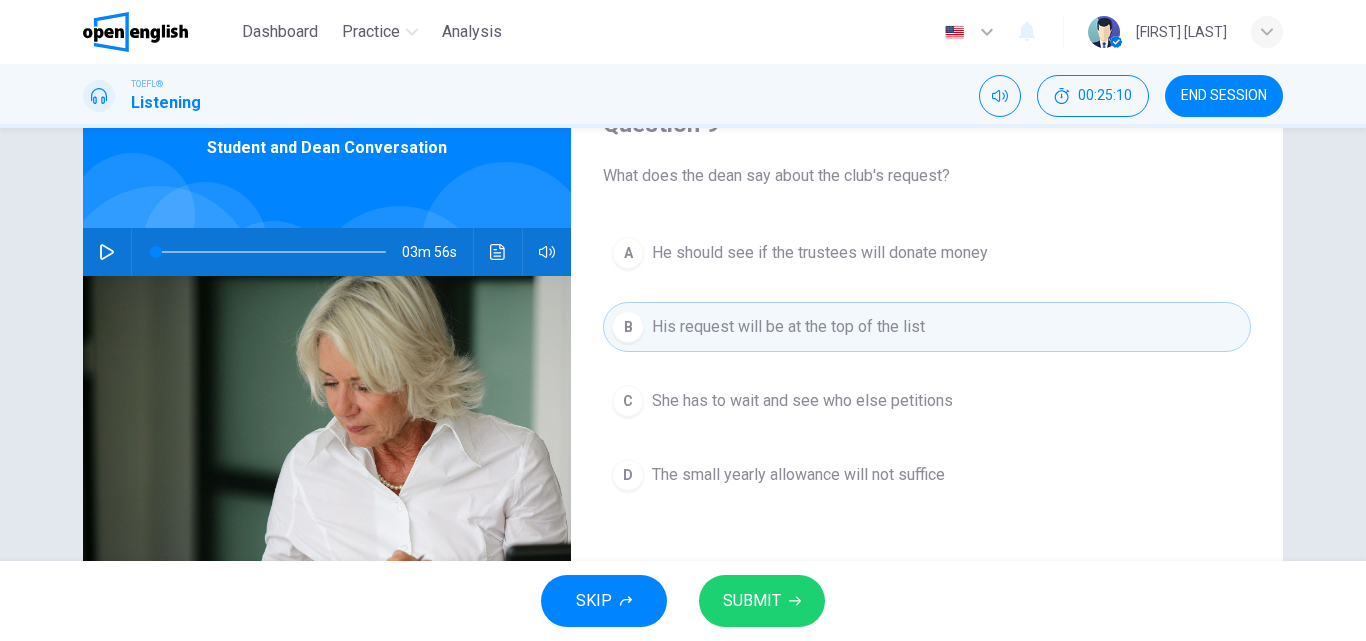 click on "SUBMIT" at bounding box center (752, 601) 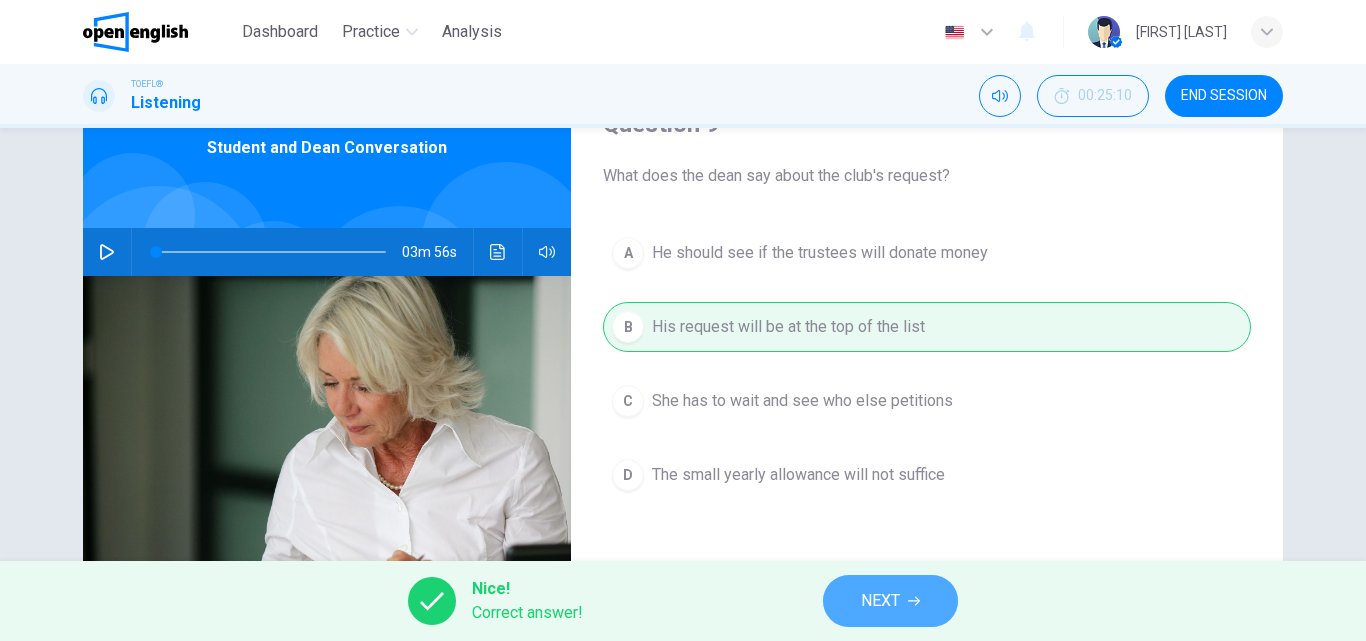 click at bounding box center [914, 601] 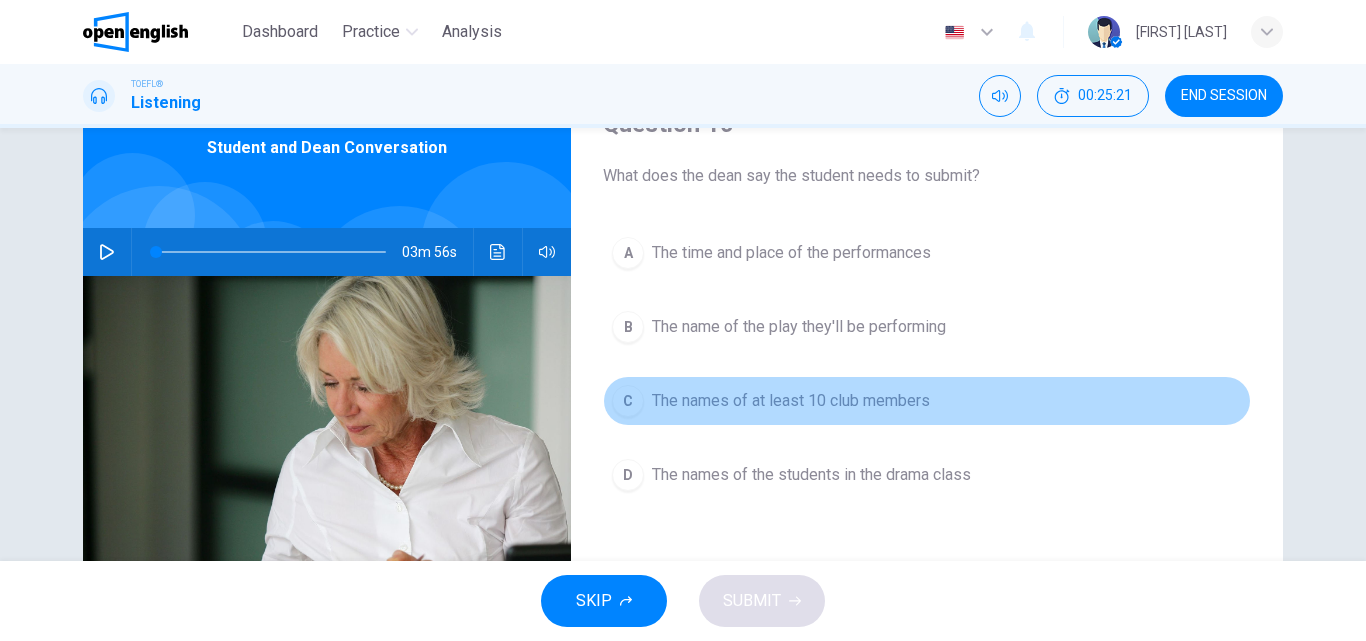 click on "The names of at least 10 club members" at bounding box center [791, 253] 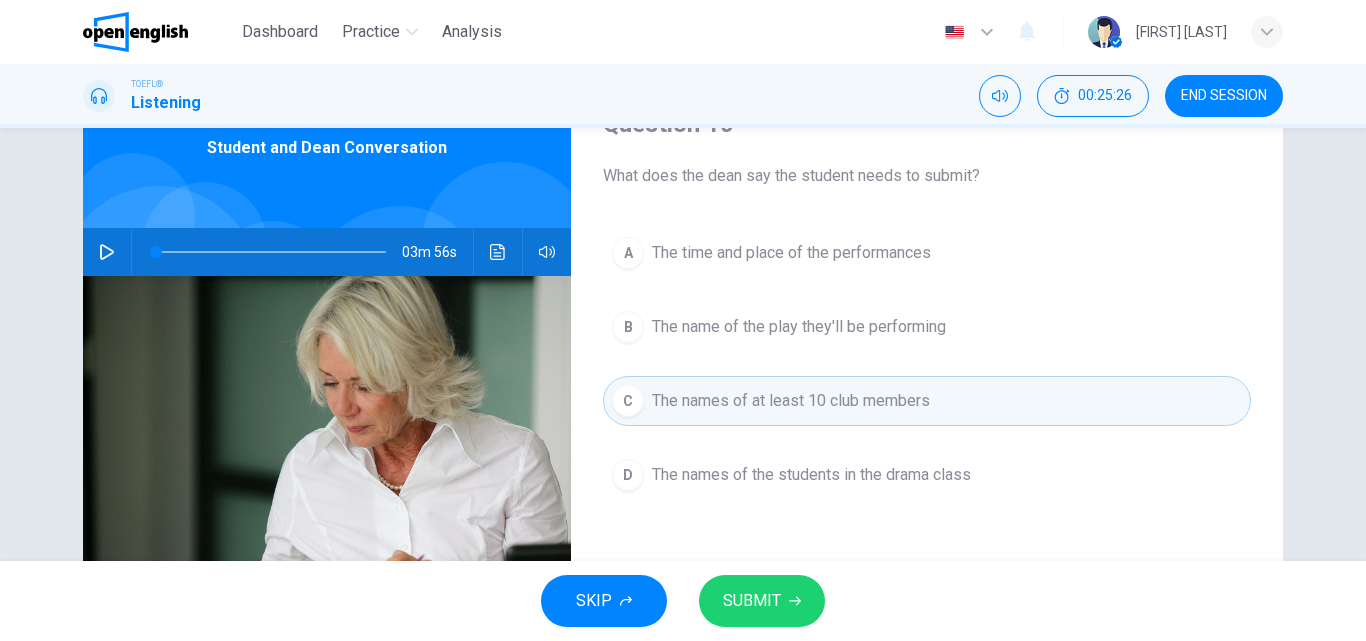 click on "SUBMIT" at bounding box center [752, 601] 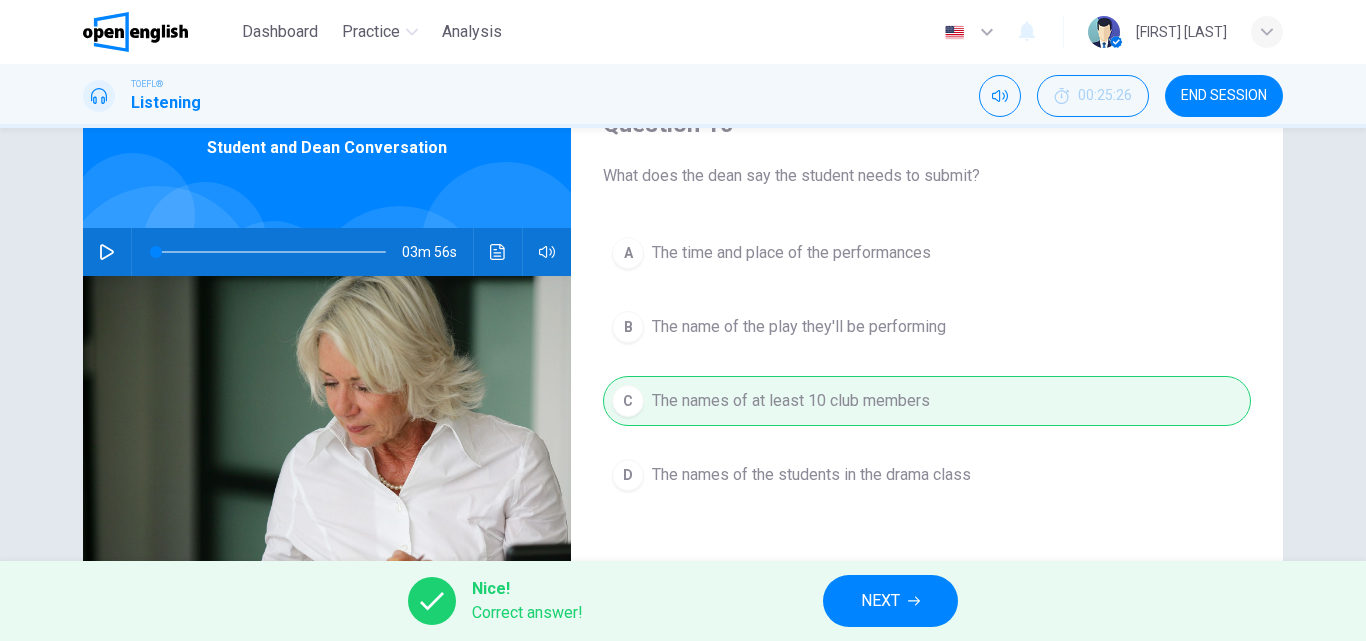 click on "NEXT" at bounding box center (890, 601) 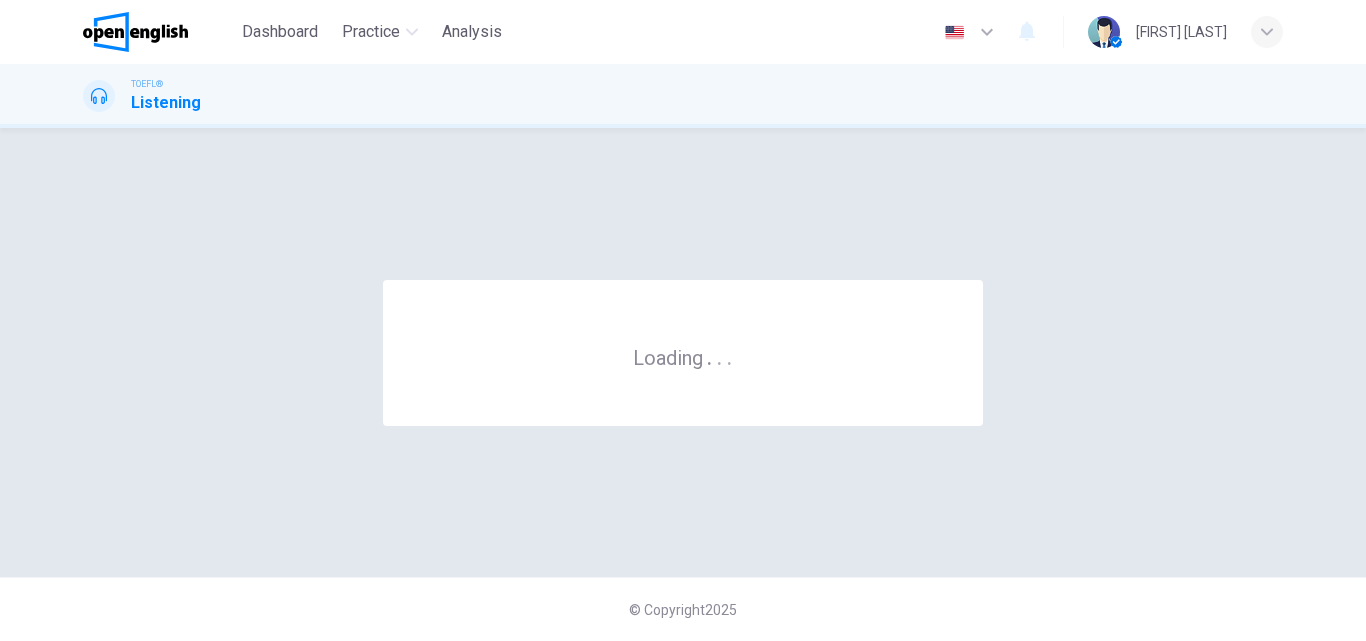 scroll, scrollTop: 0, scrollLeft: 0, axis: both 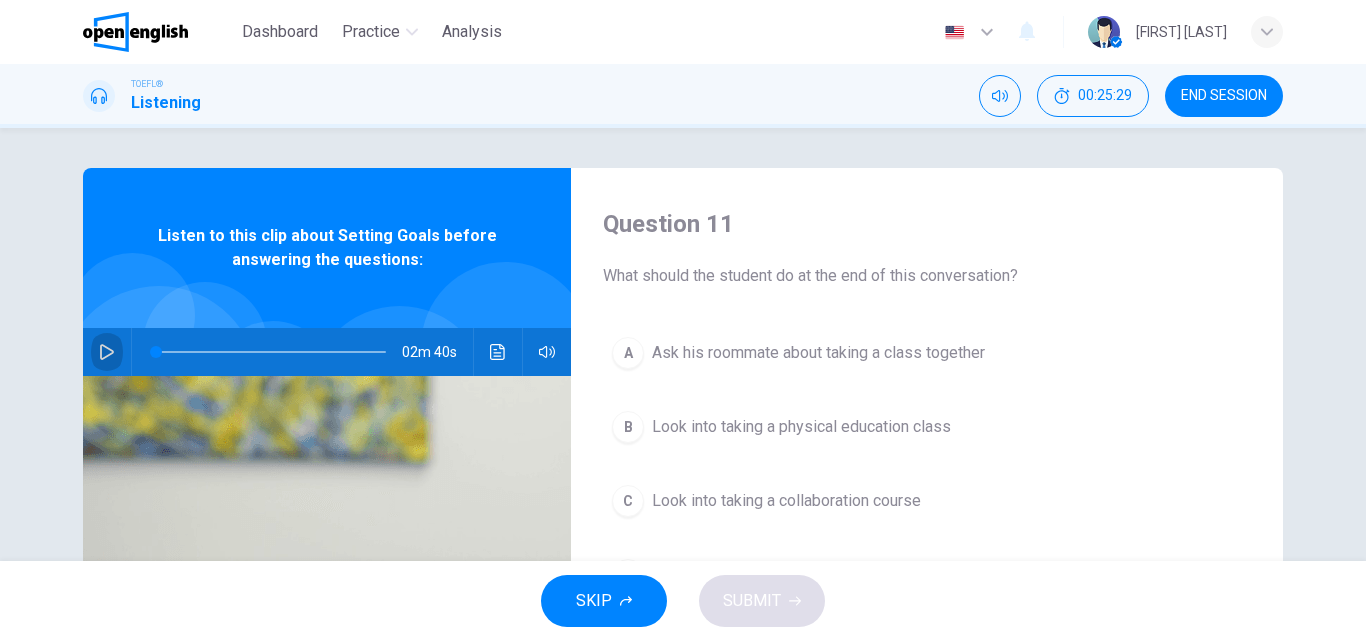 click at bounding box center [107, 352] 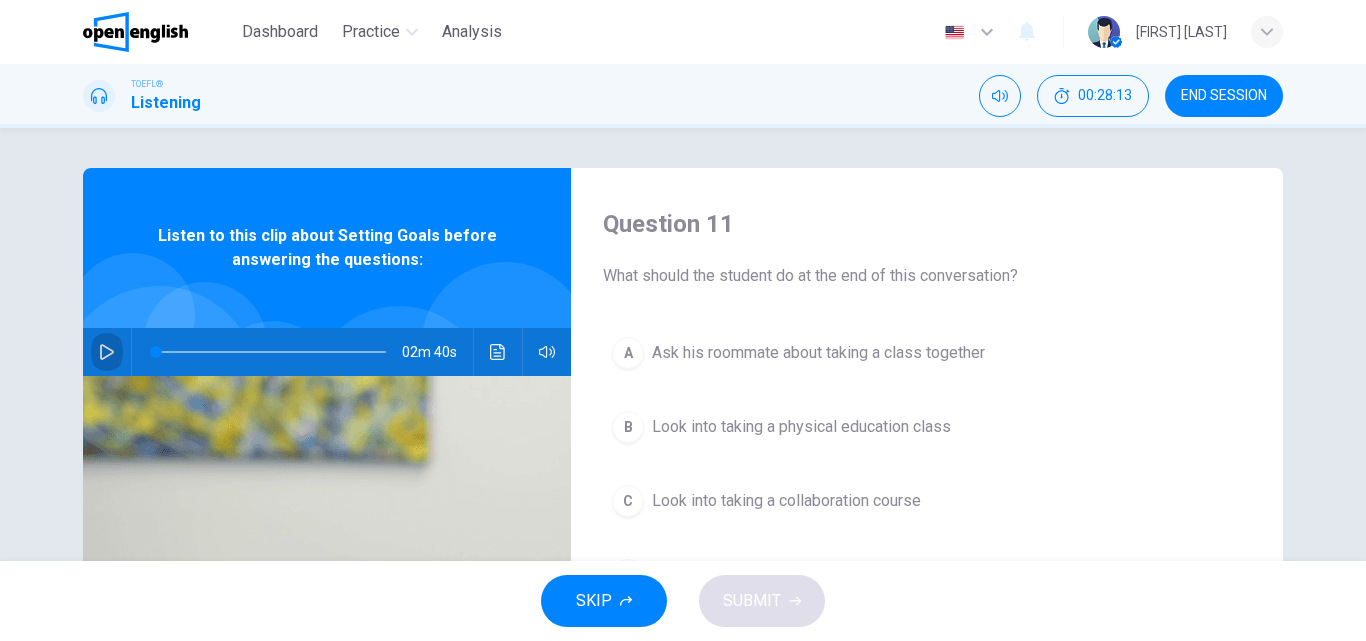 click at bounding box center [107, 352] 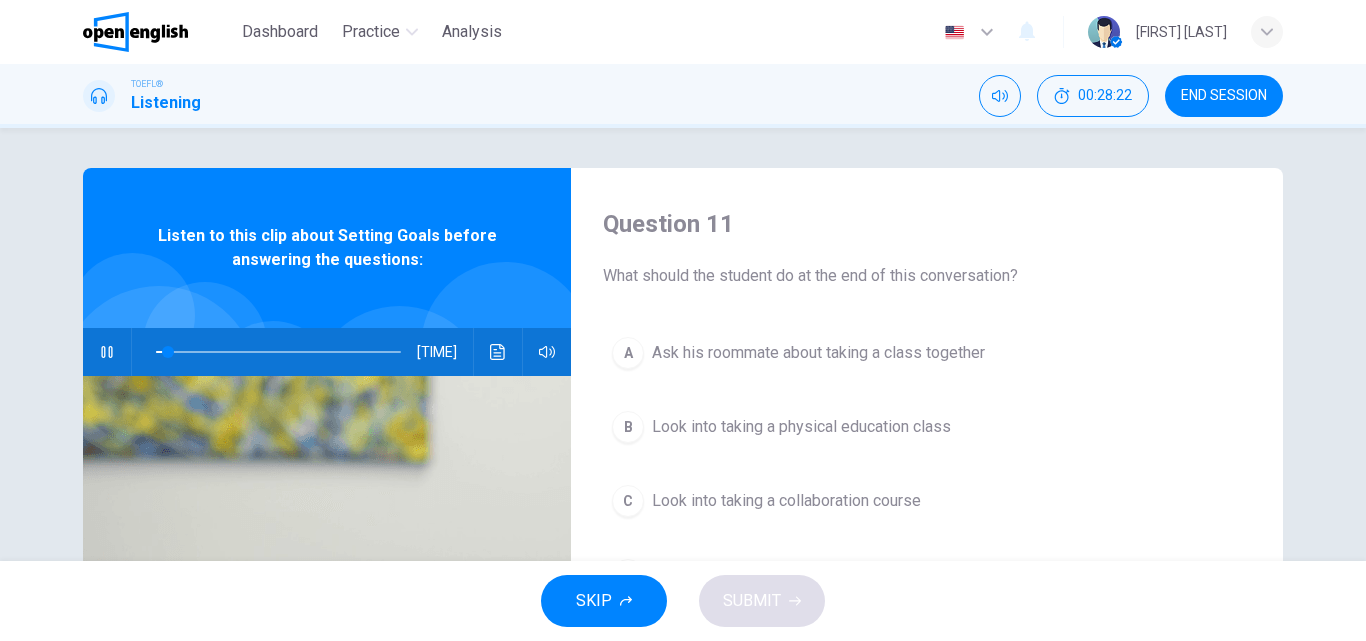 type 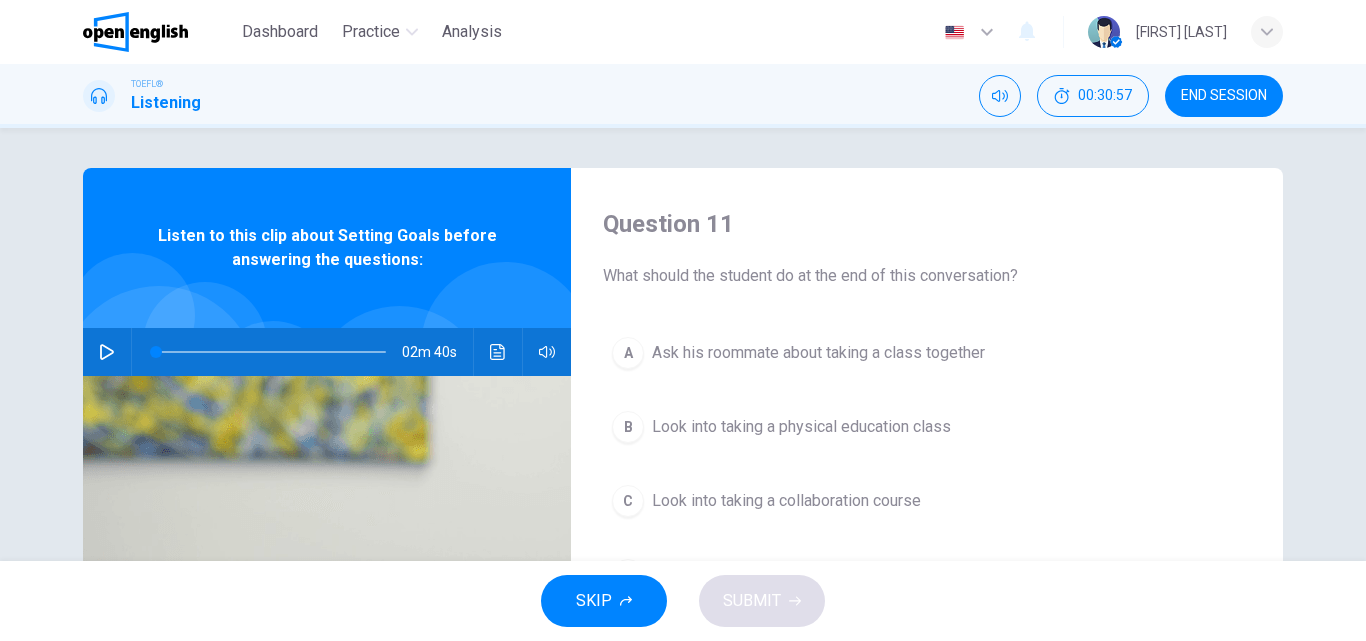 scroll, scrollTop: 100, scrollLeft: 0, axis: vertical 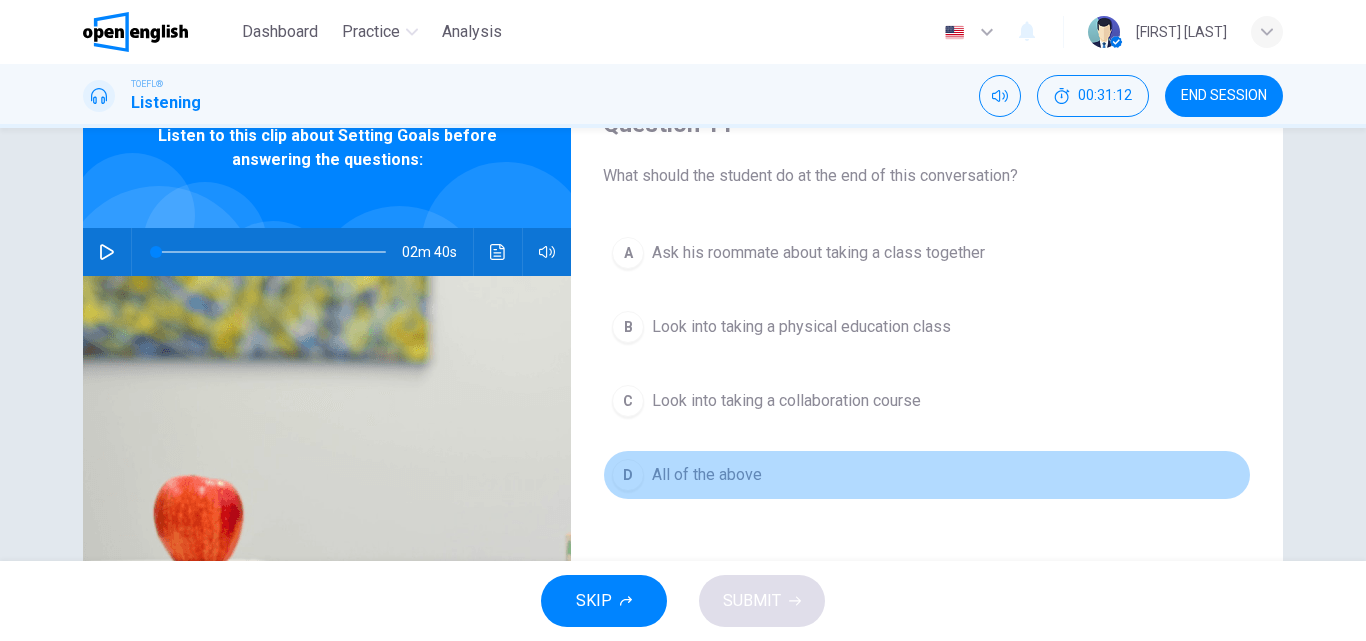 click on "All of the above" at bounding box center [818, 253] 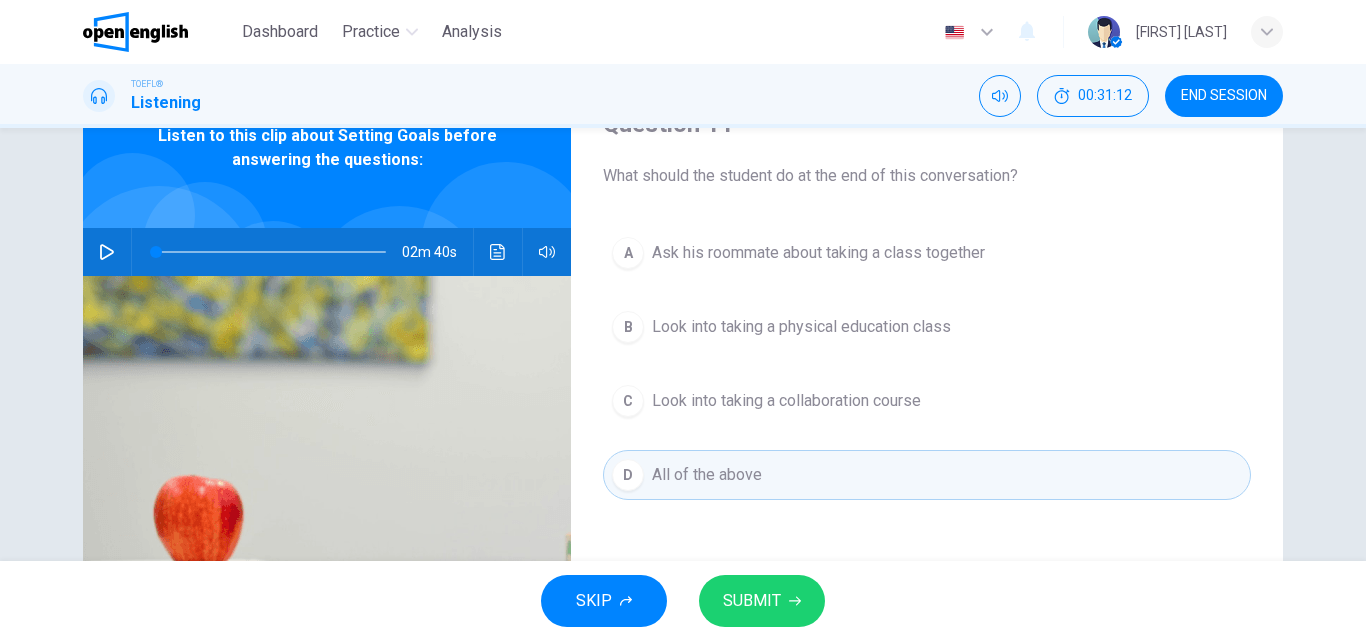 click on "SUBMIT" at bounding box center [752, 601] 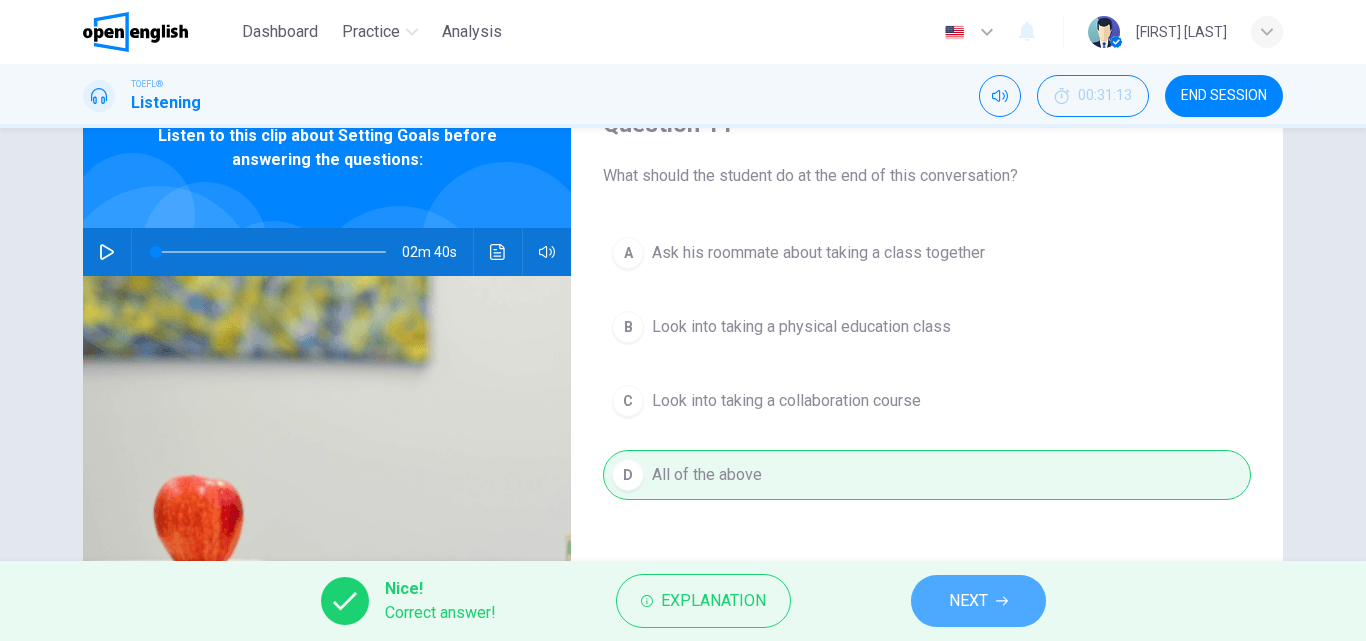 click at bounding box center (1002, 601) 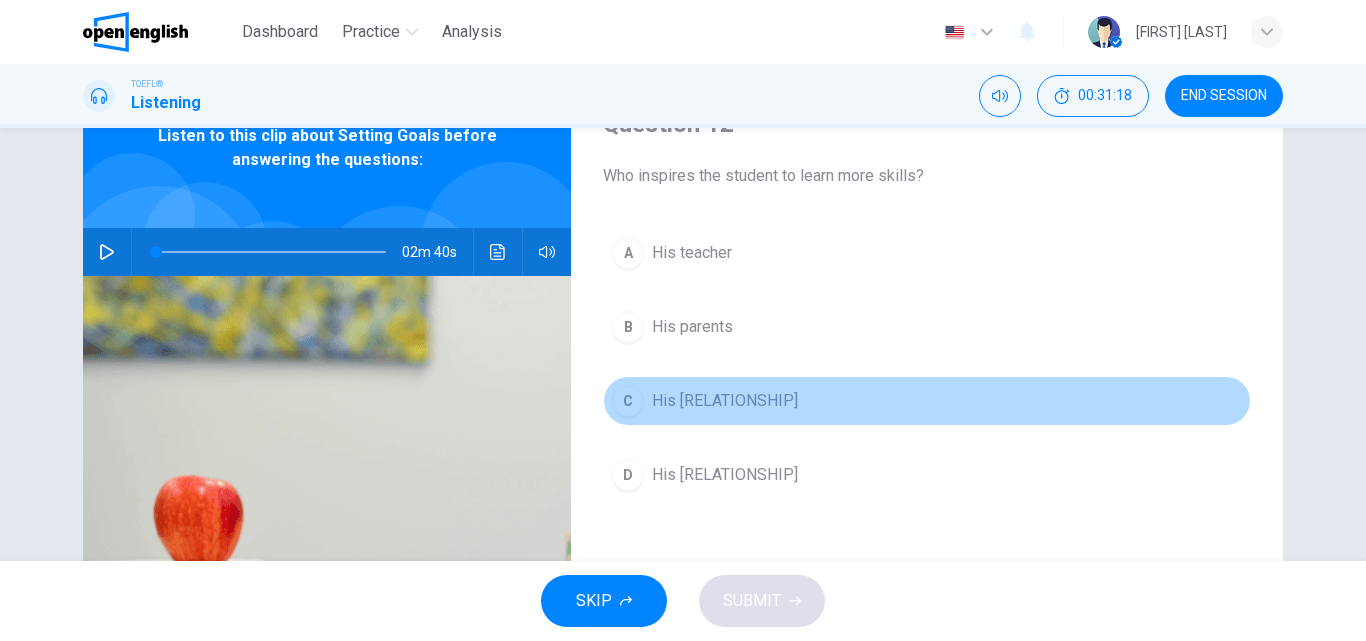 click on "His [RELATIONSHIP]" at bounding box center [692, 253] 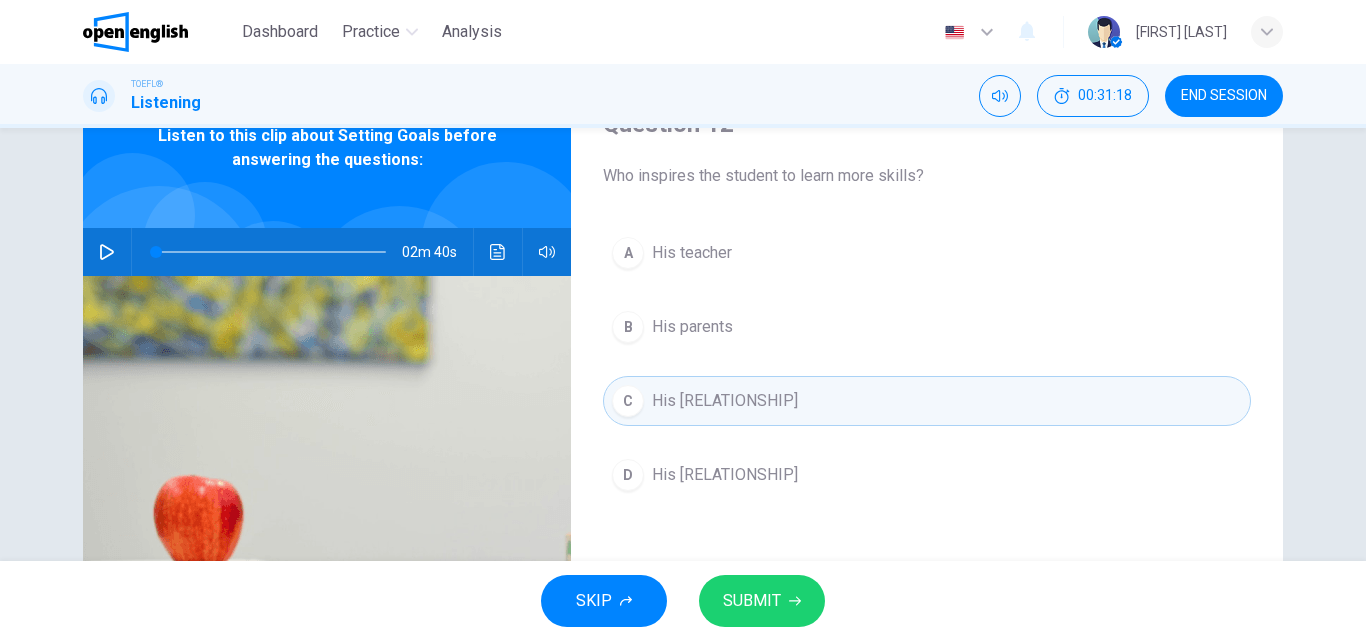 click on "SUBMIT" at bounding box center (752, 601) 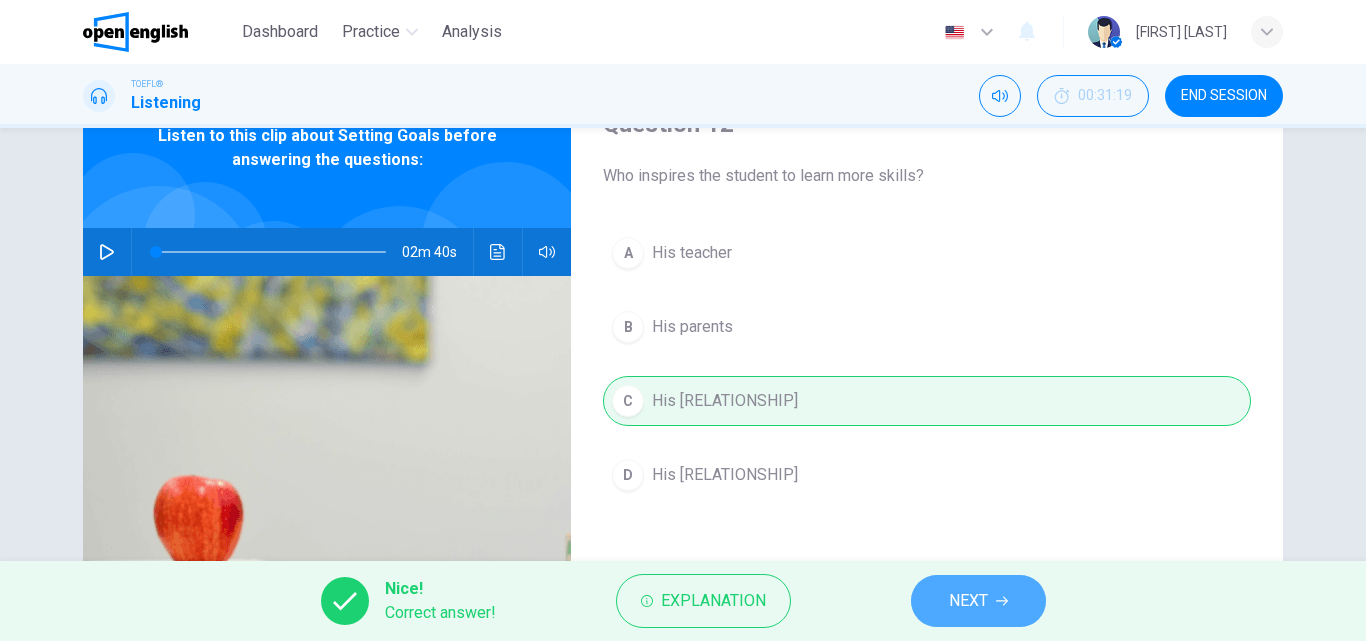 click on "NEXT" at bounding box center (978, 601) 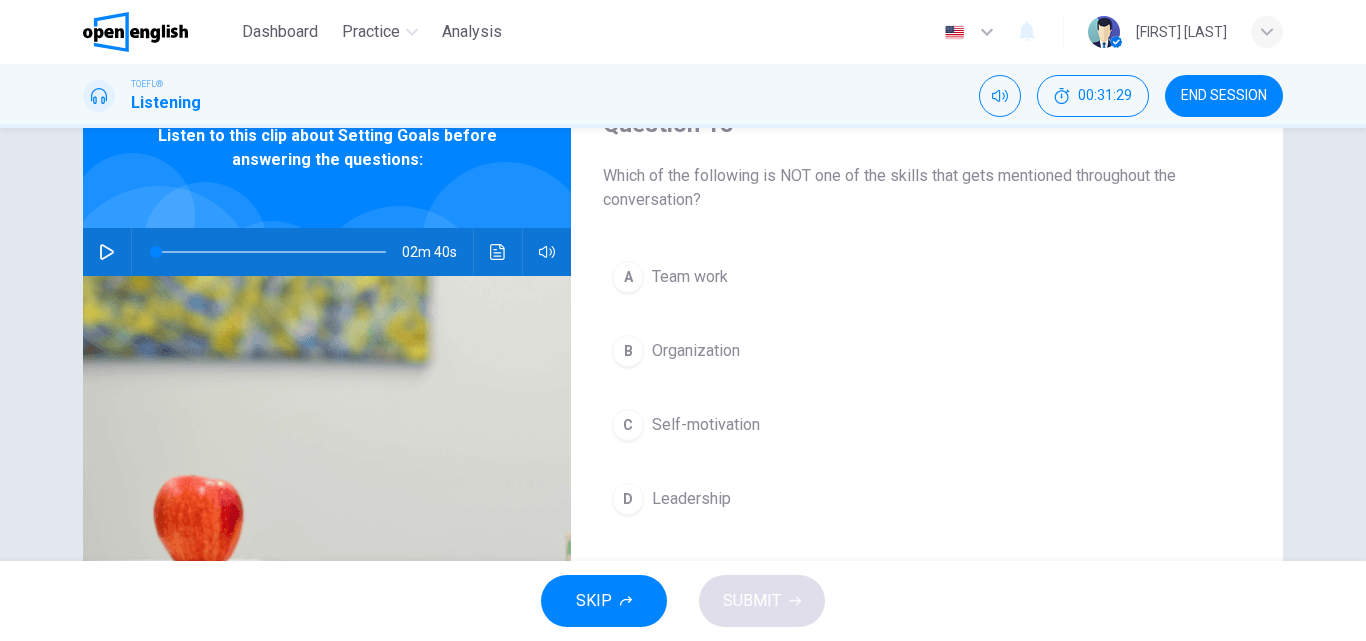 click on "Organization" at bounding box center (690, 277) 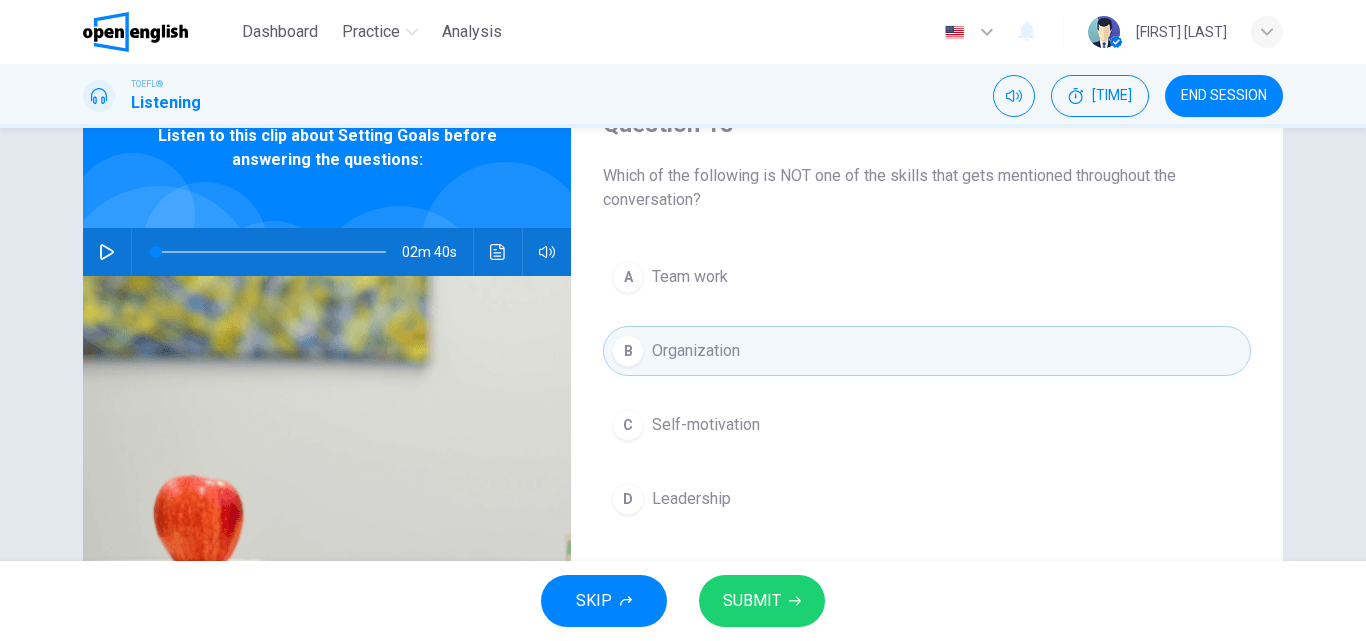 click on "SUBMIT" at bounding box center [762, 601] 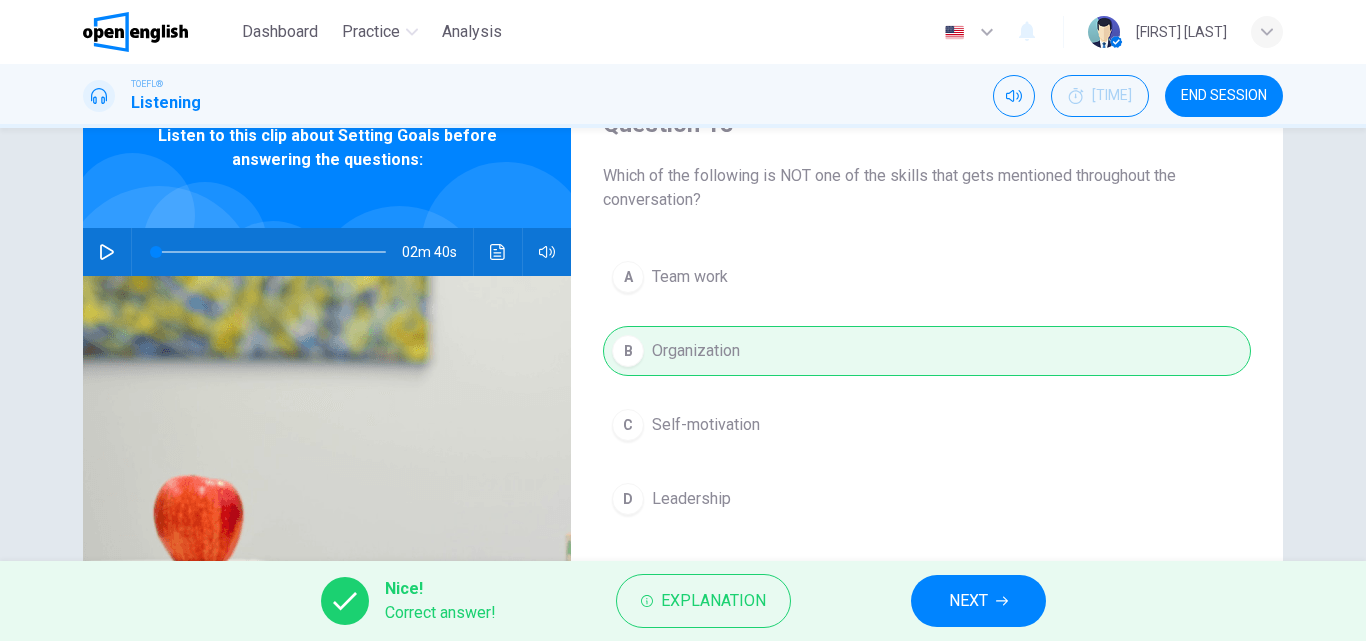click at bounding box center (1002, 601) 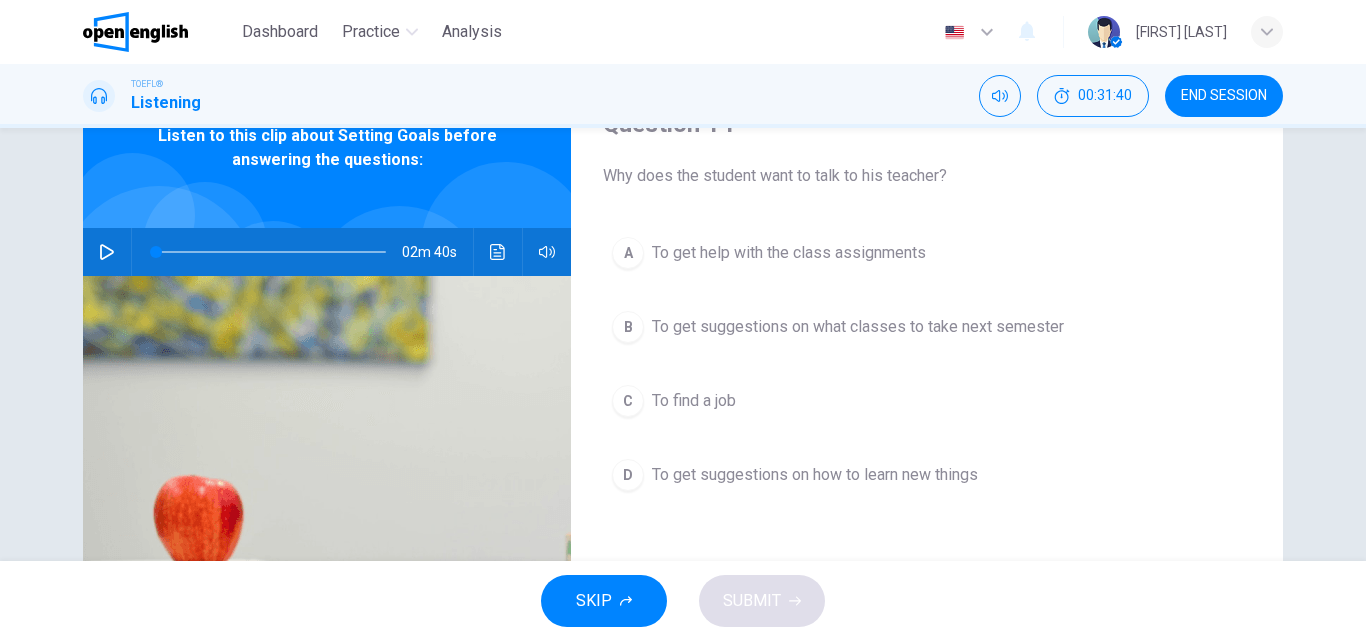 click on "To get suggestions on what classes to take next semester" at bounding box center [789, 253] 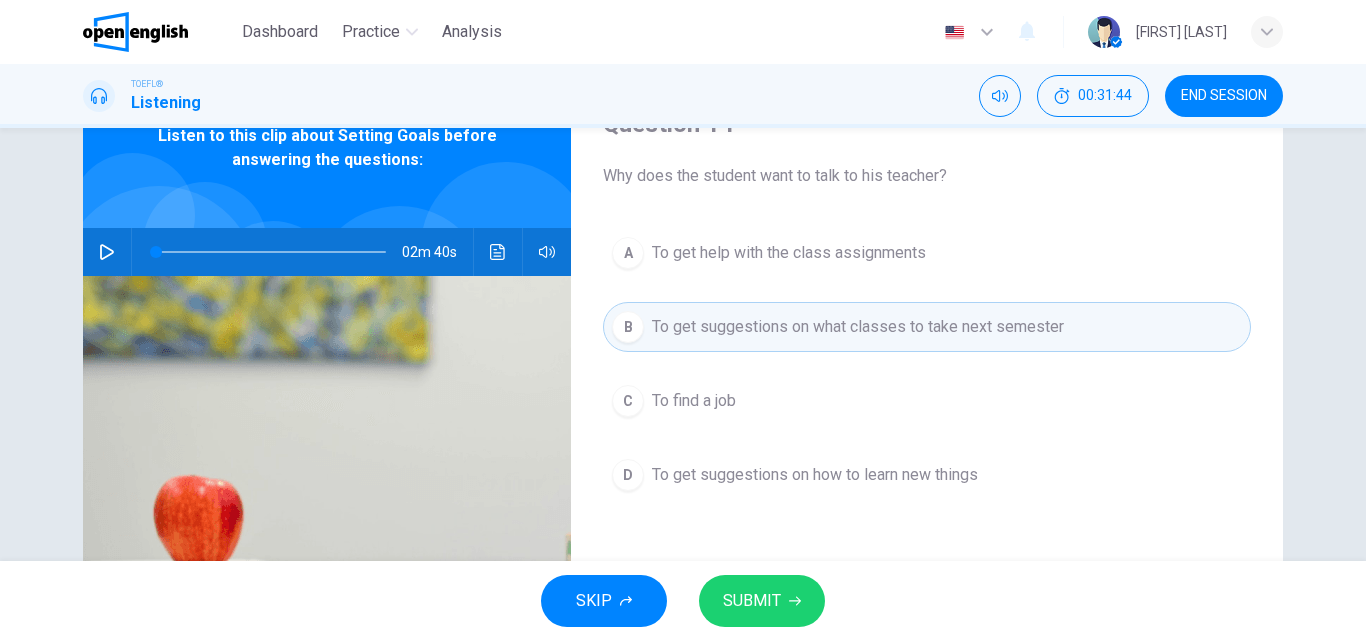 click on "To get suggestions on how to learn new things" at bounding box center [789, 253] 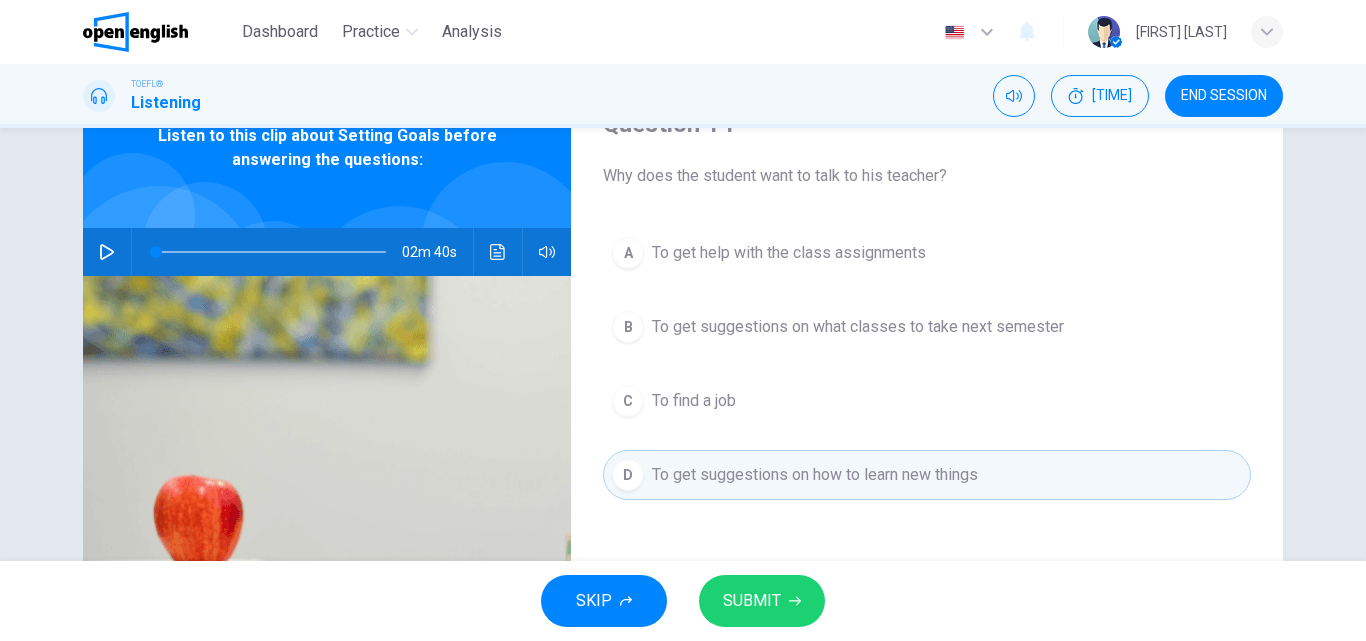 click on "SUBMIT" at bounding box center (762, 601) 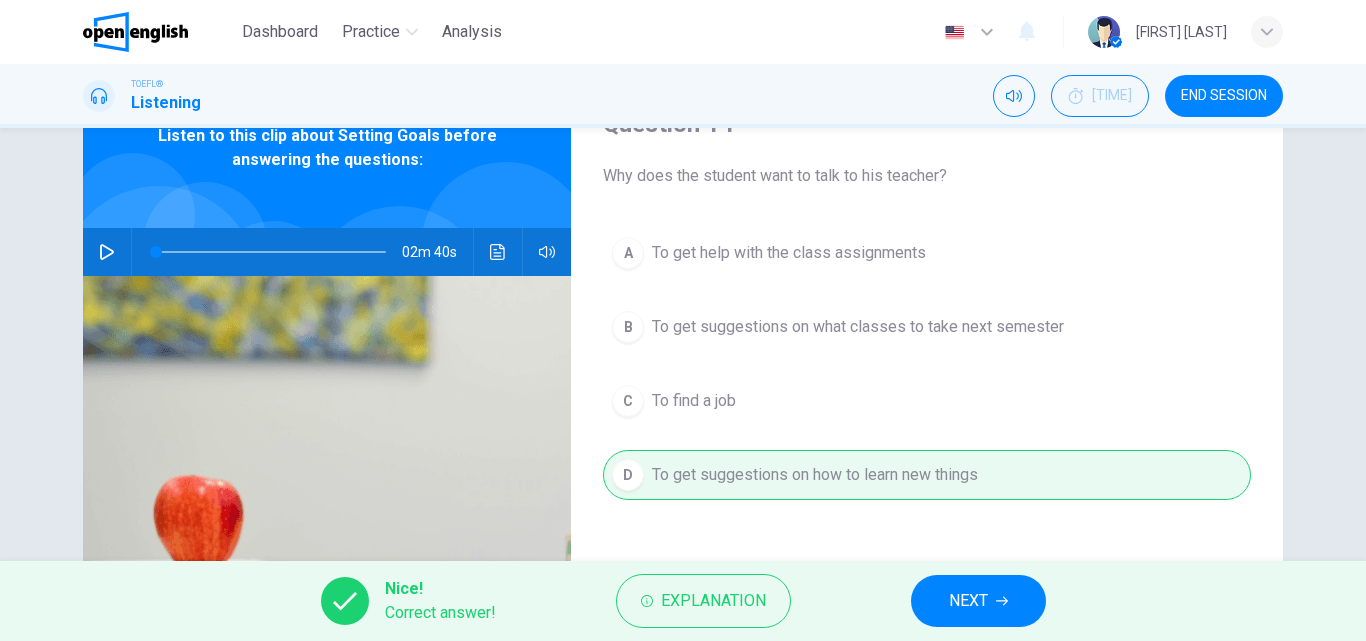 click at bounding box center [1002, 601] 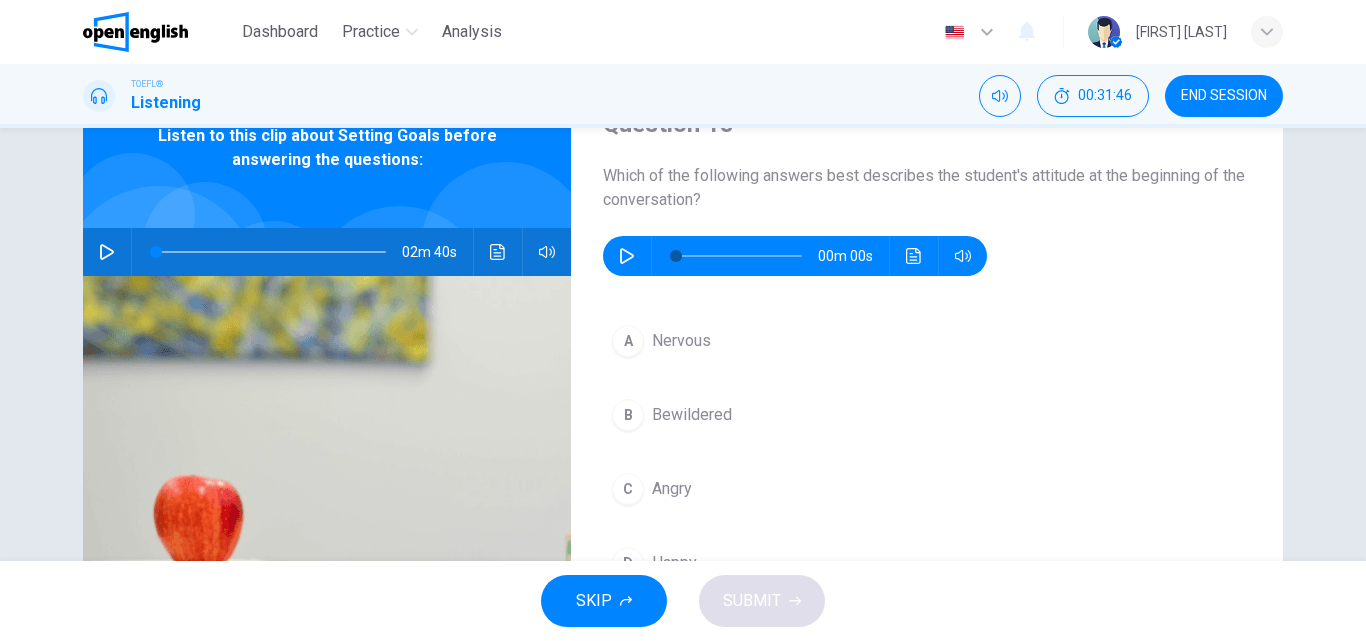 click at bounding box center [627, 256] 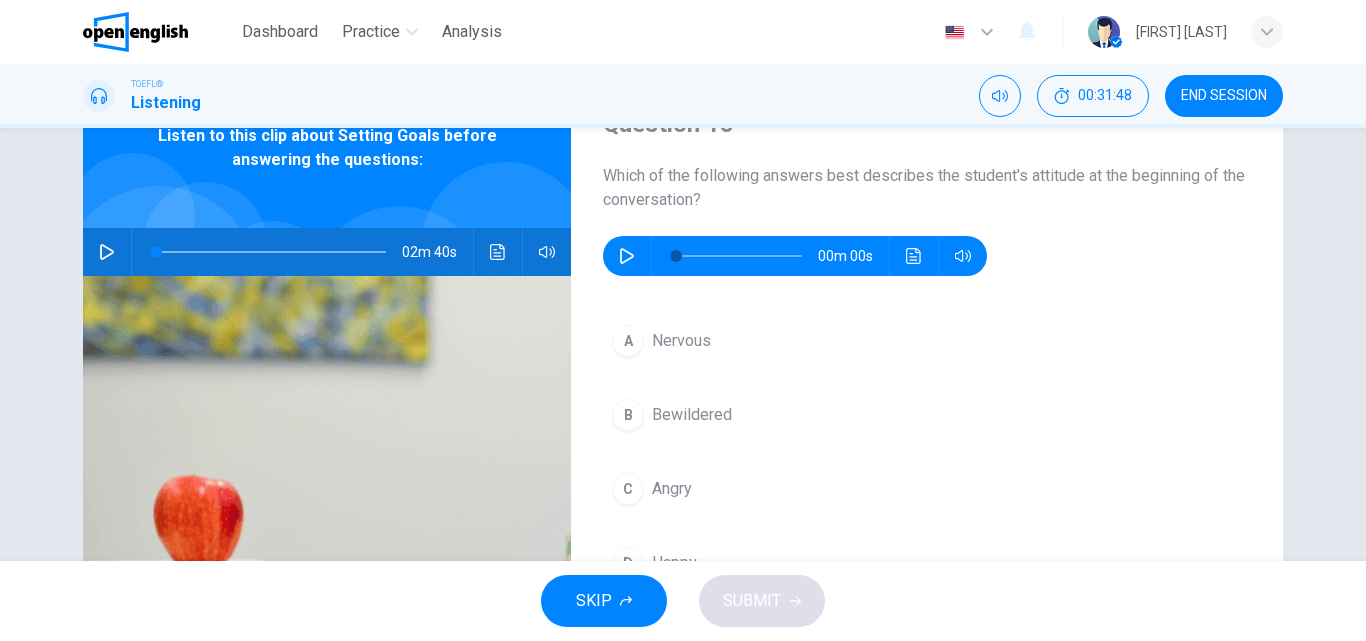 click at bounding box center [627, 256] 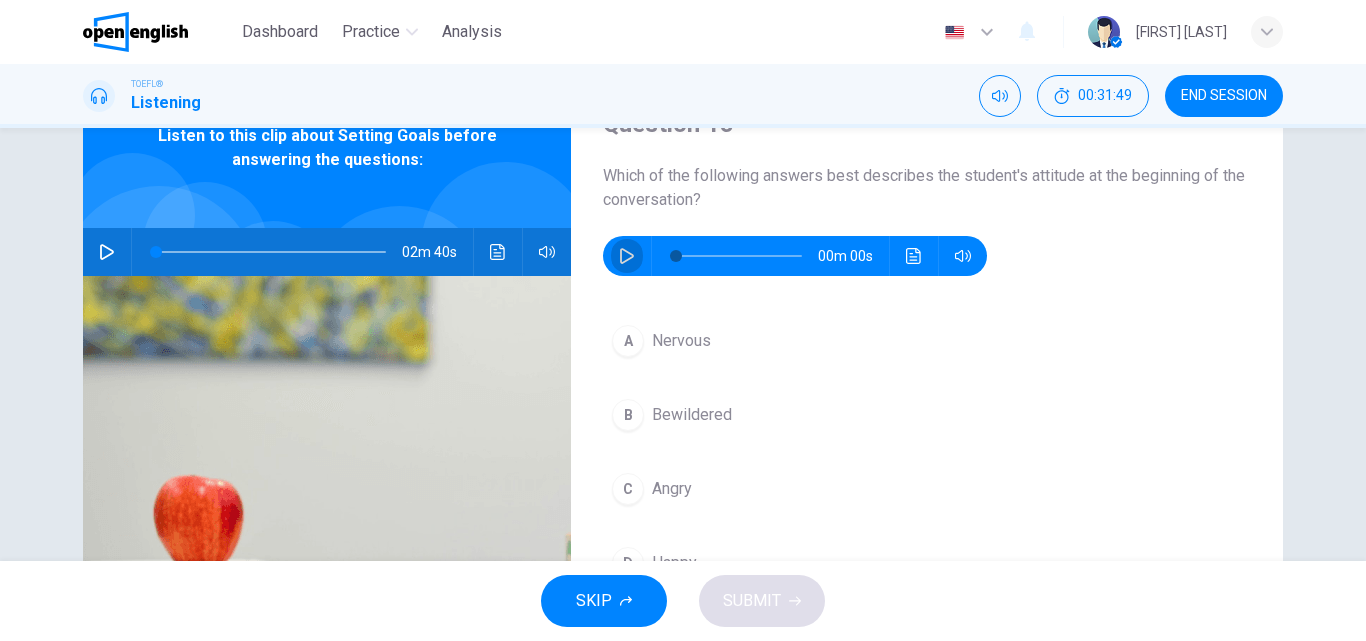 click at bounding box center [627, 256] 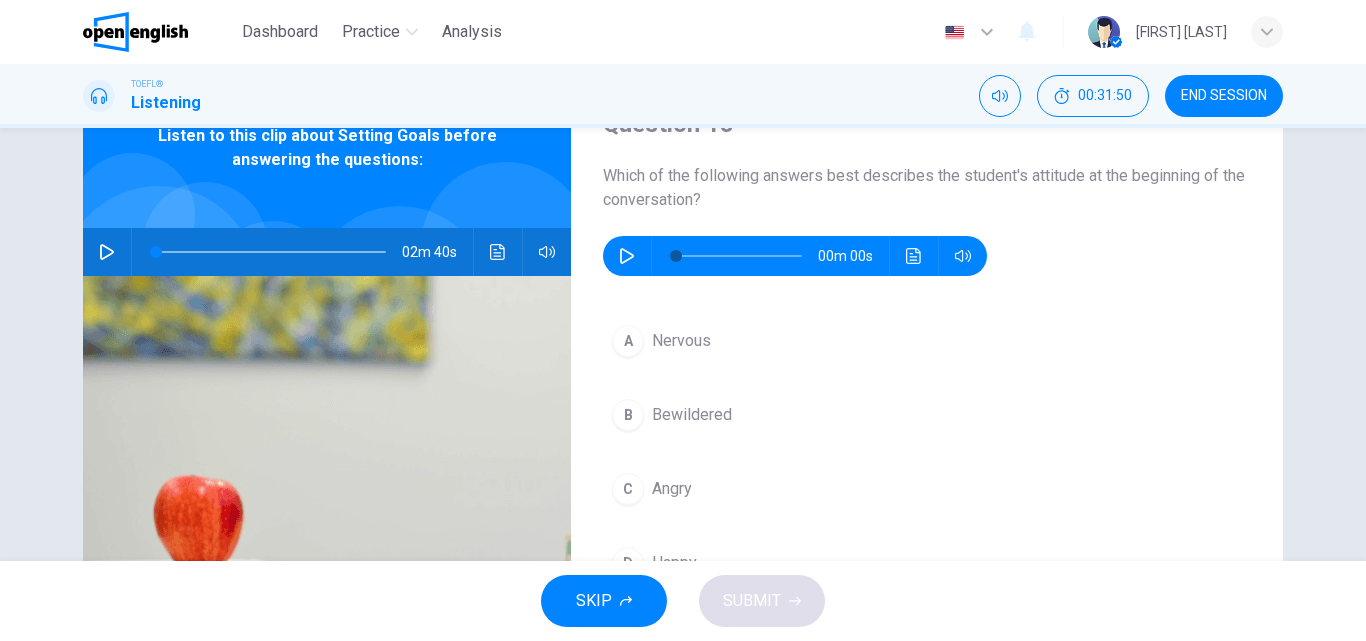 click at bounding box center (627, 256) 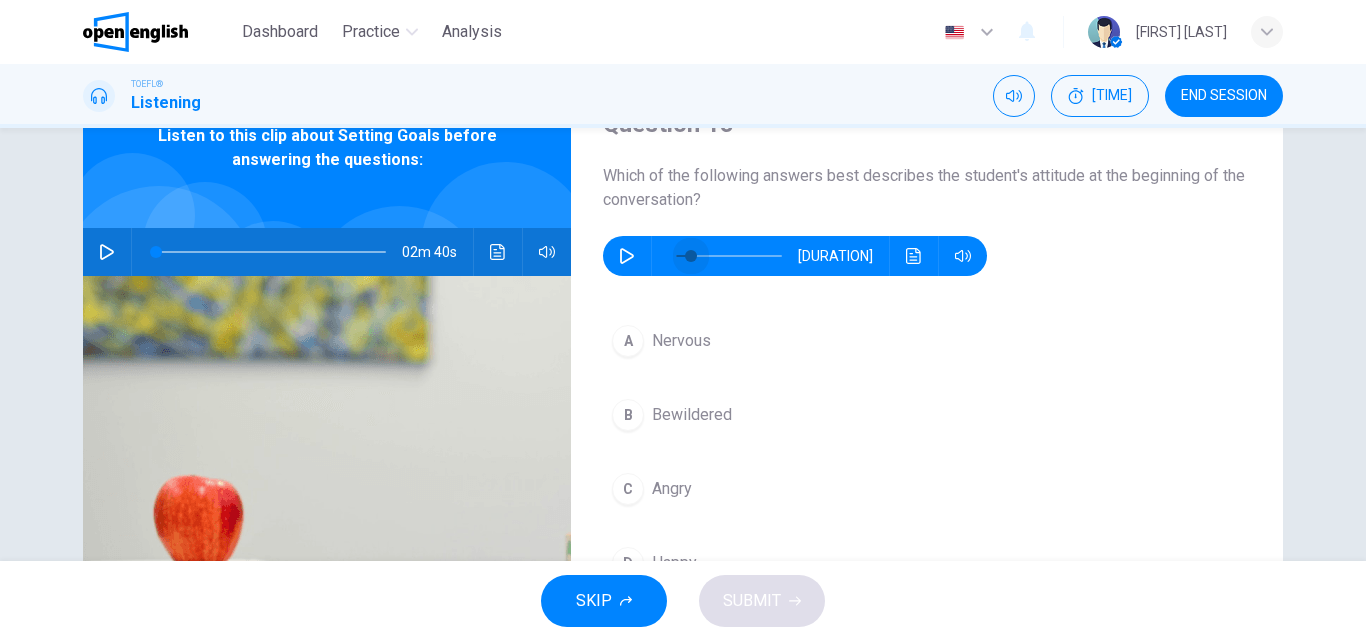drag, startPoint x: 675, startPoint y: 251, endPoint x: 696, endPoint y: 261, distance: 23.259407 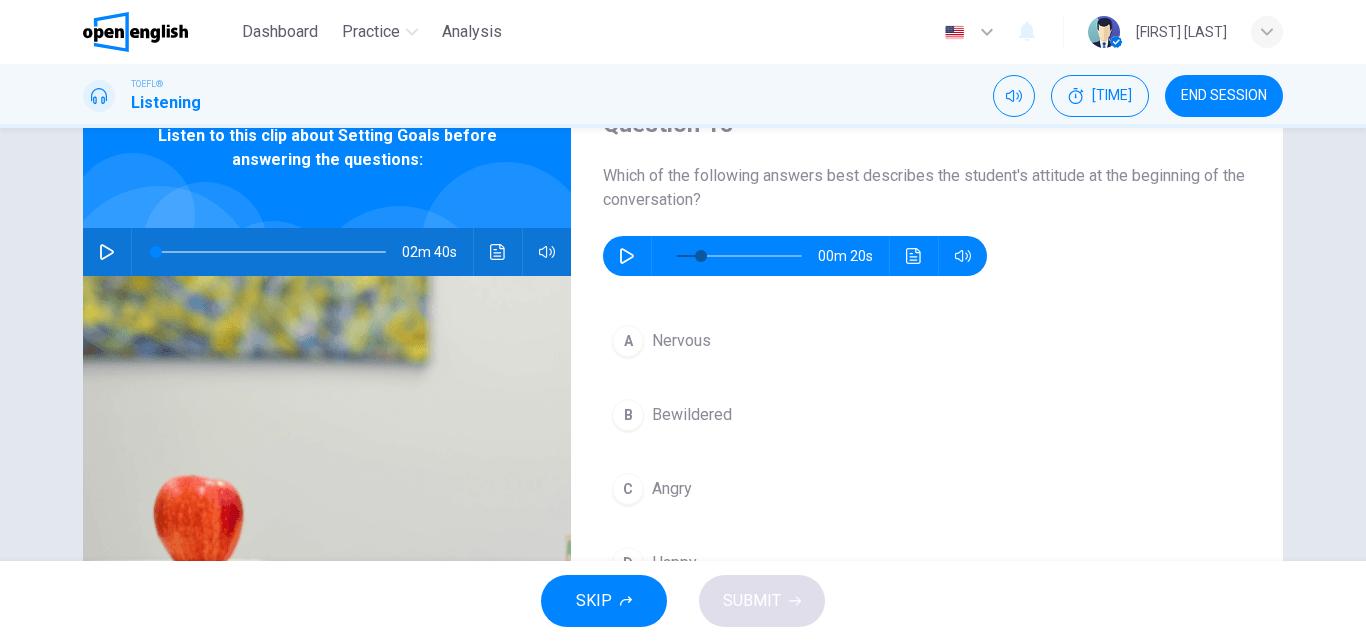click at bounding box center (627, 256) 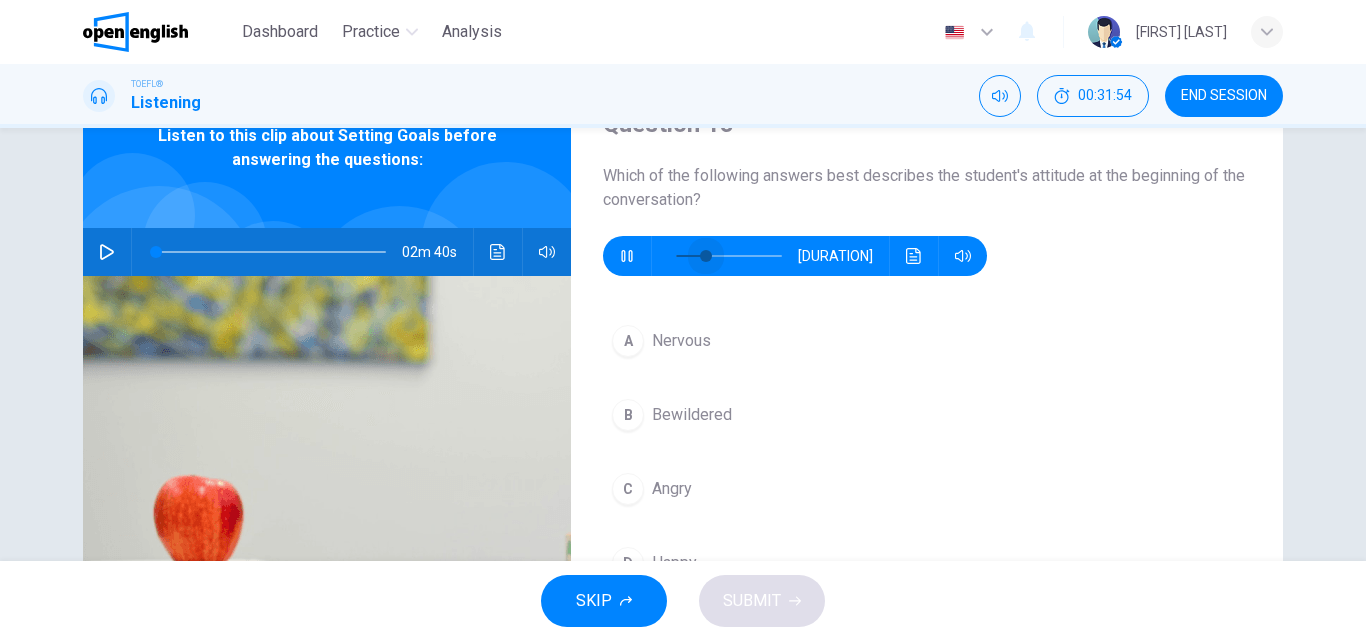 click at bounding box center (706, 256) 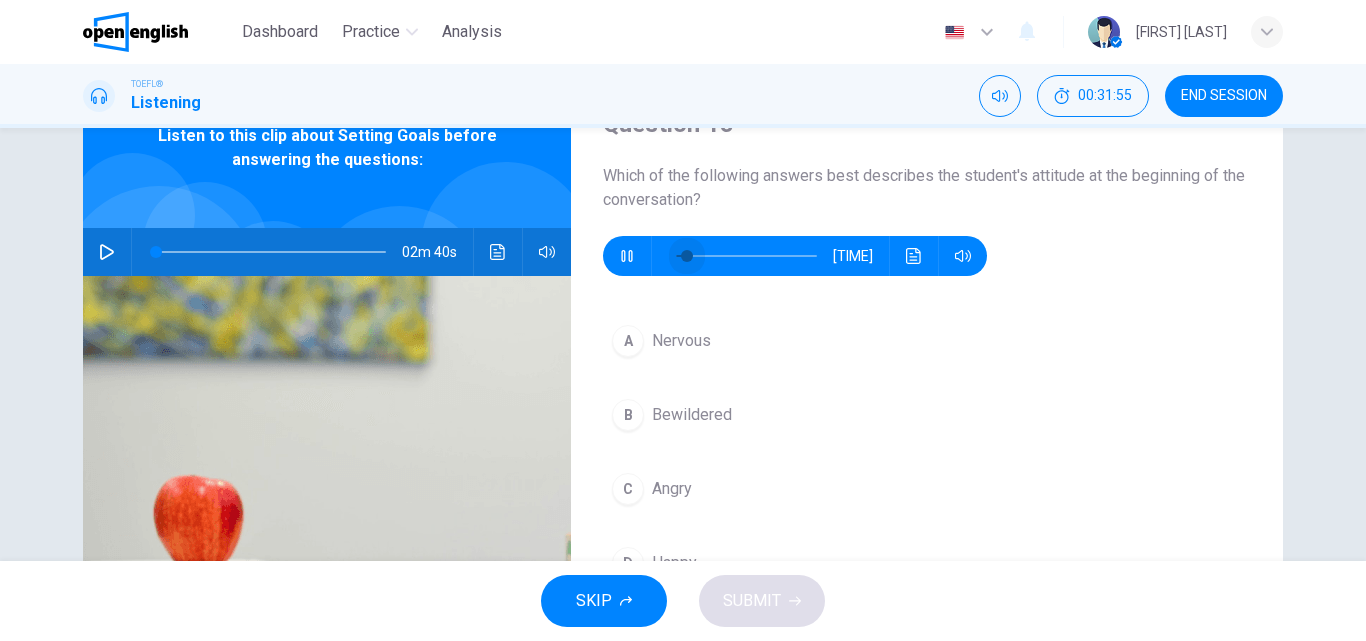 drag, startPoint x: 698, startPoint y: 256, endPoint x: 680, endPoint y: 261, distance: 18.681541 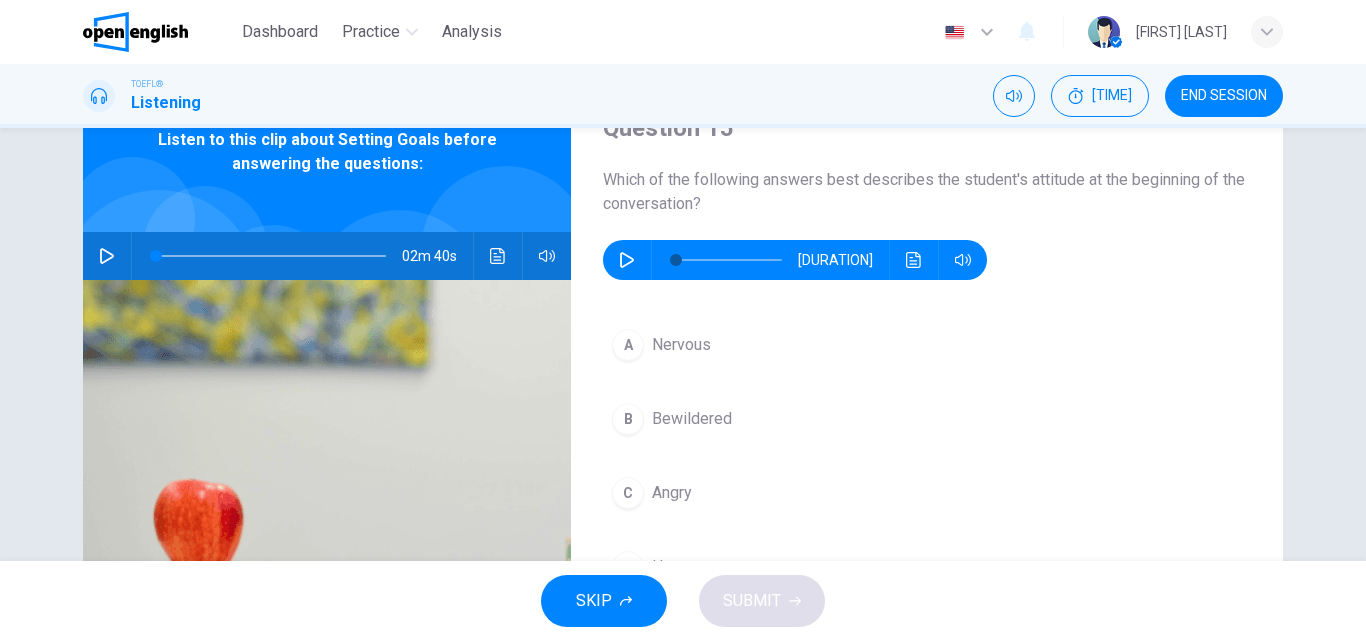 scroll, scrollTop: 89, scrollLeft: 0, axis: vertical 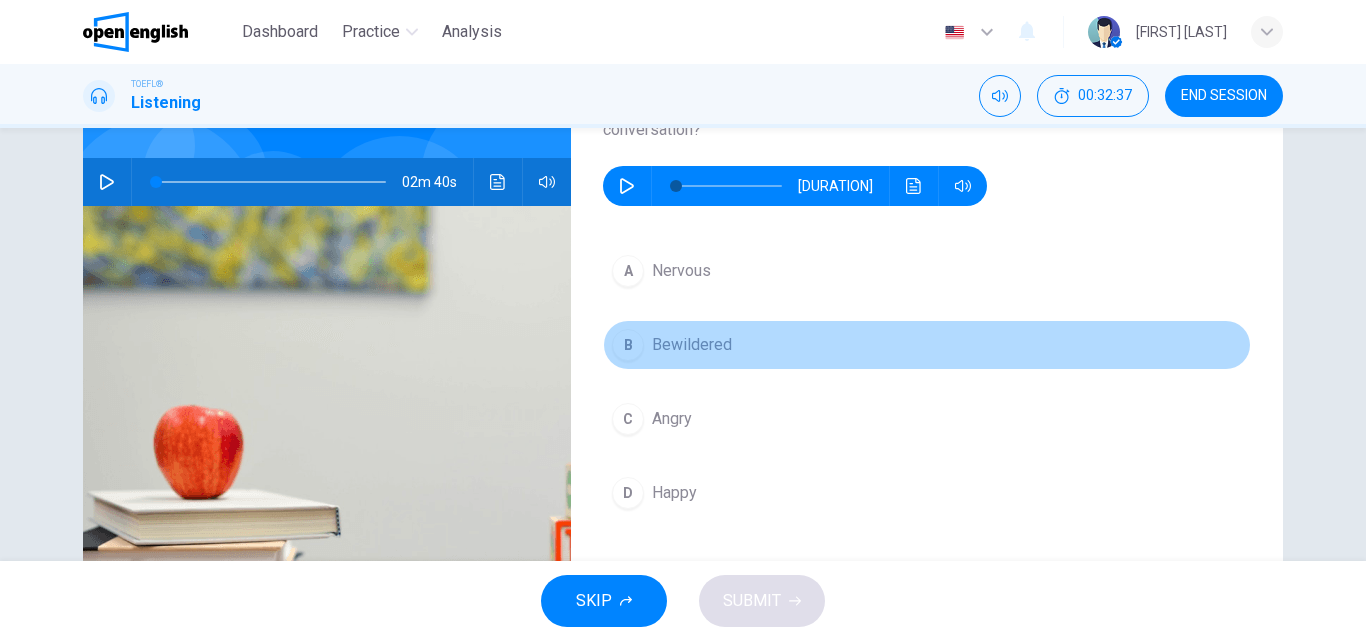 click on "Bewildered" at bounding box center [681, 271] 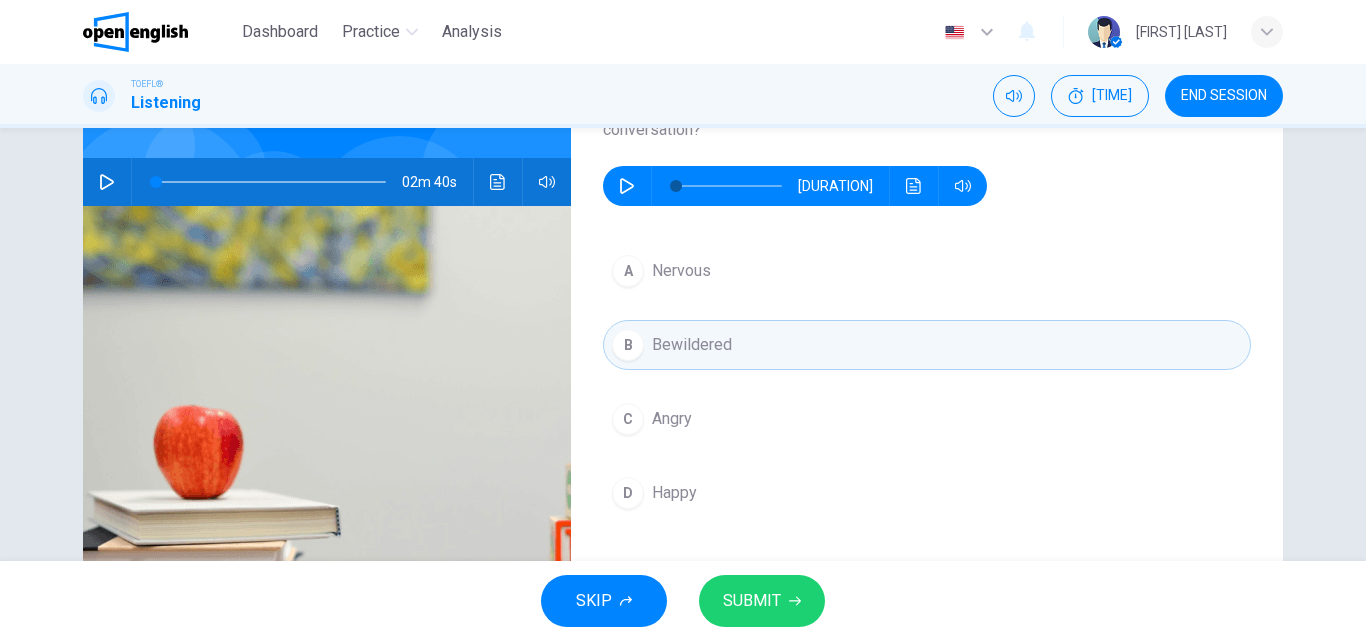 click on "SUBMIT" at bounding box center [752, 601] 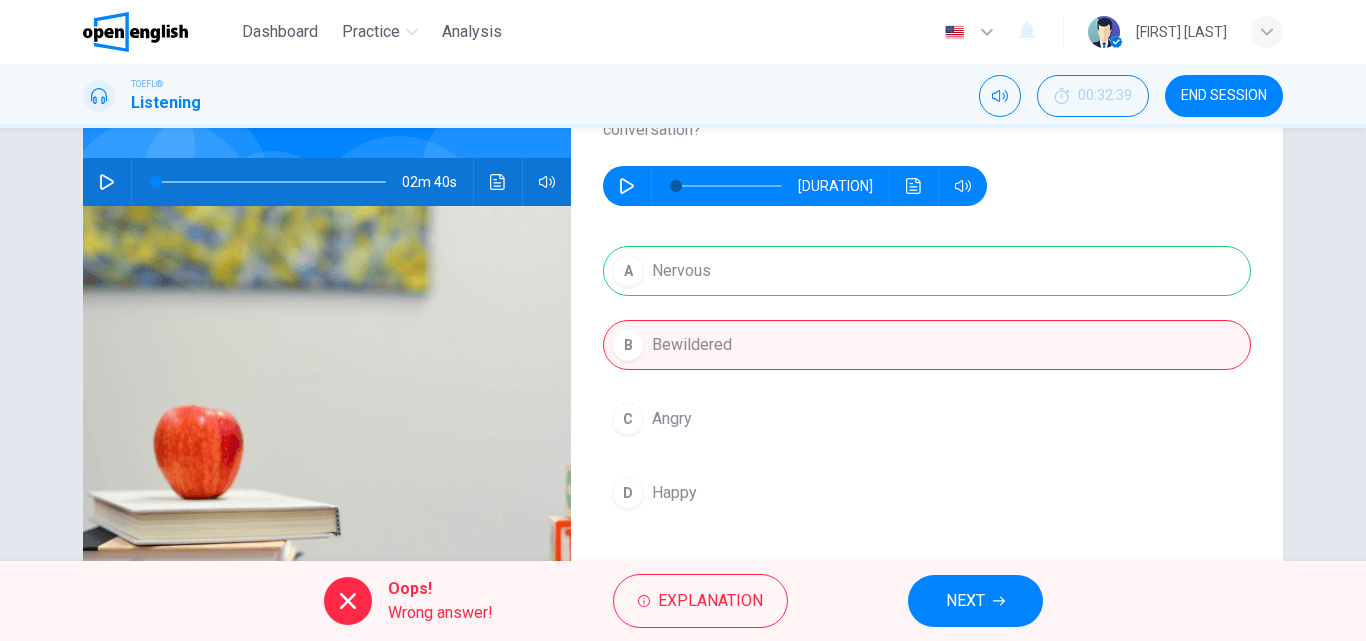 click on "NEXT" at bounding box center [965, 601] 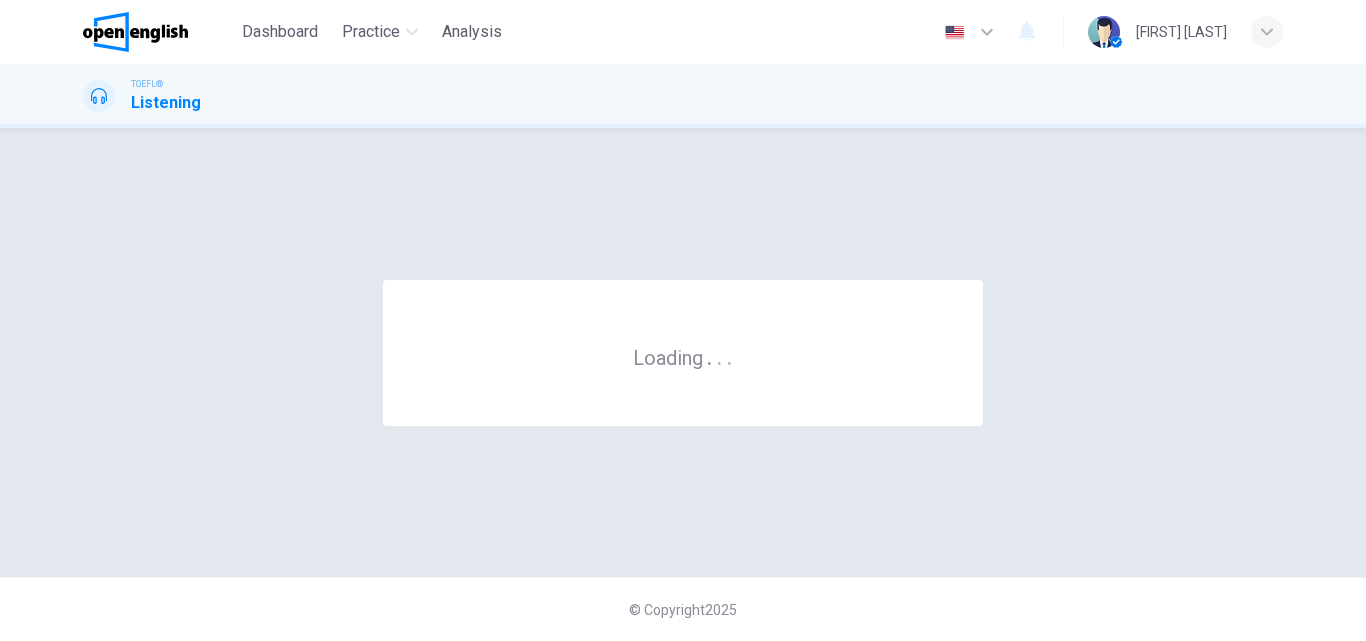 scroll, scrollTop: 0, scrollLeft: 0, axis: both 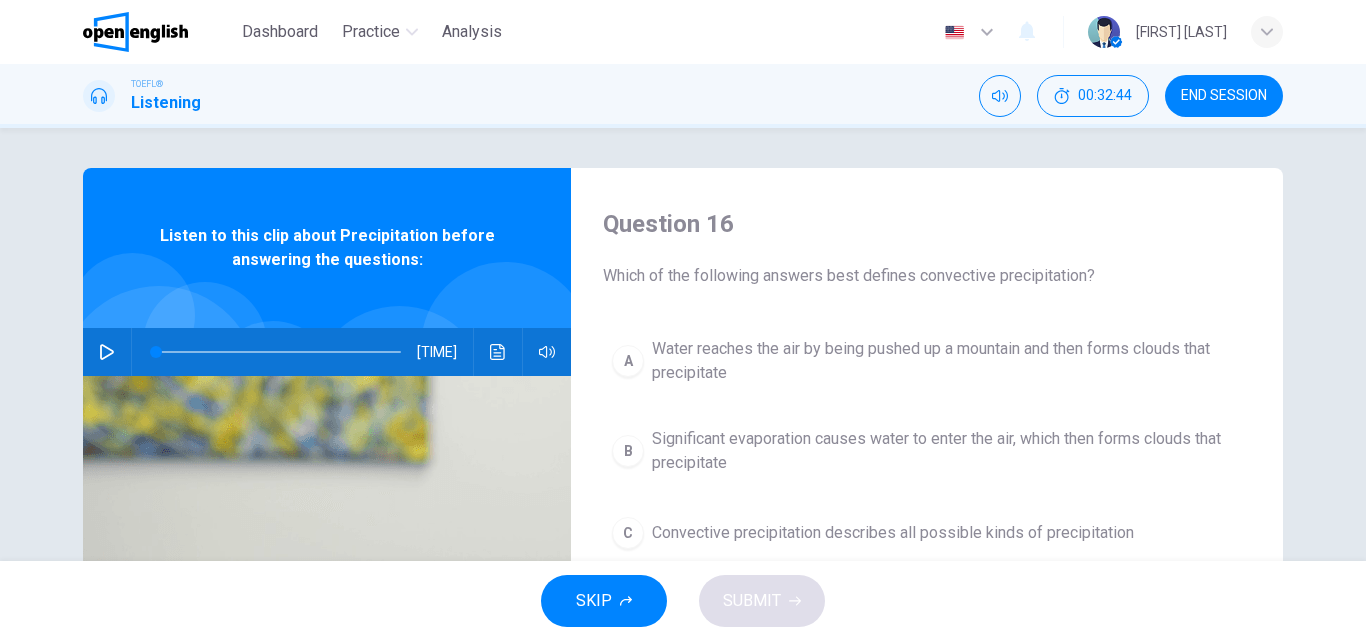 click at bounding box center (107, 352) 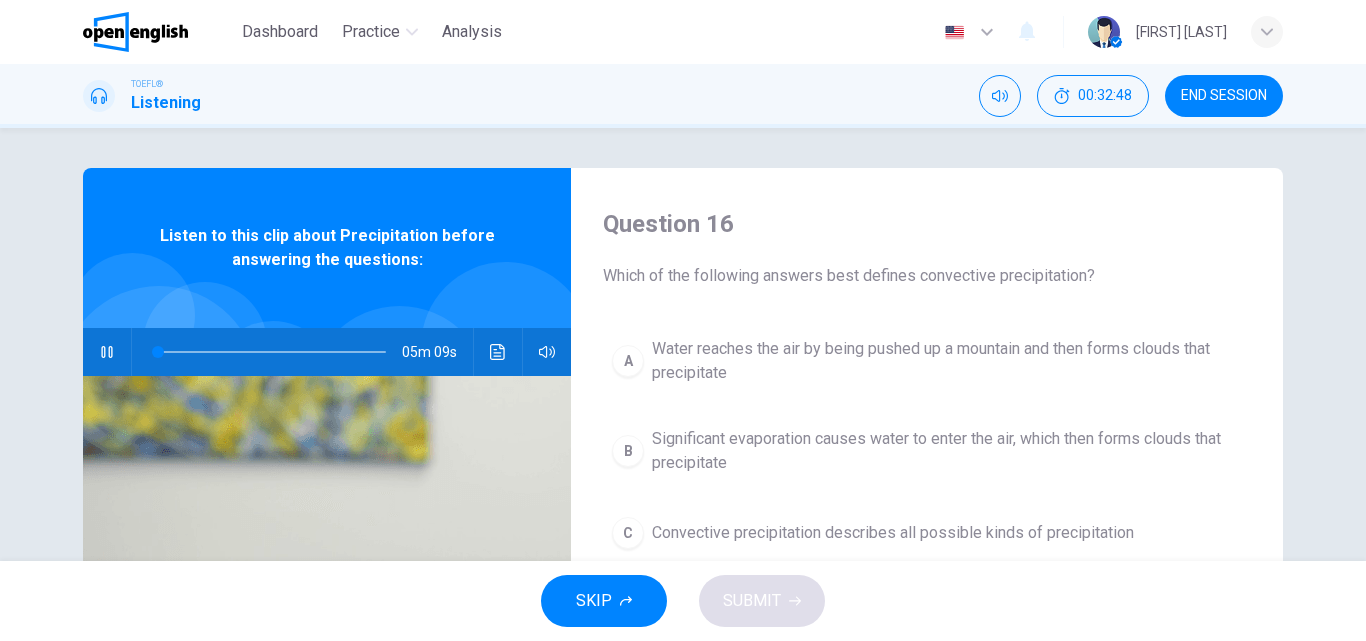 type 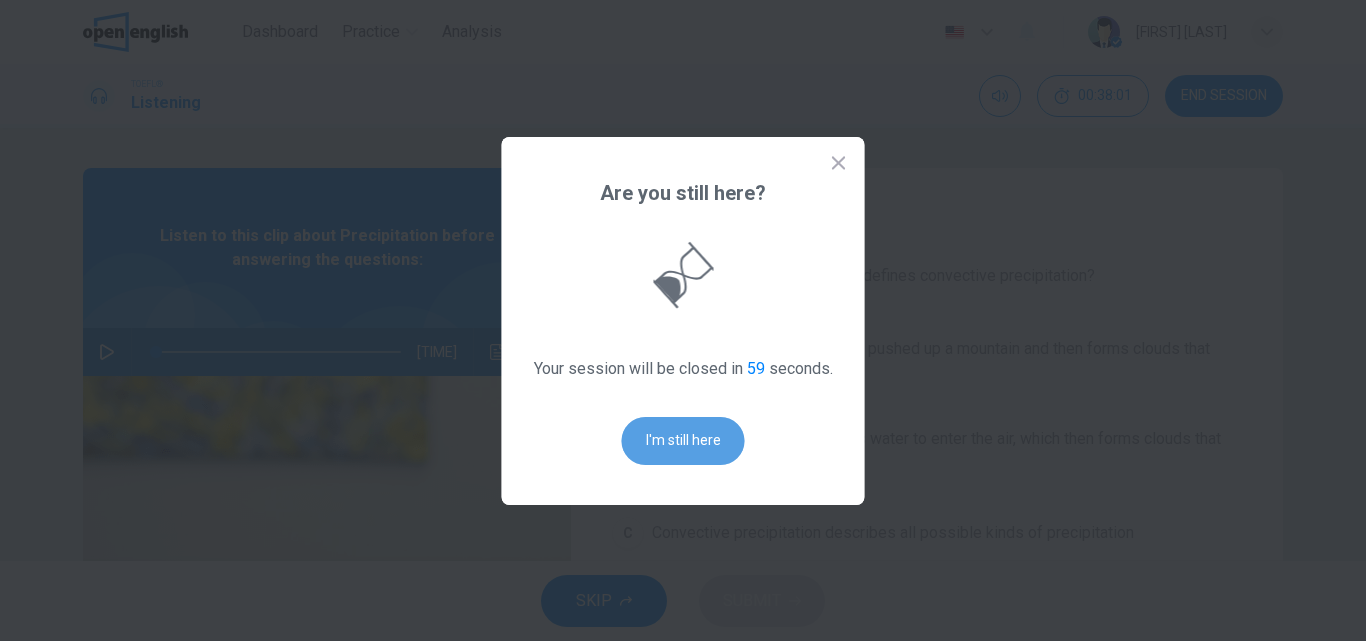 click on "I'm still here" at bounding box center (683, 441) 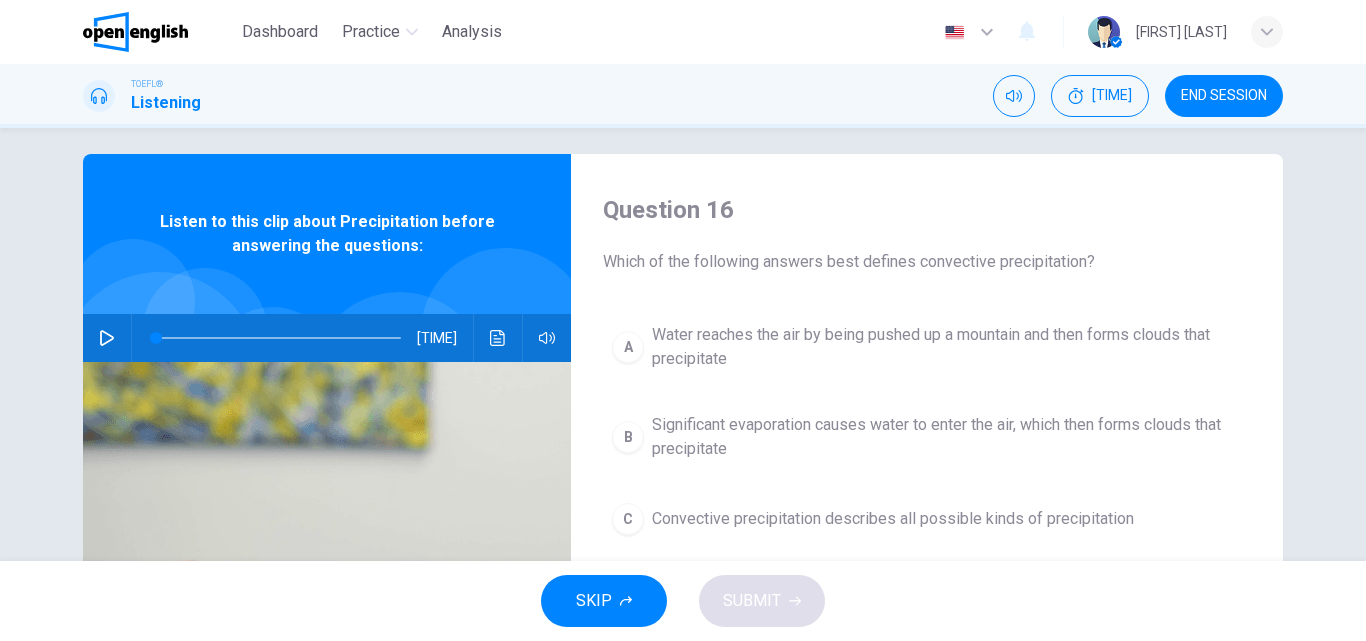scroll, scrollTop: 0, scrollLeft: 0, axis: both 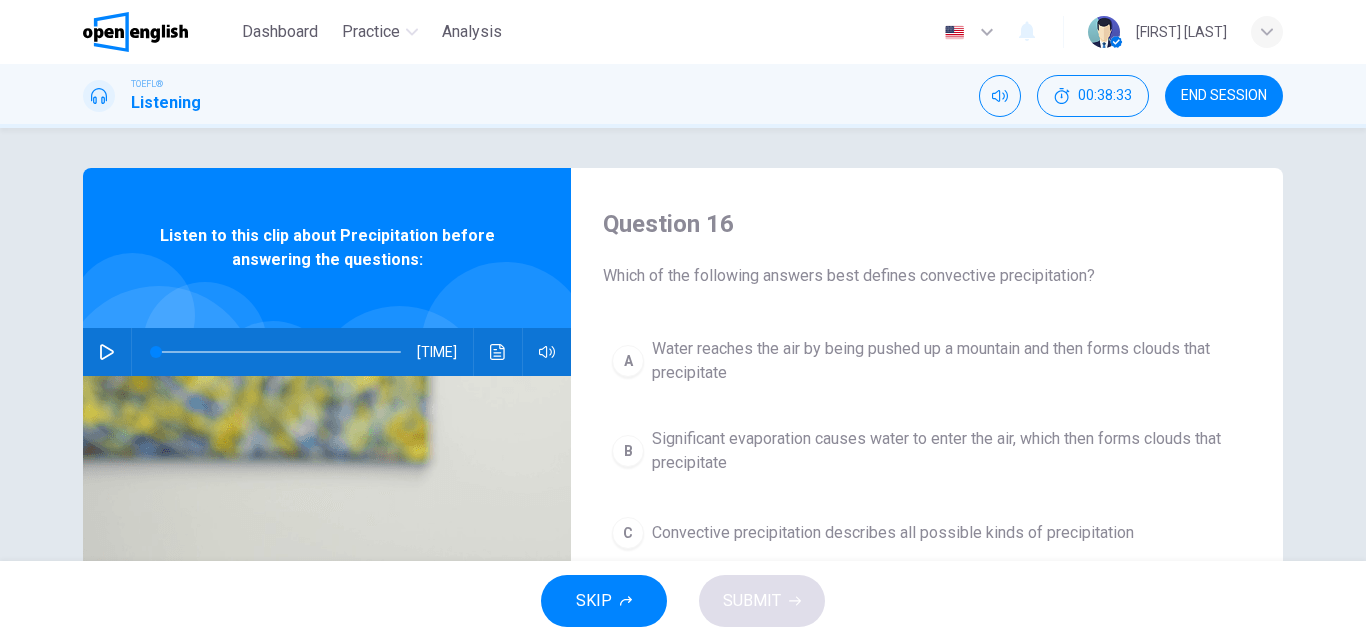 click on "Water reaches the air by being pushed up a mountain and then forms clouds that precipitate" at bounding box center [947, 361] 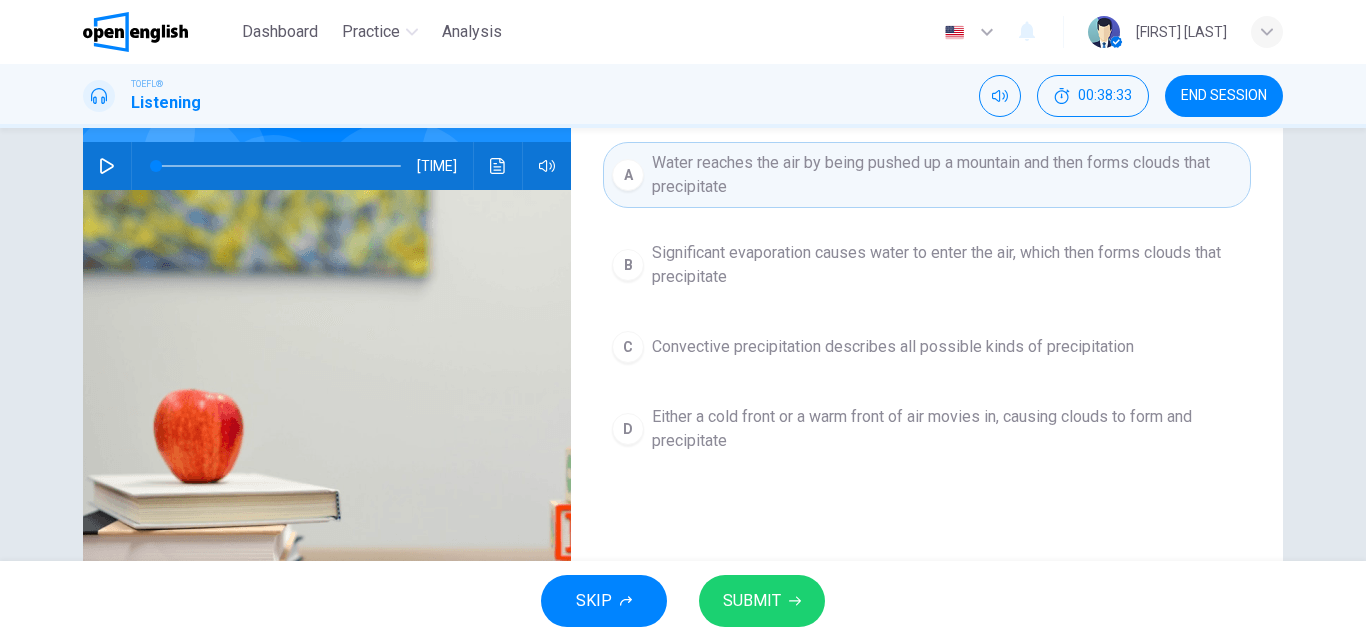scroll, scrollTop: 200, scrollLeft: 0, axis: vertical 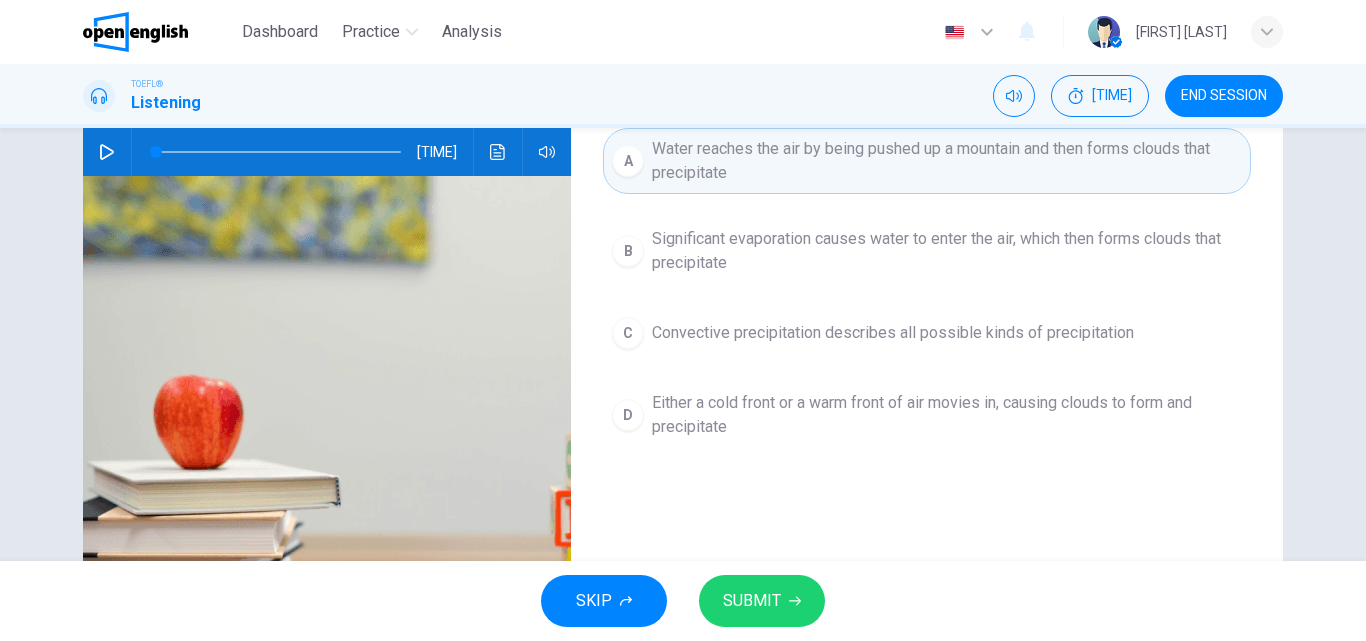click on "SUBMIT" at bounding box center [752, 601] 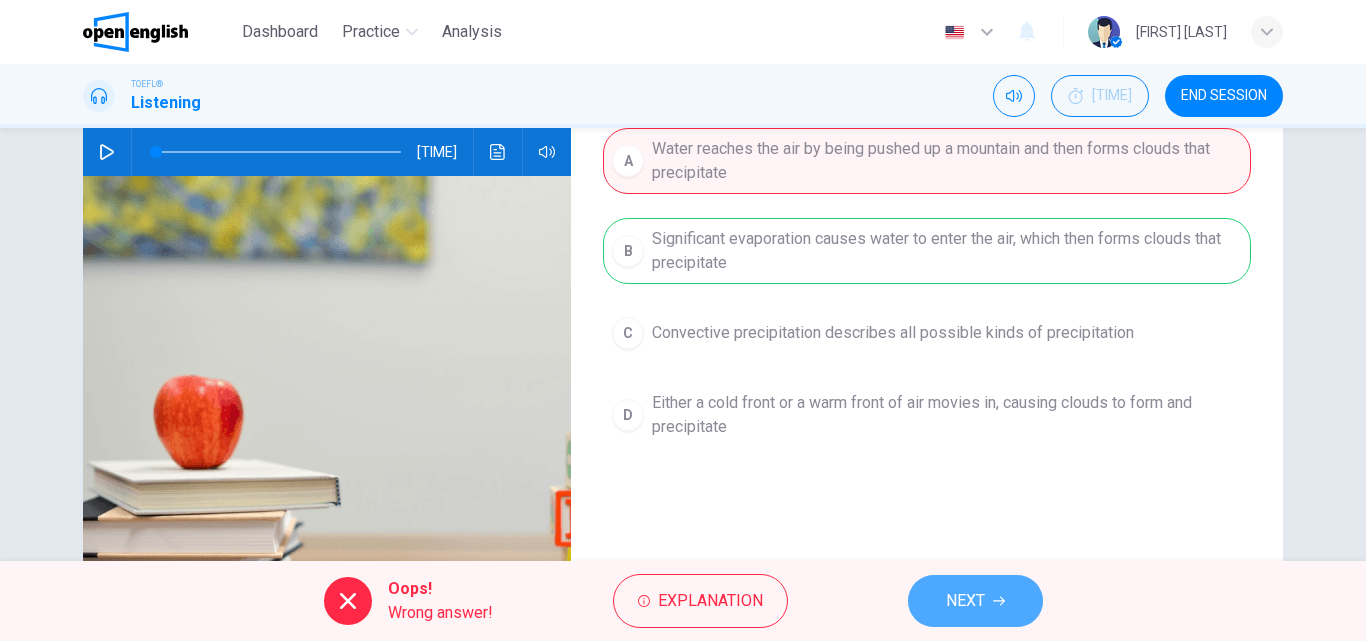 click at bounding box center (999, 601) 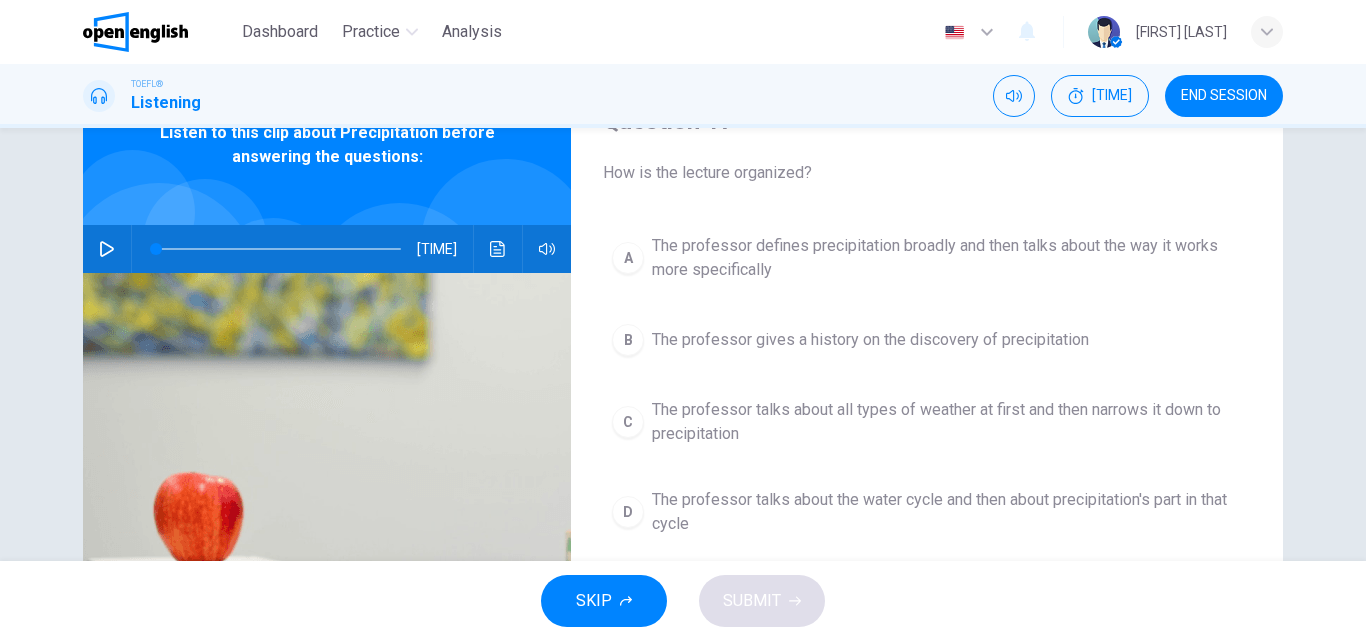 scroll, scrollTop: 100, scrollLeft: 0, axis: vertical 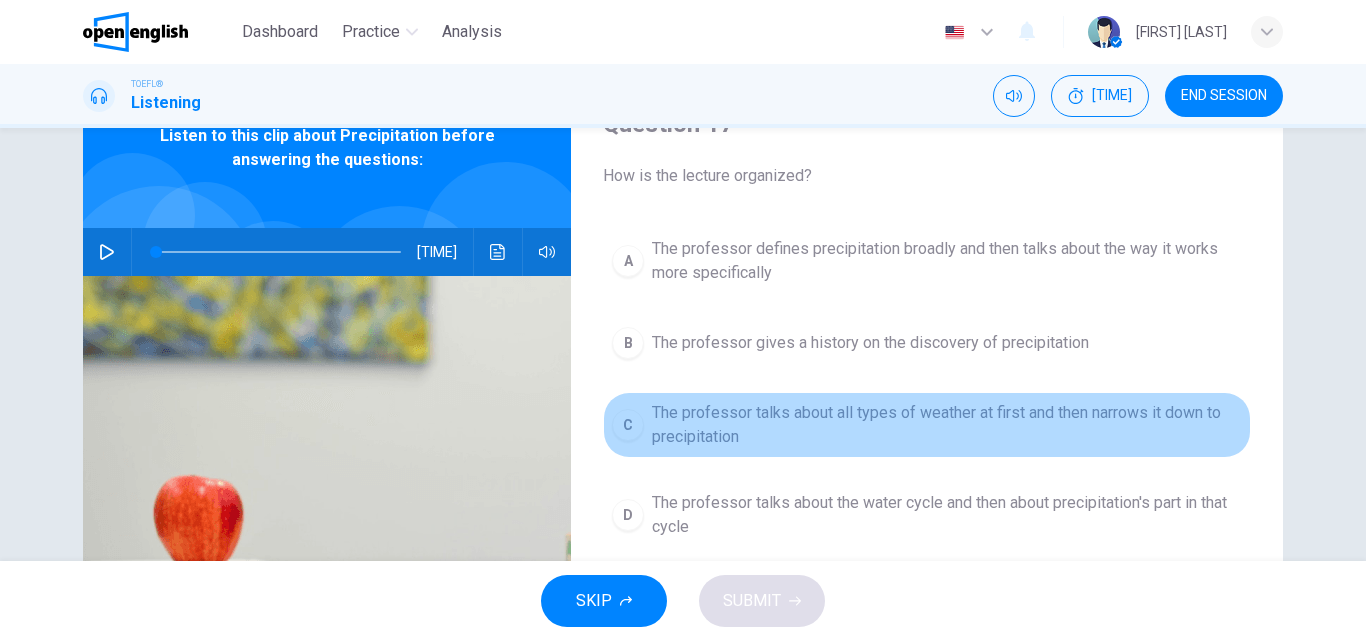 click on "The professor talks about all types of weather at first and then narrows it down to precipitation" at bounding box center [947, 261] 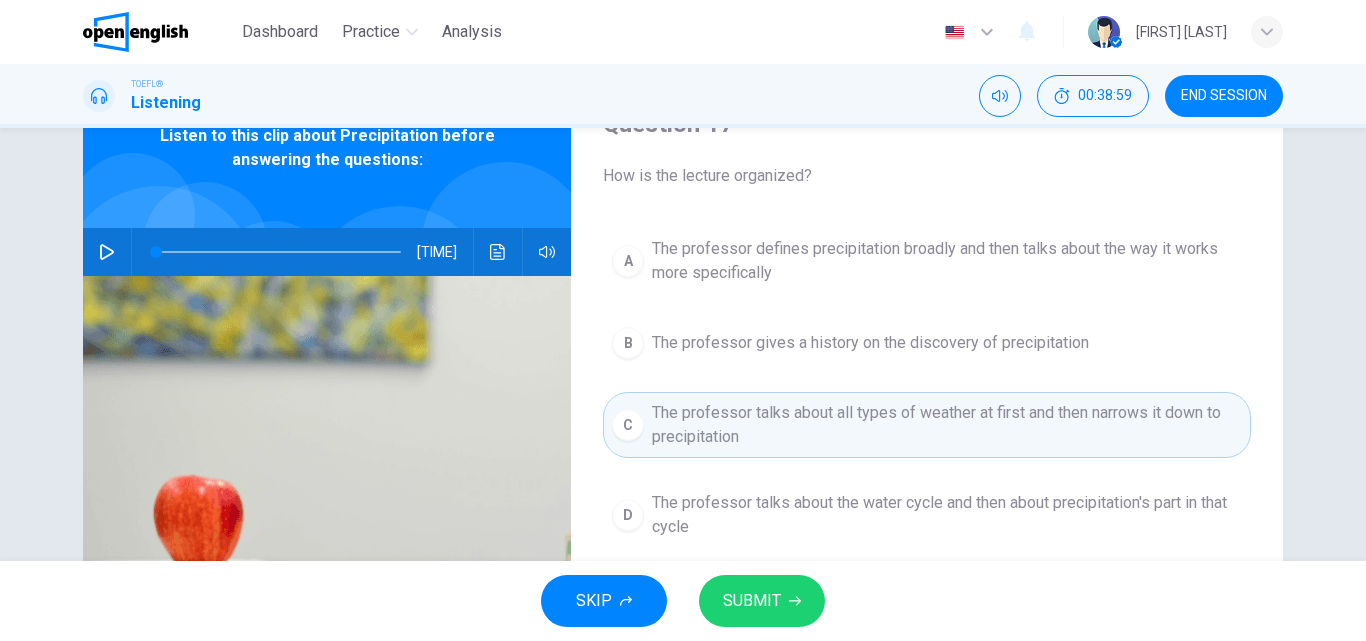 click on "SUBMIT" at bounding box center (762, 601) 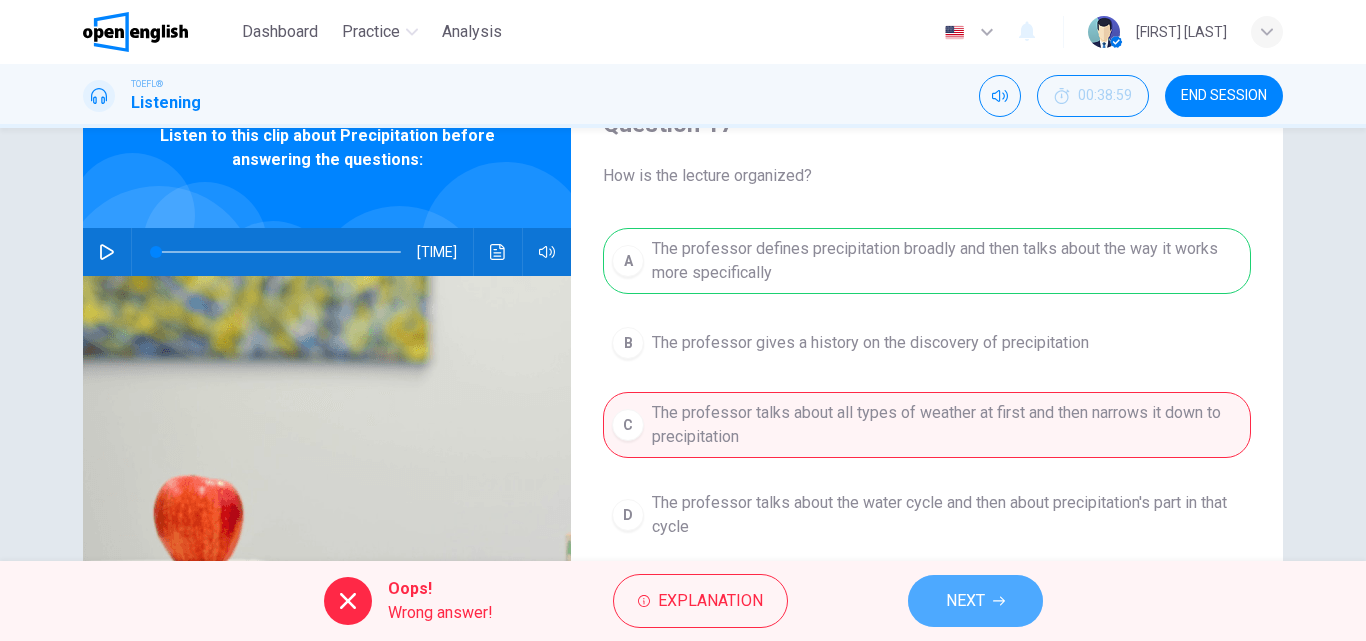 click on "NEXT" at bounding box center (975, 601) 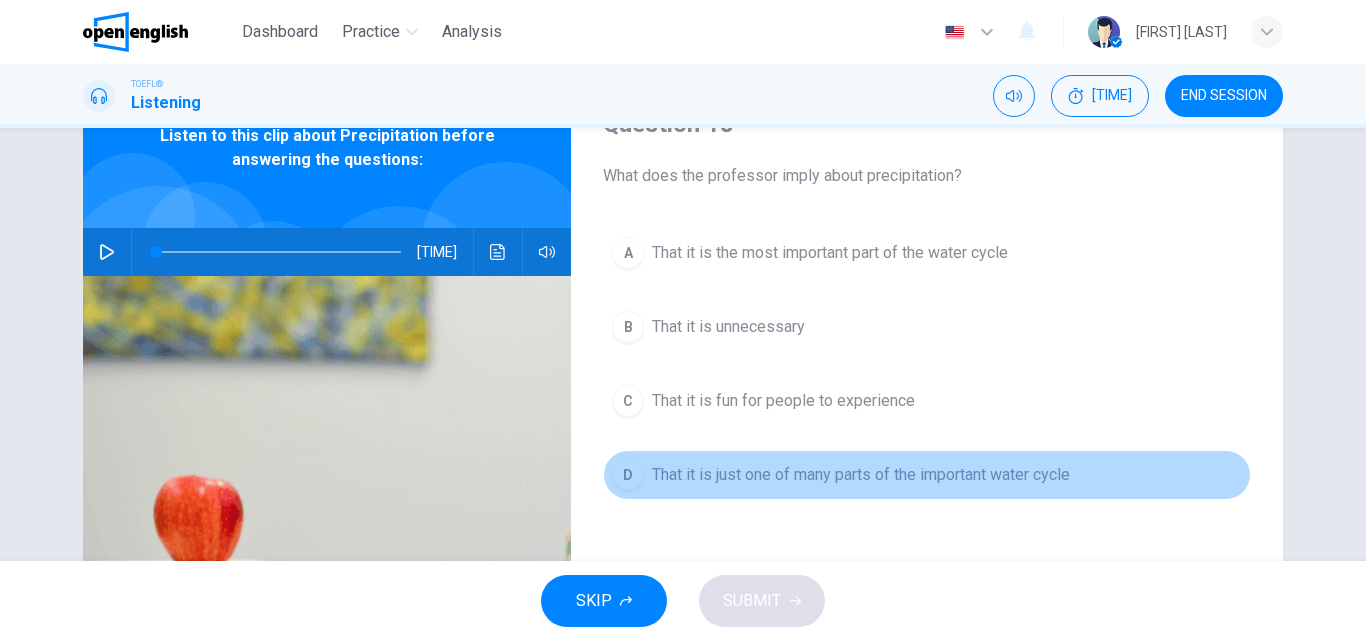 click on "That it is just one of many parts of the important water cycle" at bounding box center [830, 253] 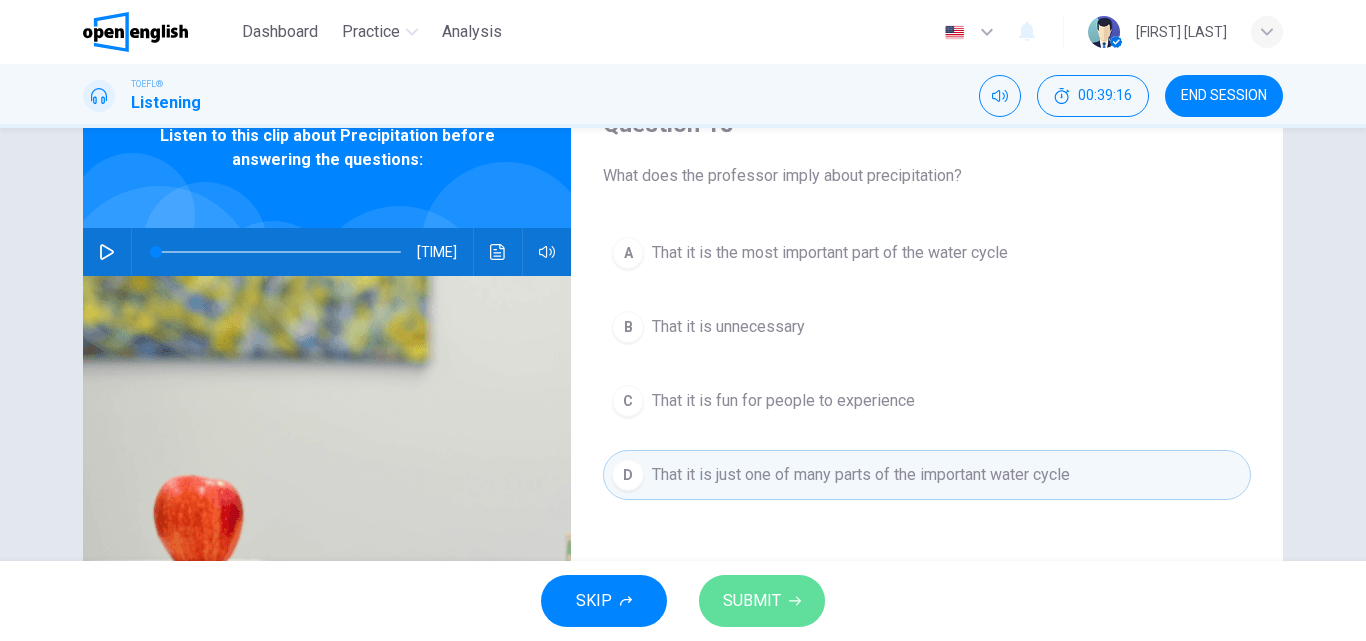 drag, startPoint x: 748, startPoint y: 592, endPoint x: 811, endPoint y: 587, distance: 63.1981 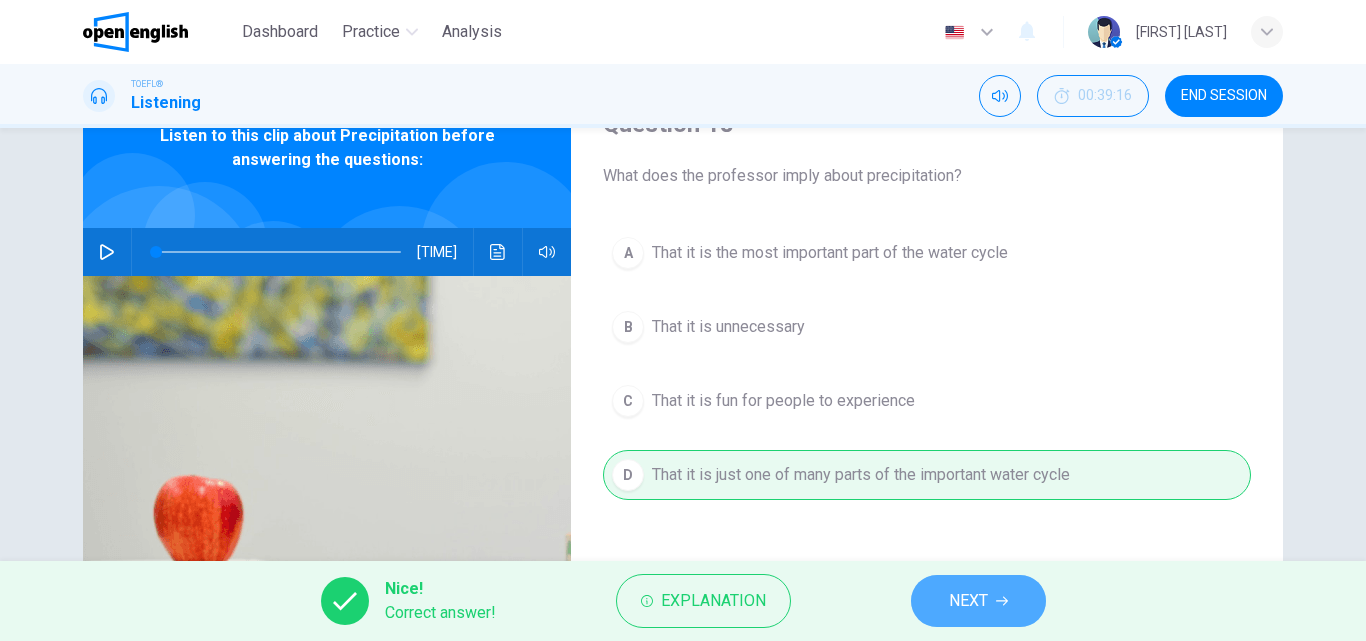 click on "NEXT" at bounding box center [968, 601] 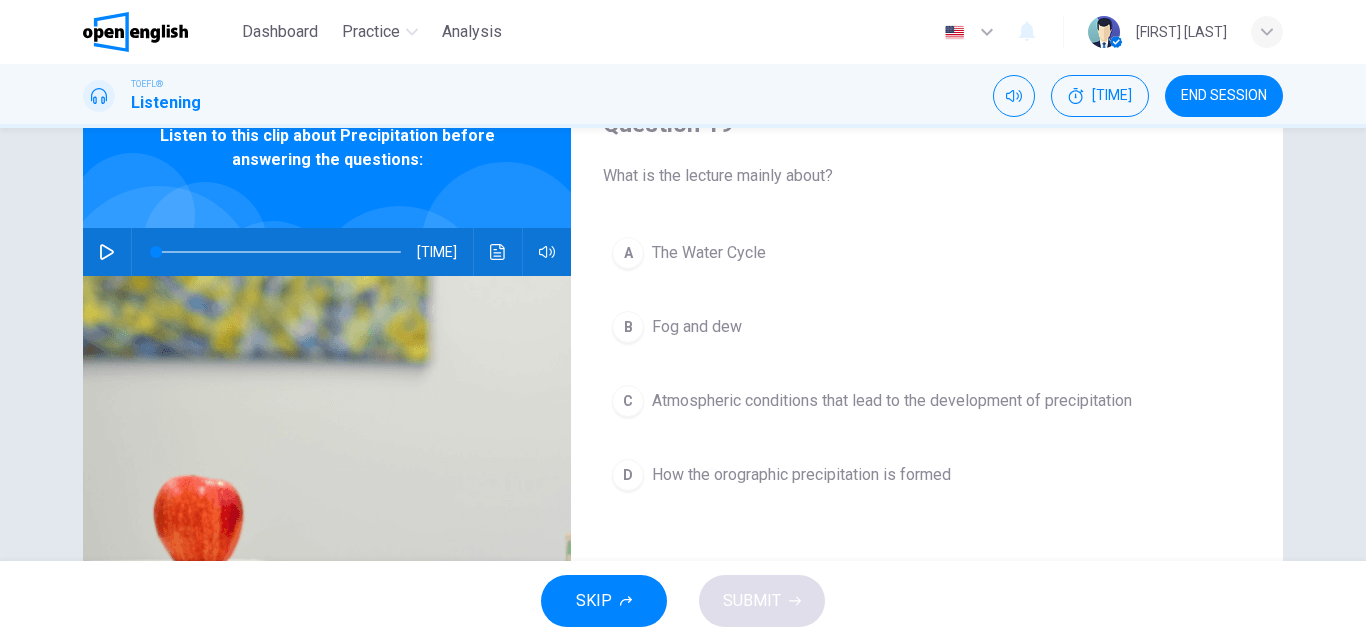 click on "Atmospheric conditions that lead to the development of precipitation" at bounding box center [709, 253] 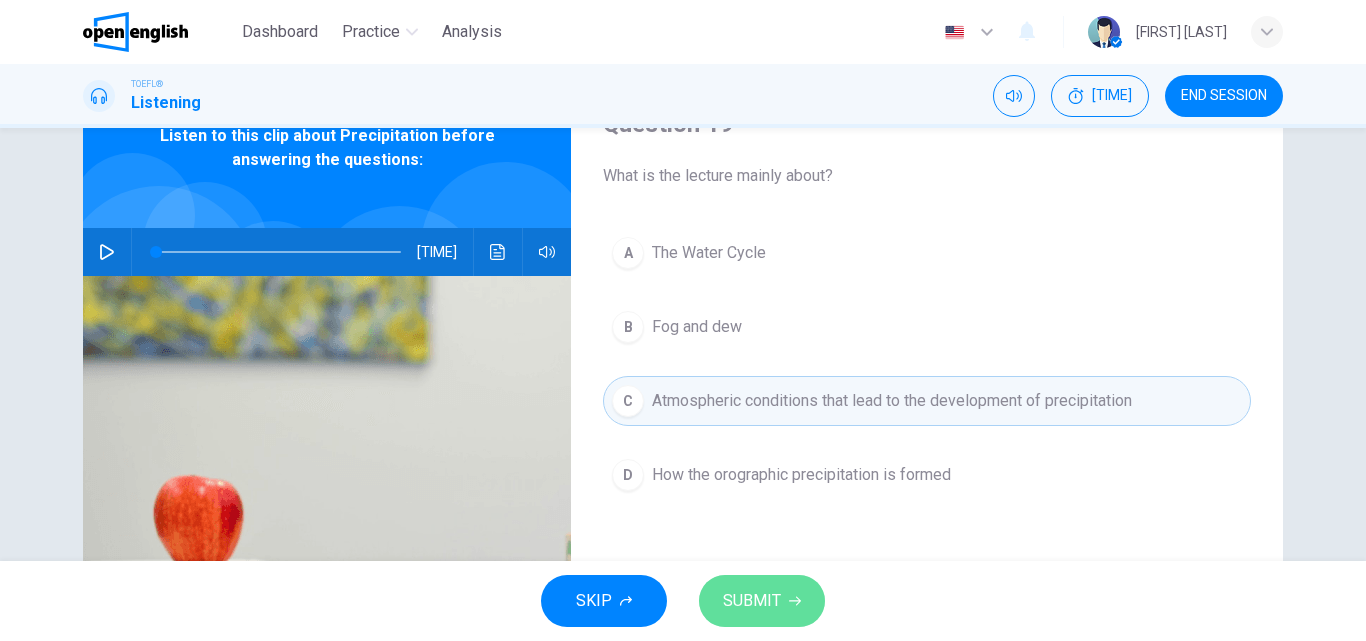 click at bounding box center (795, 601) 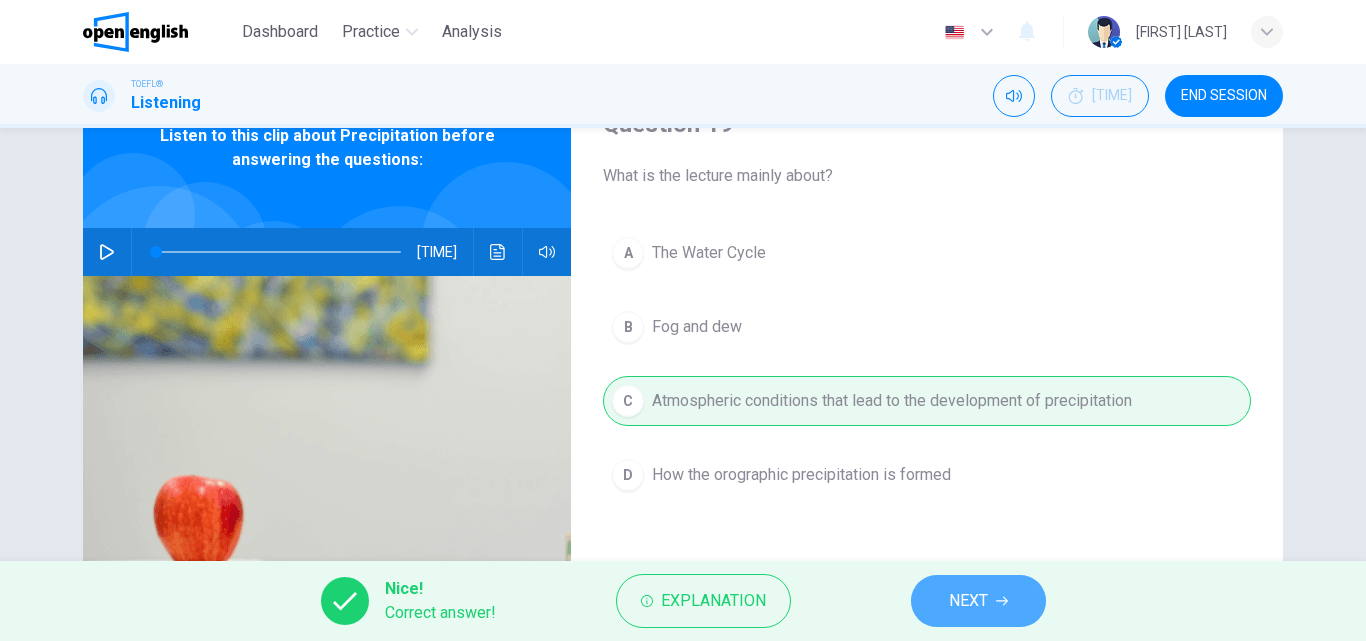 click on "NEXT" at bounding box center (978, 601) 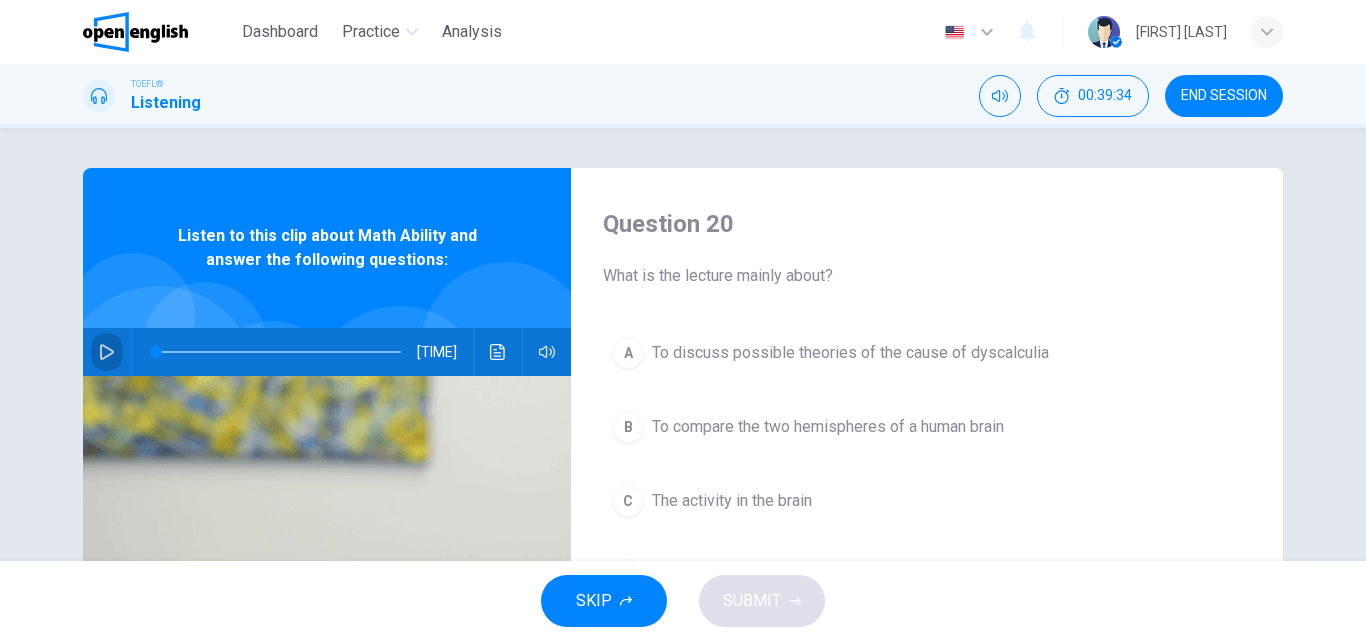 click at bounding box center [107, 352] 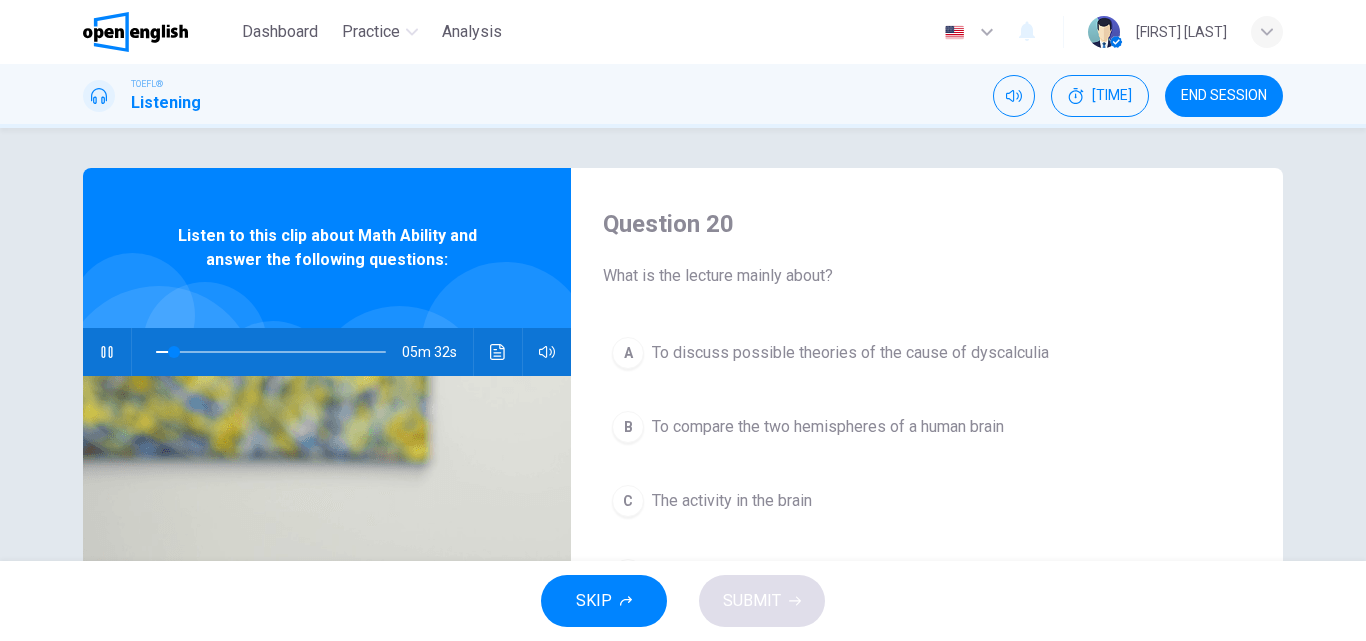 type 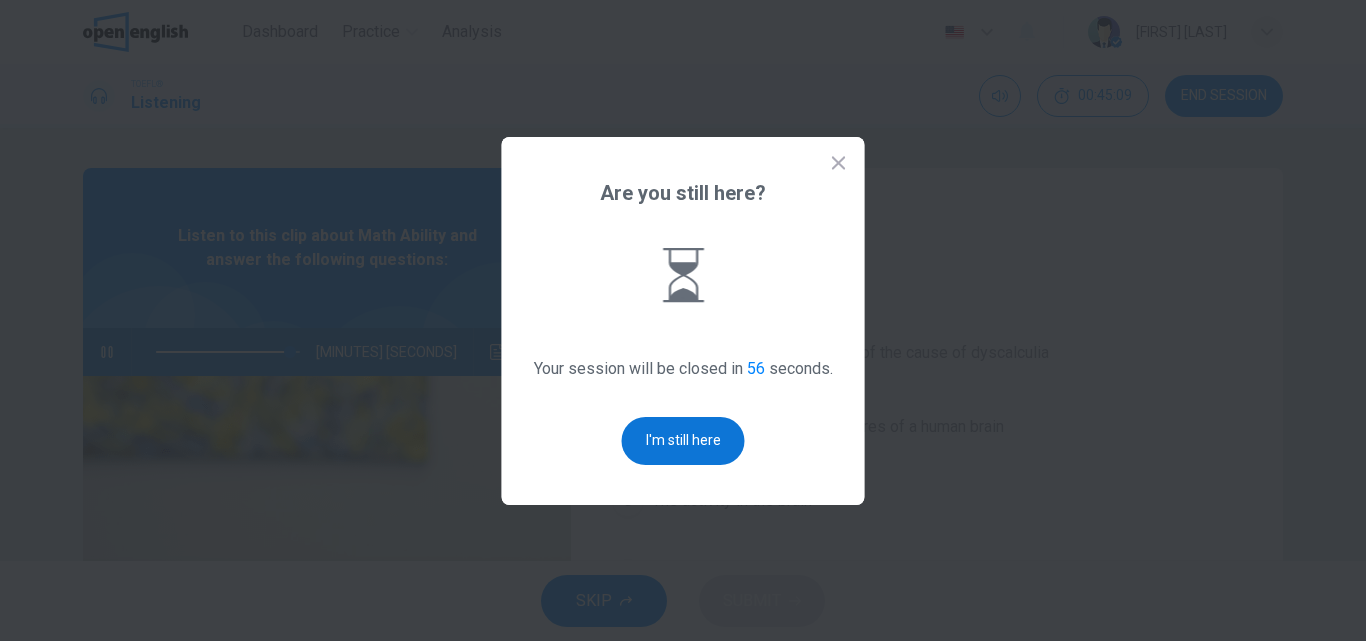 click on "I'm still here" at bounding box center (683, 441) 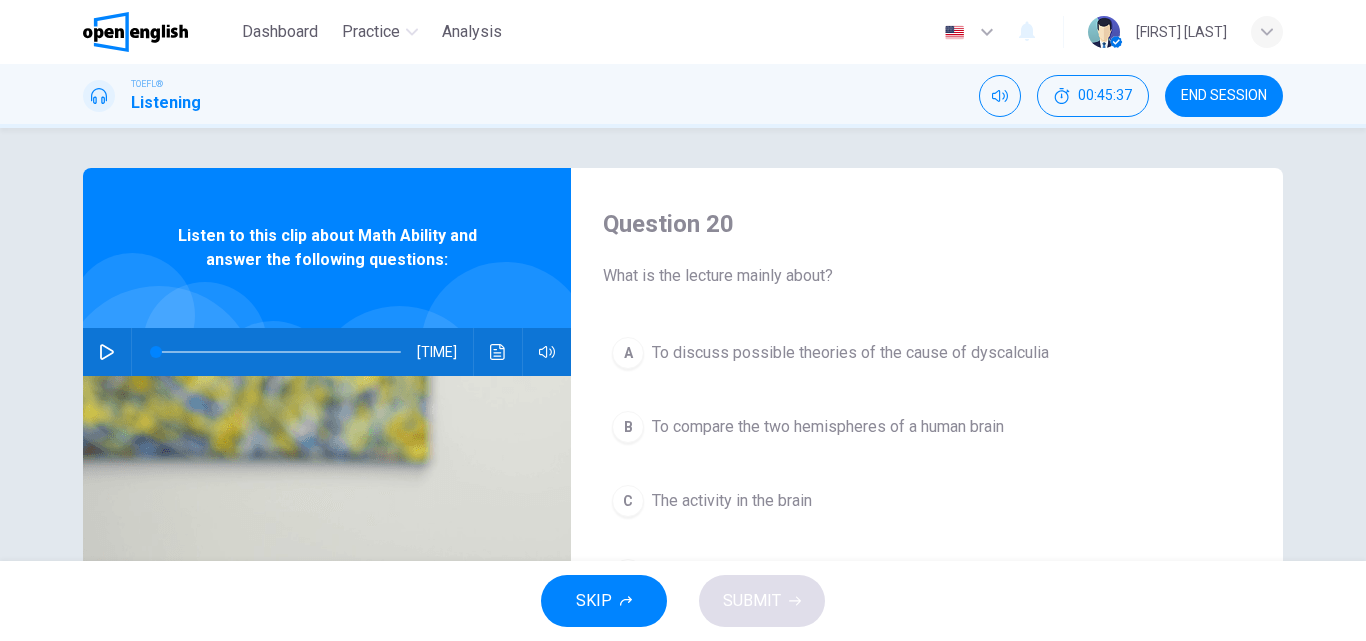 scroll, scrollTop: 100, scrollLeft: 0, axis: vertical 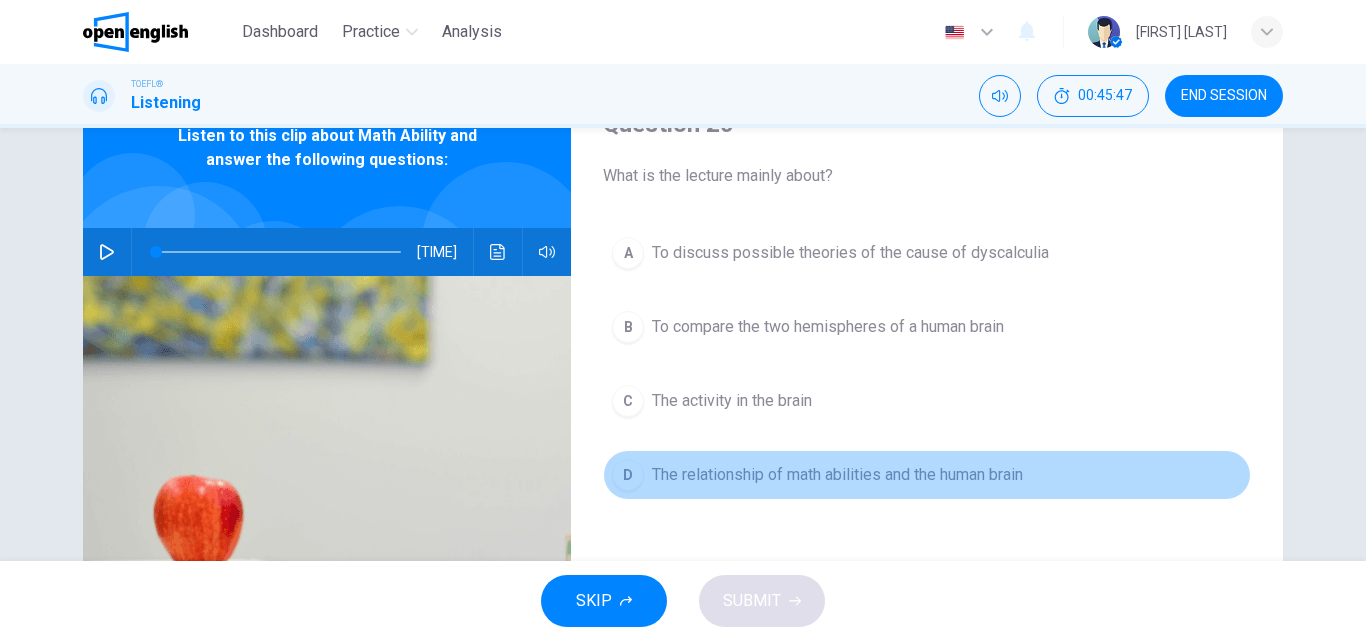 click on "The relationship of math abilities and the human brain" at bounding box center (850, 253) 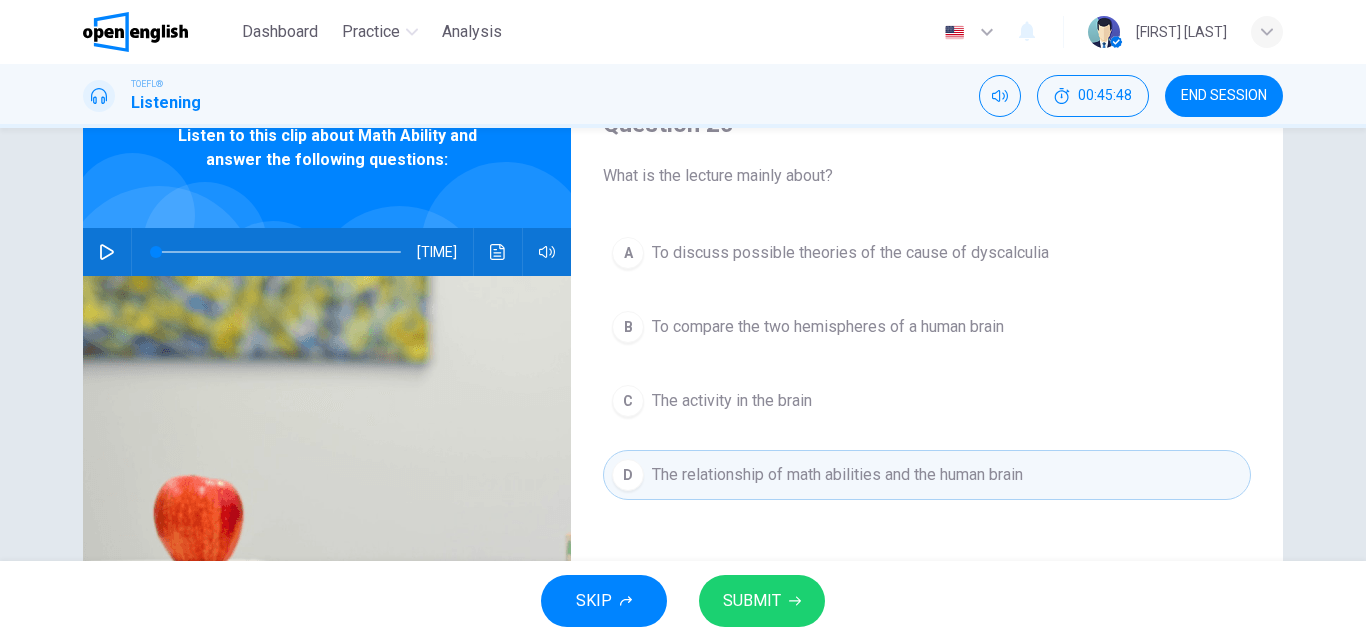 click on "SUBMIT" at bounding box center (752, 601) 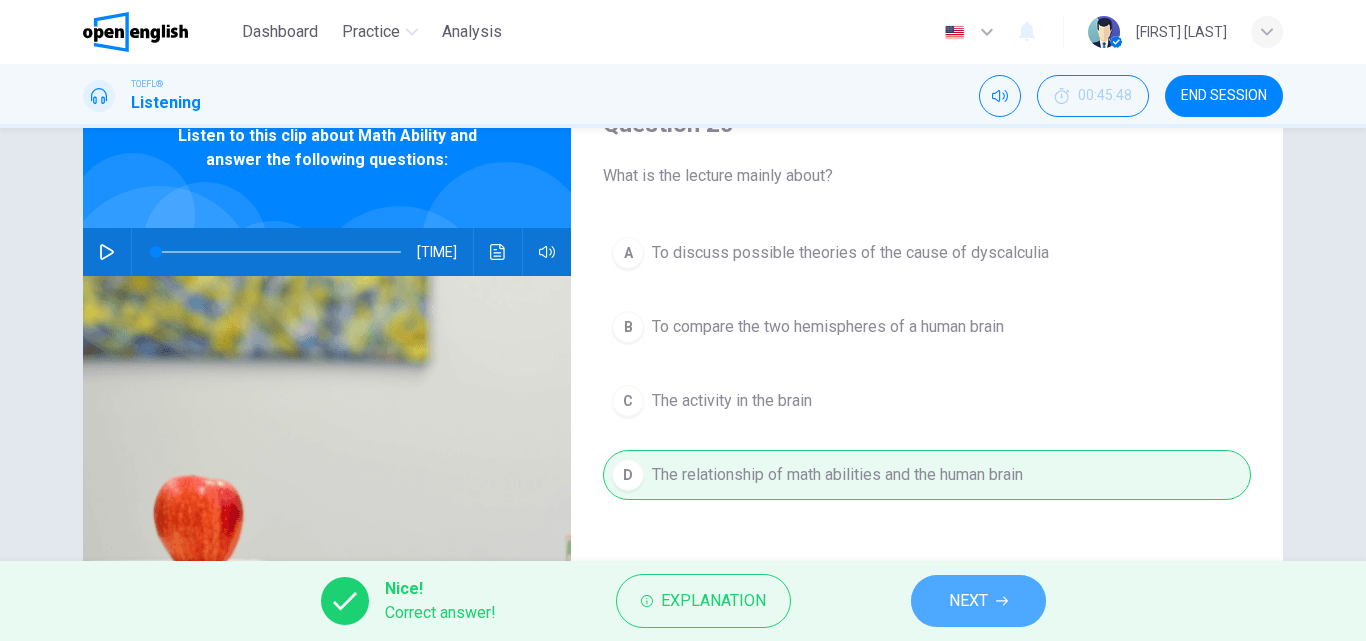 click on "NEXT" at bounding box center [978, 601] 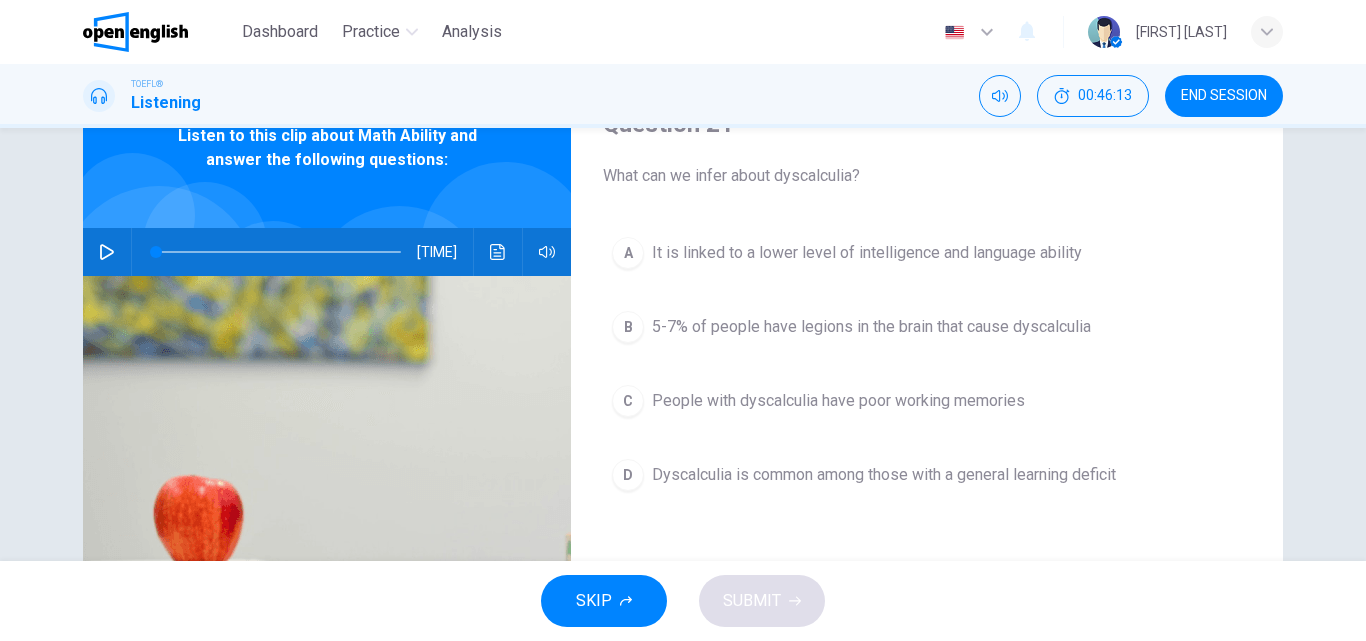 click on "Dyscalculia is common among those with a general learning deficit" at bounding box center (867, 253) 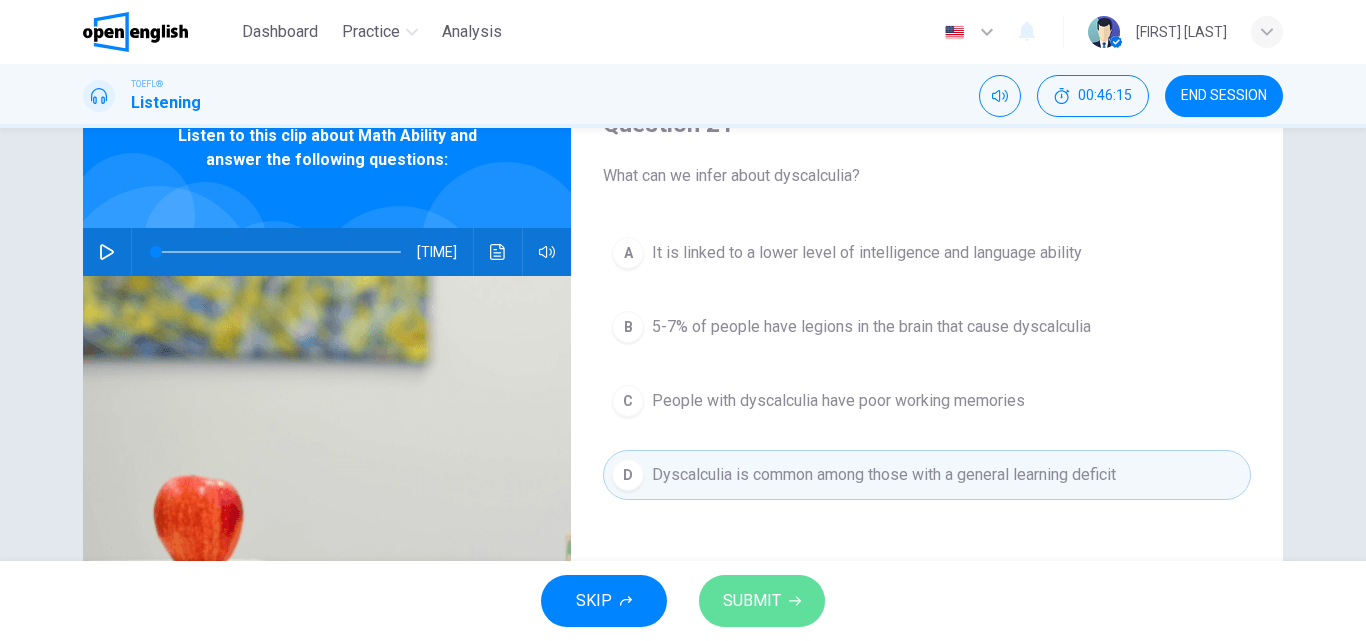 click on "SUBMIT" at bounding box center (752, 601) 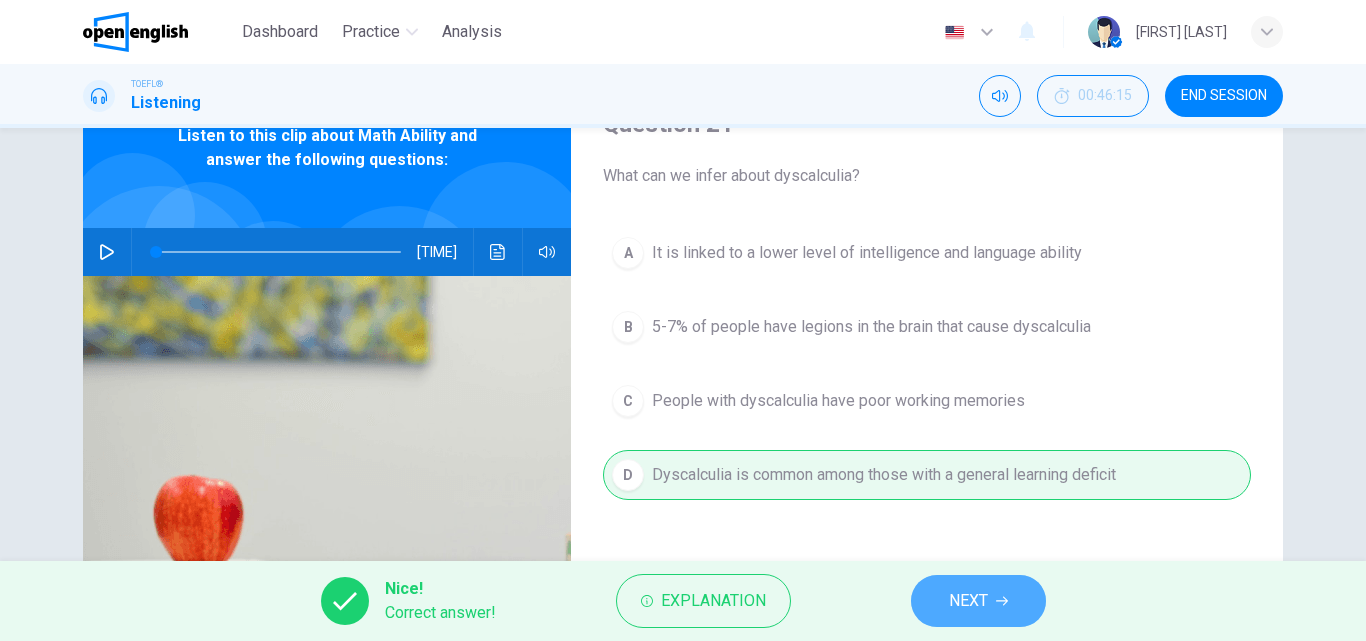 click on "NEXT" at bounding box center [978, 601] 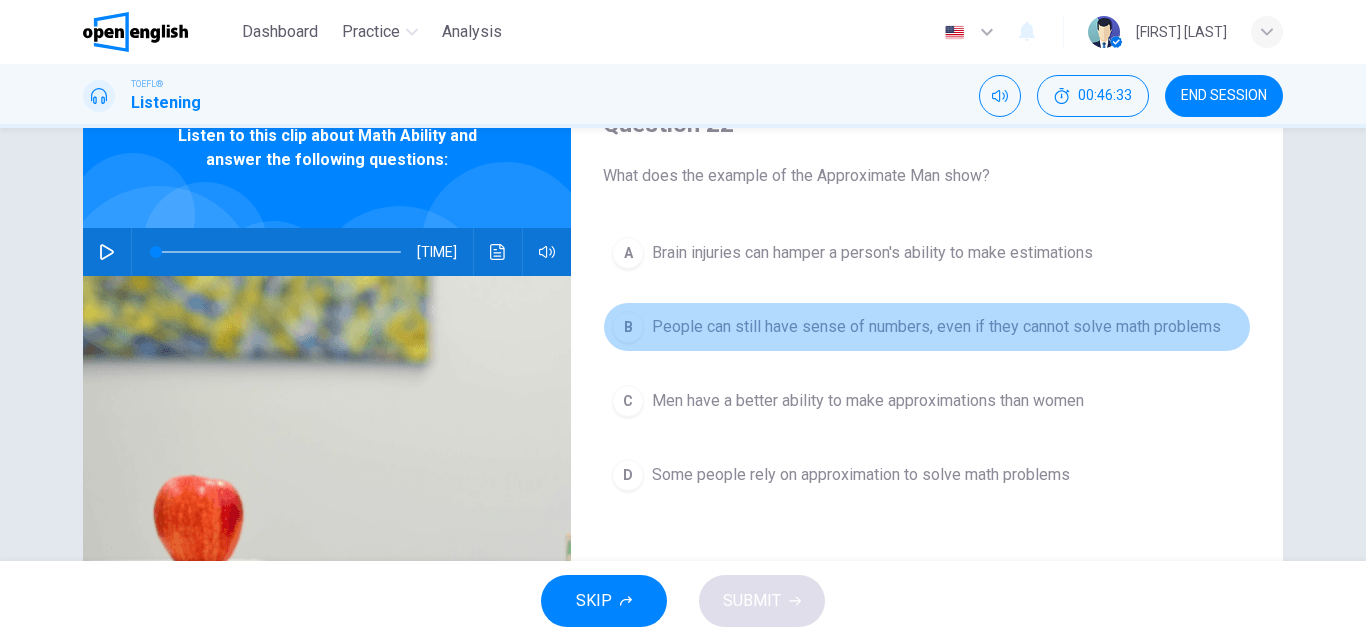 click on "People can still have sense of numbers, even if they cannot solve math problems" at bounding box center [872, 253] 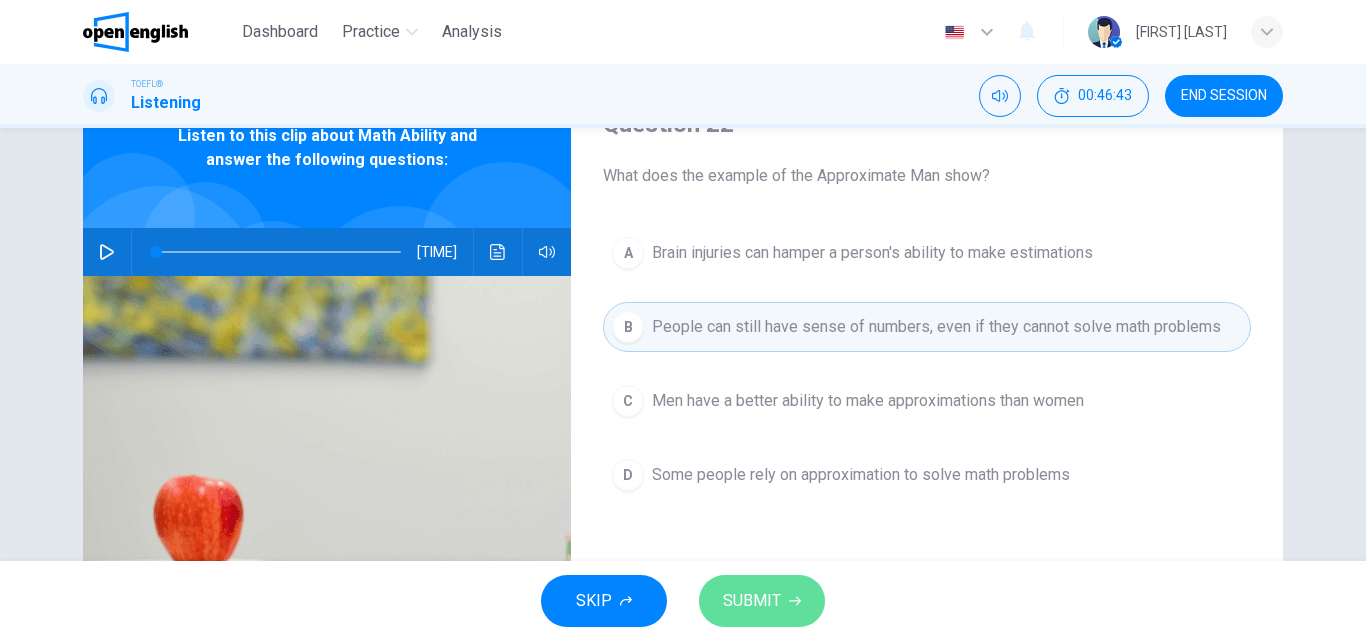 click on "SUBMIT" at bounding box center (762, 601) 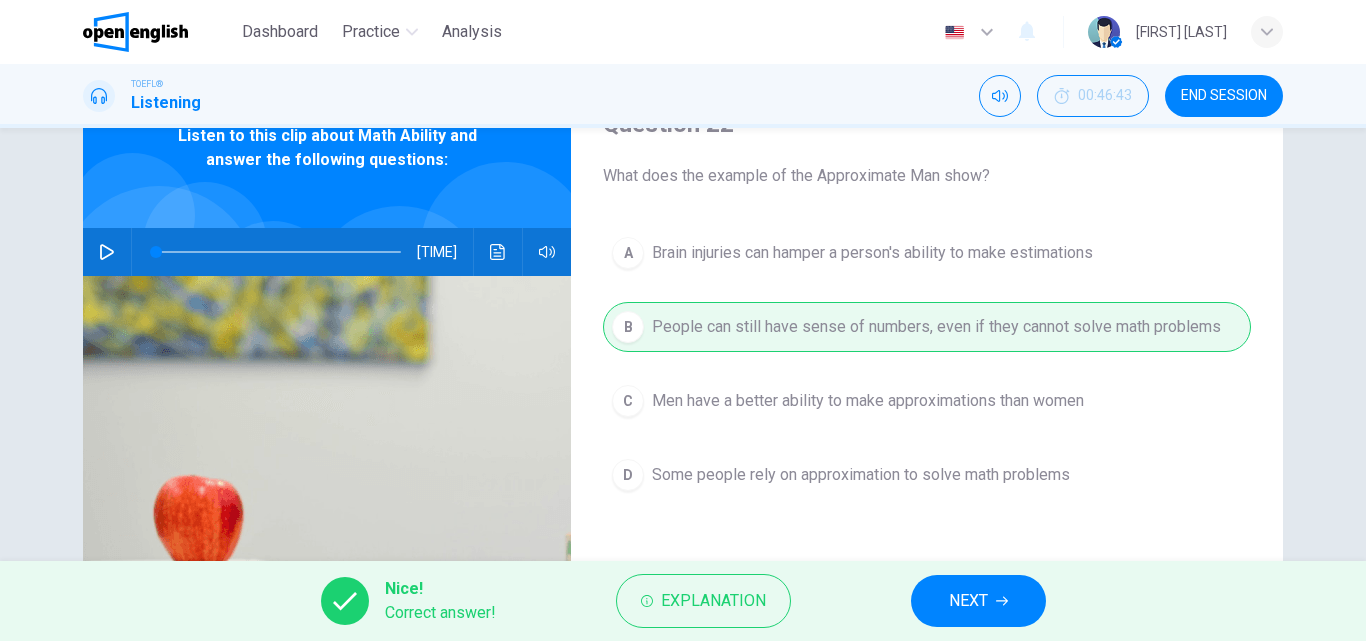 drag, startPoint x: 1000, startPoint y: 608, endPoint x: 997, endPoint y: 586, distance: 22.203604 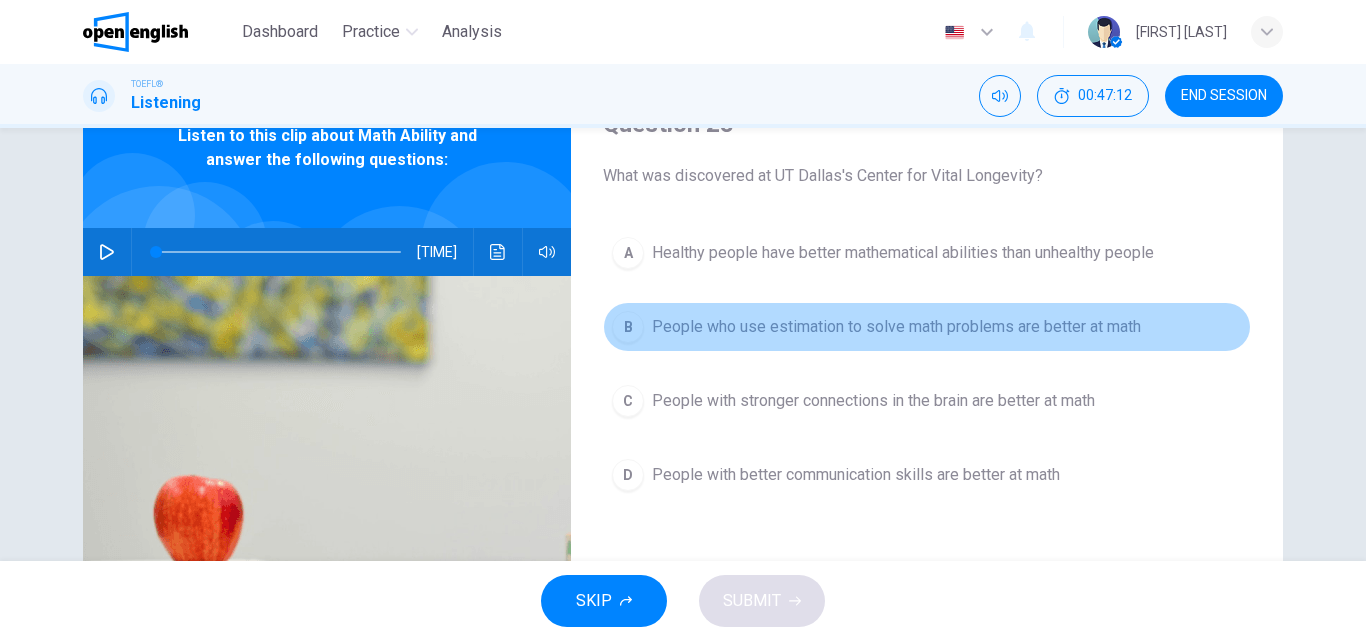 click on "People who use estimation to solve math problems are better at math" at bounding box center [903, 253] 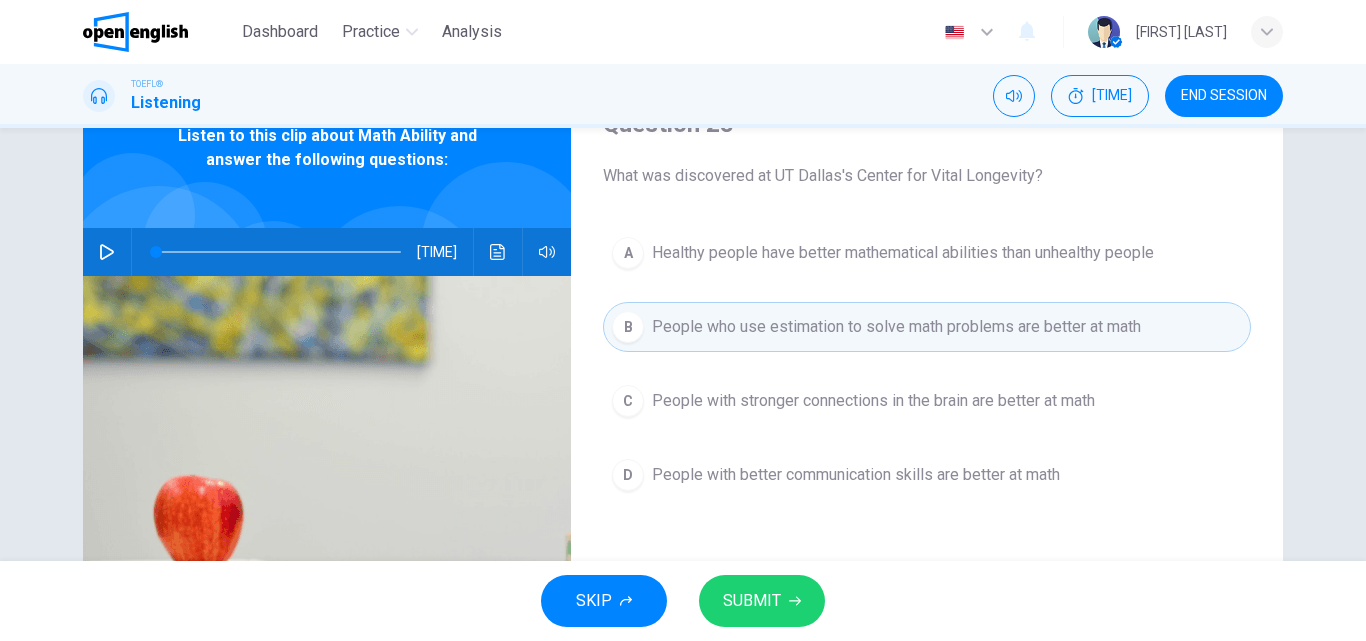 click on "SUBMIT" at bounding box center (752, 601) 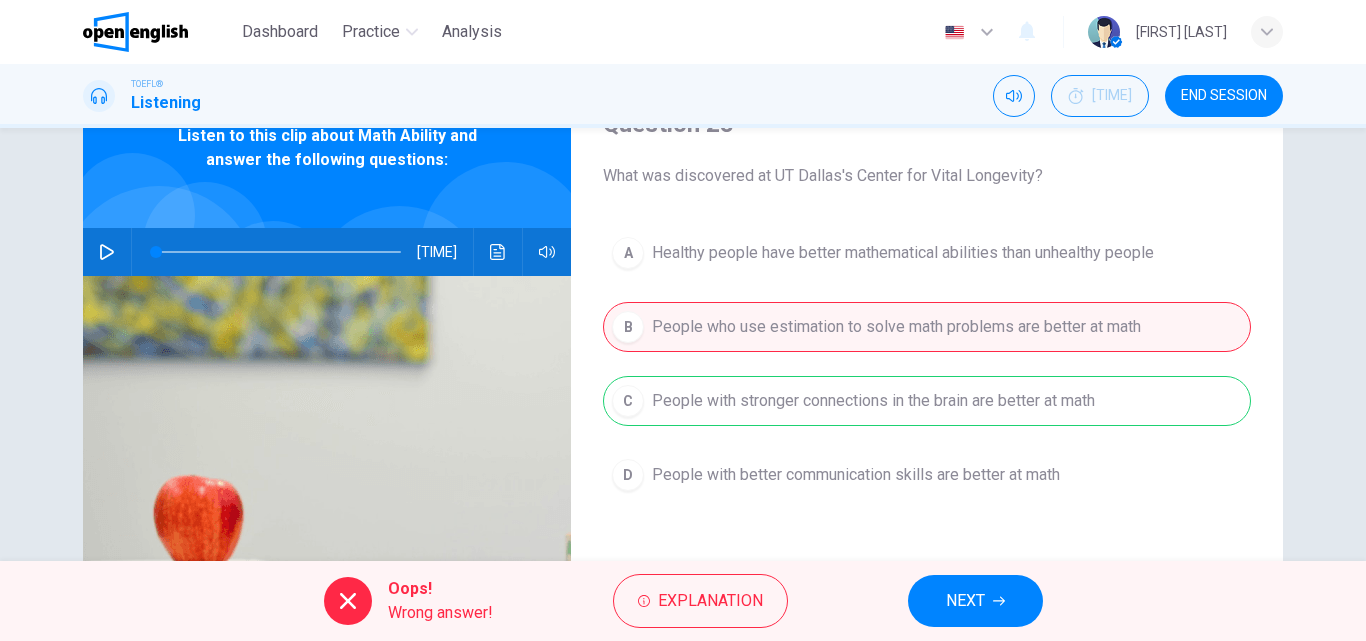 click on "NEXT" at bounding box center (965, 601) 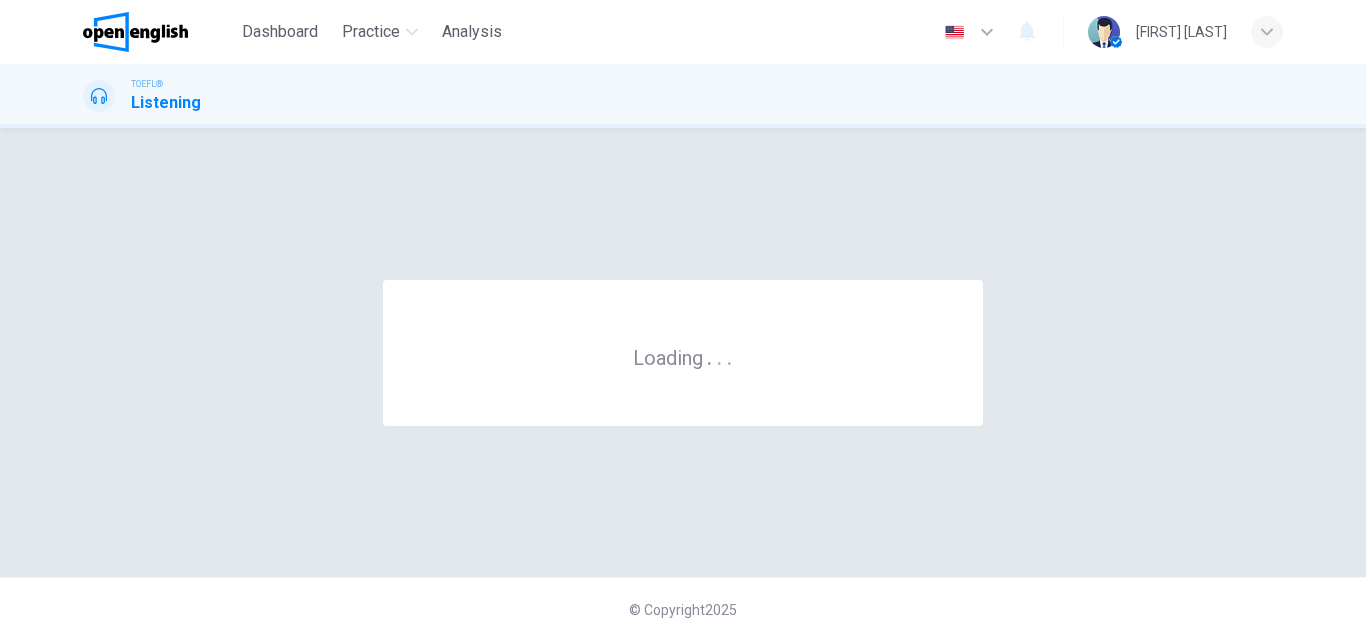 scroll, scrollTop: 0, scrollLeft: 0, axis: both 